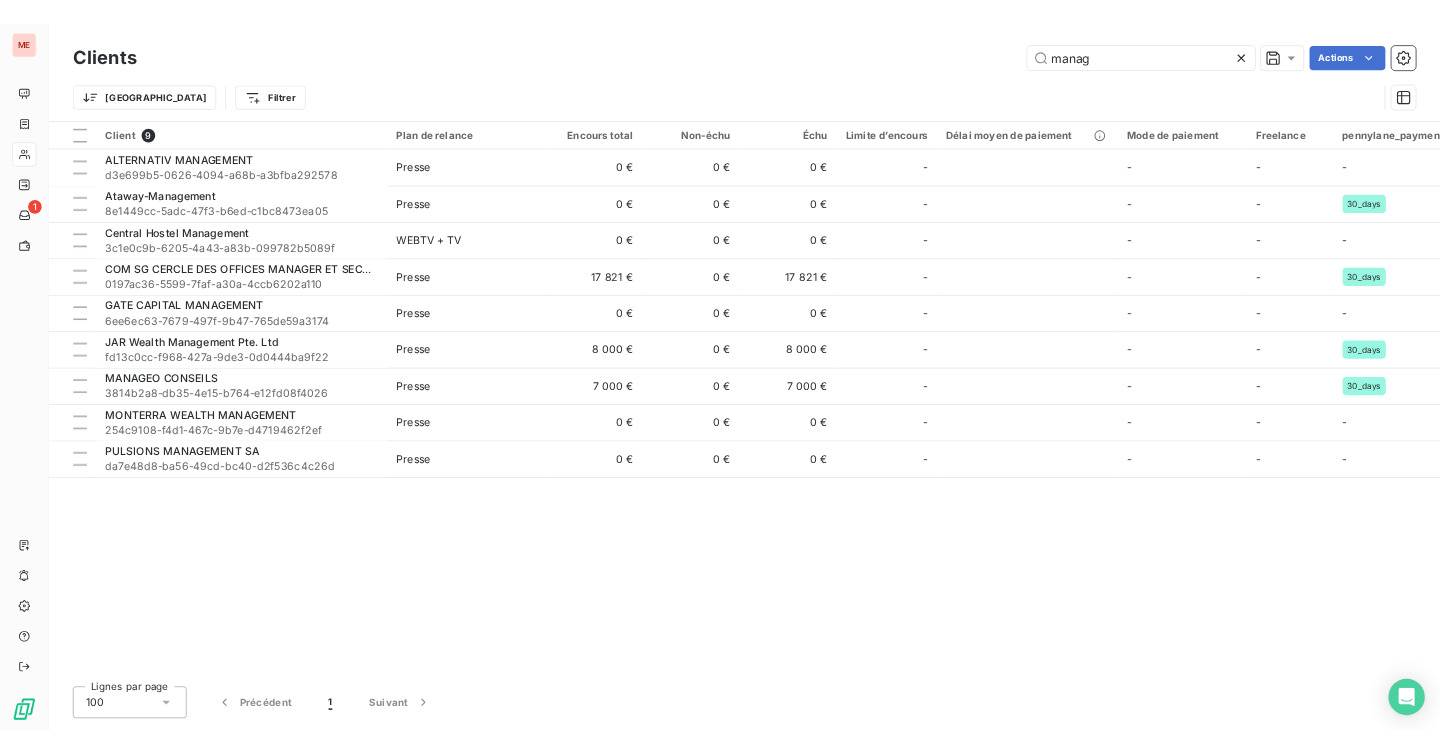 scroll, scrollTop: 0, scrollLeft: 0, axis: both 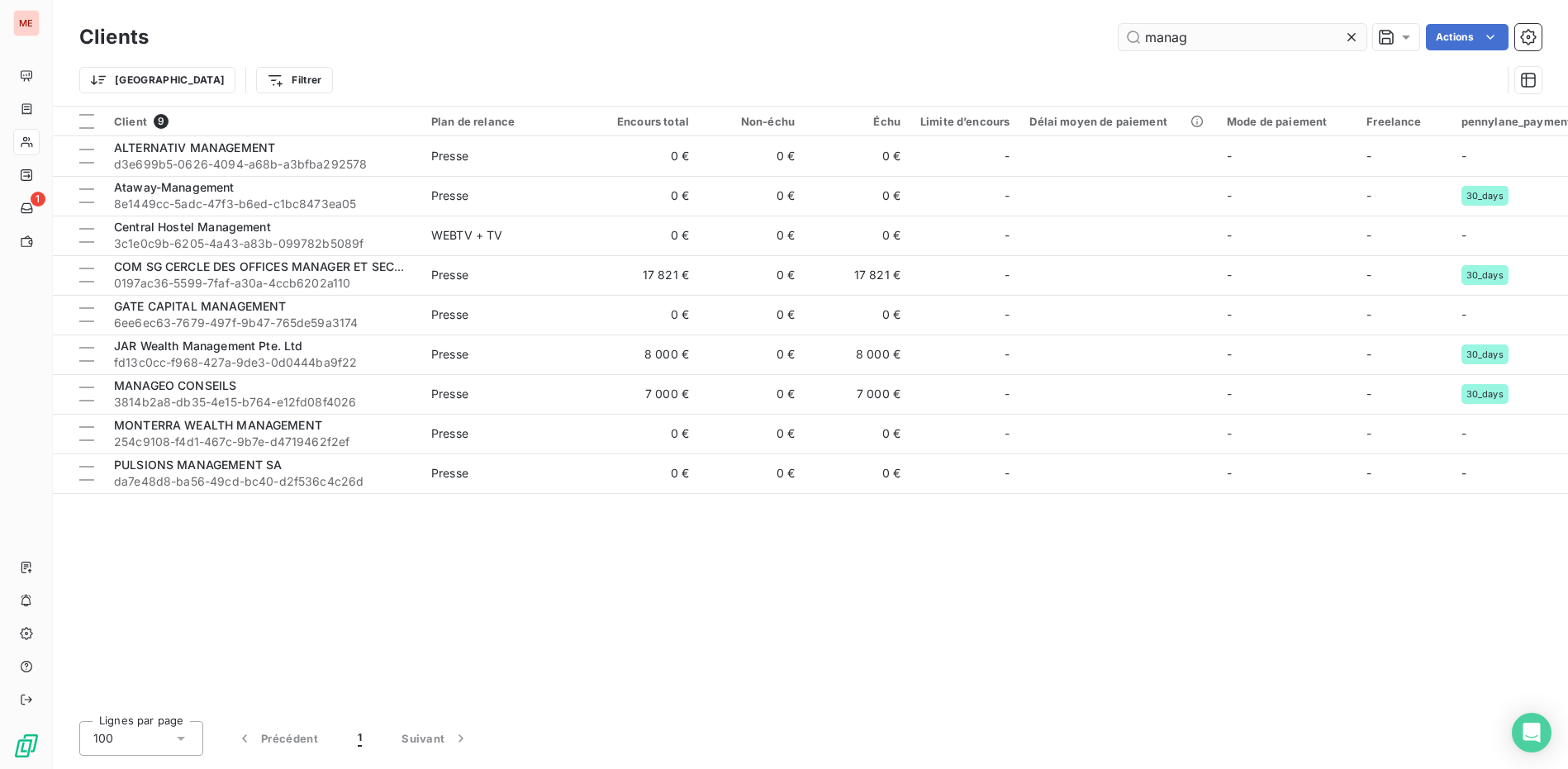 click on "manag" at bounding box center (1243, 37) 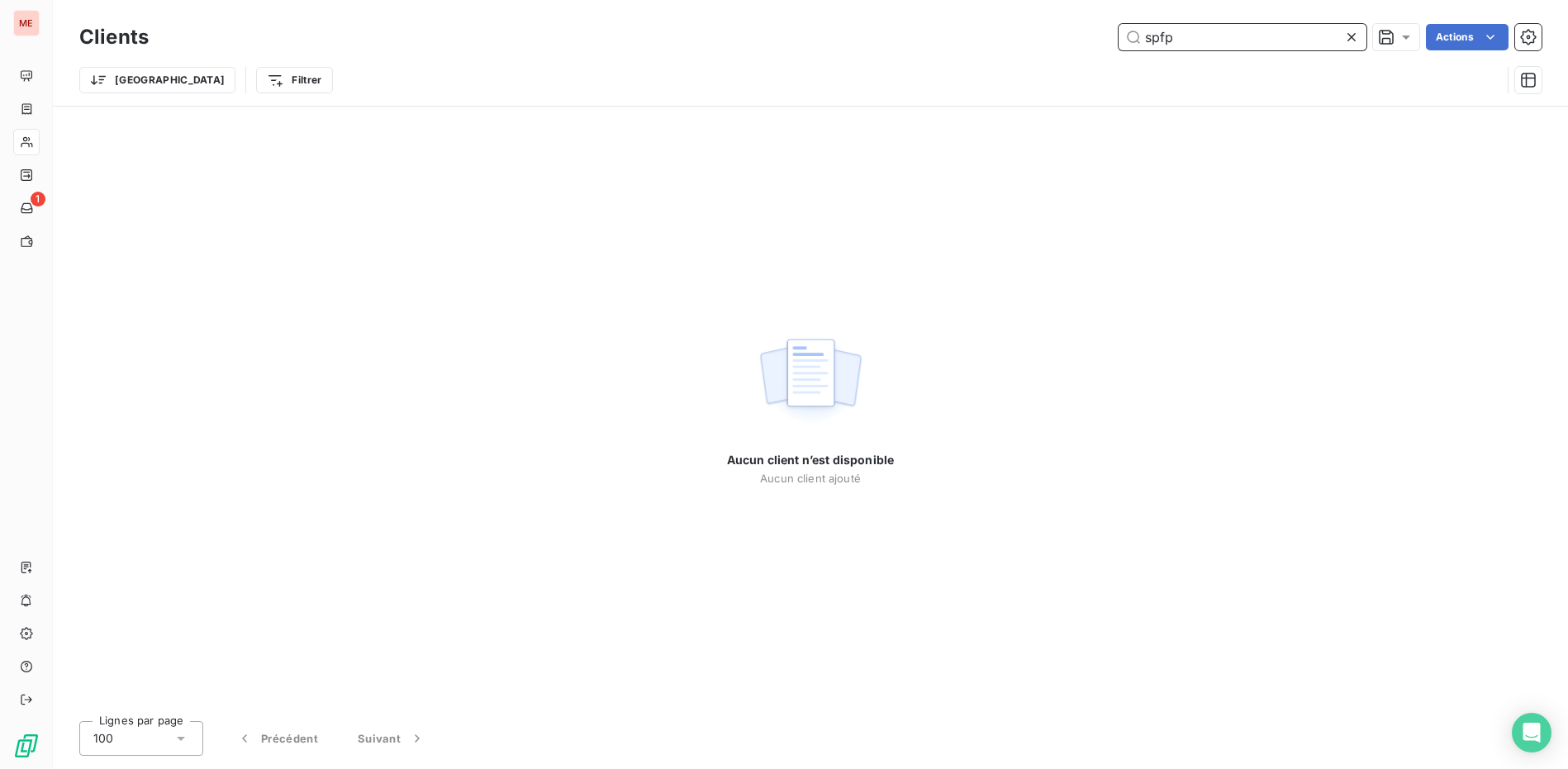 click on "spfp" at bounding box center [1243, 37] 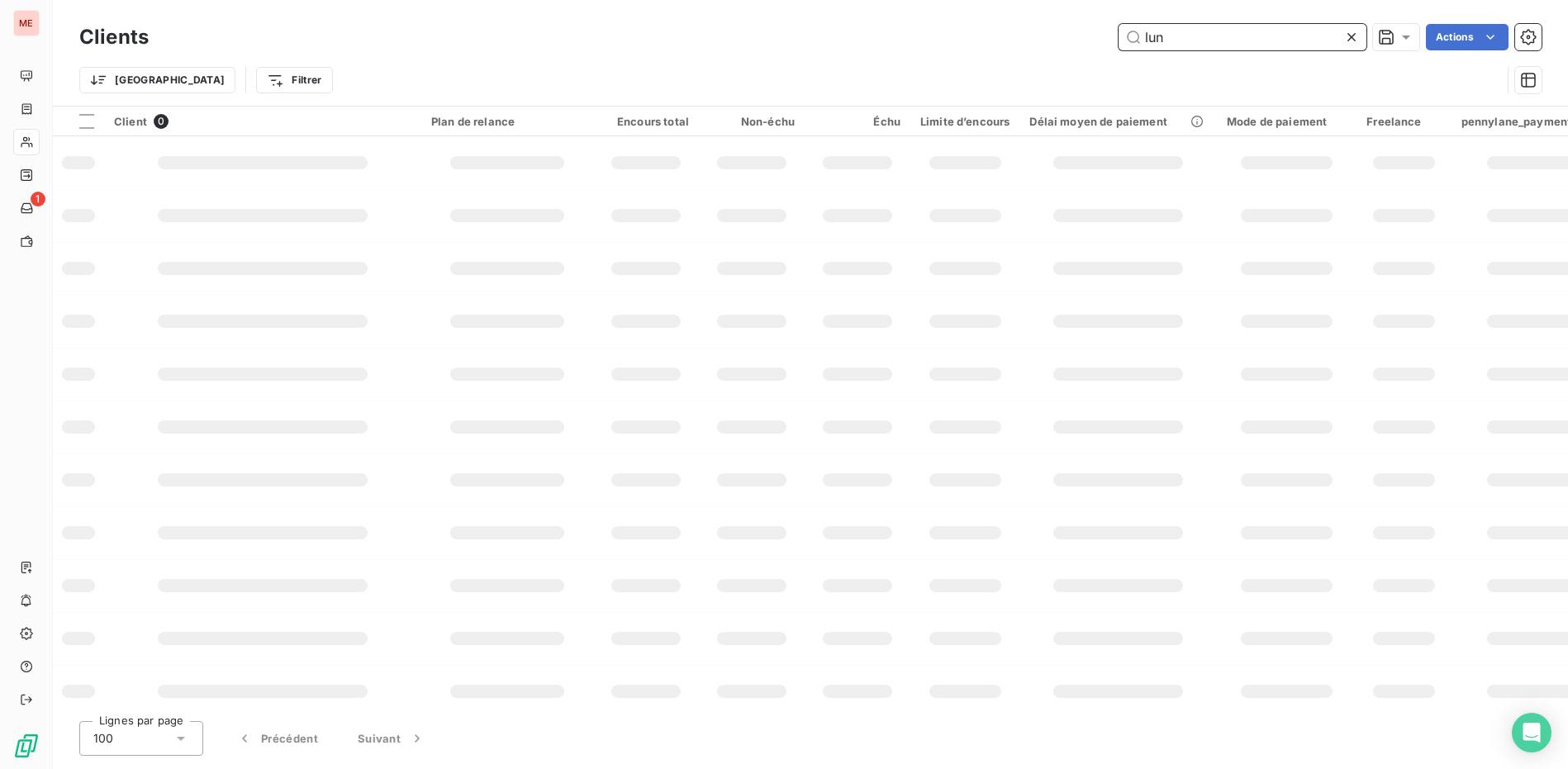 type on "lune" 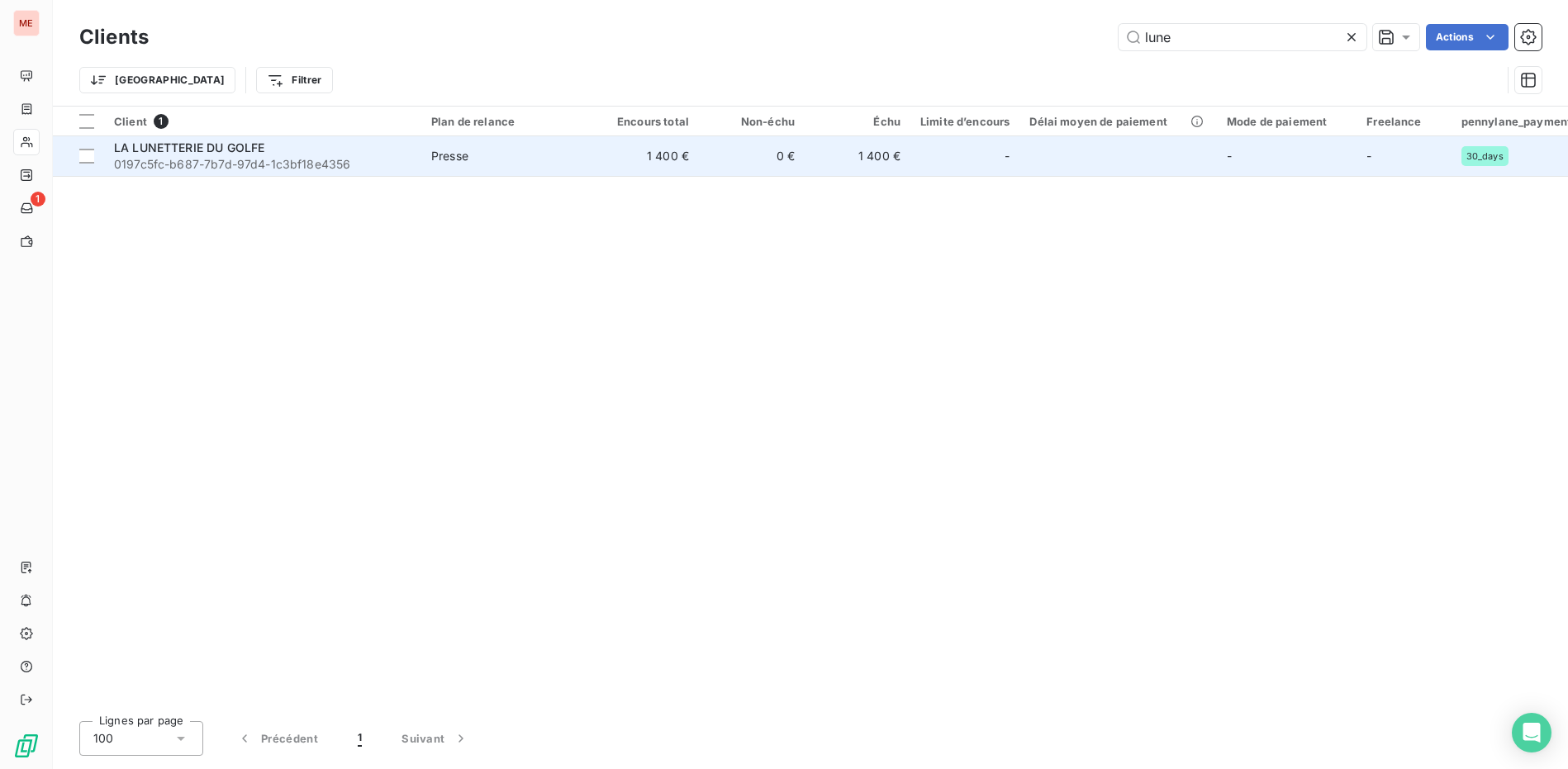 click on "LA LUNETTERIE DU GOLFE" at bounding box center (263, 148) 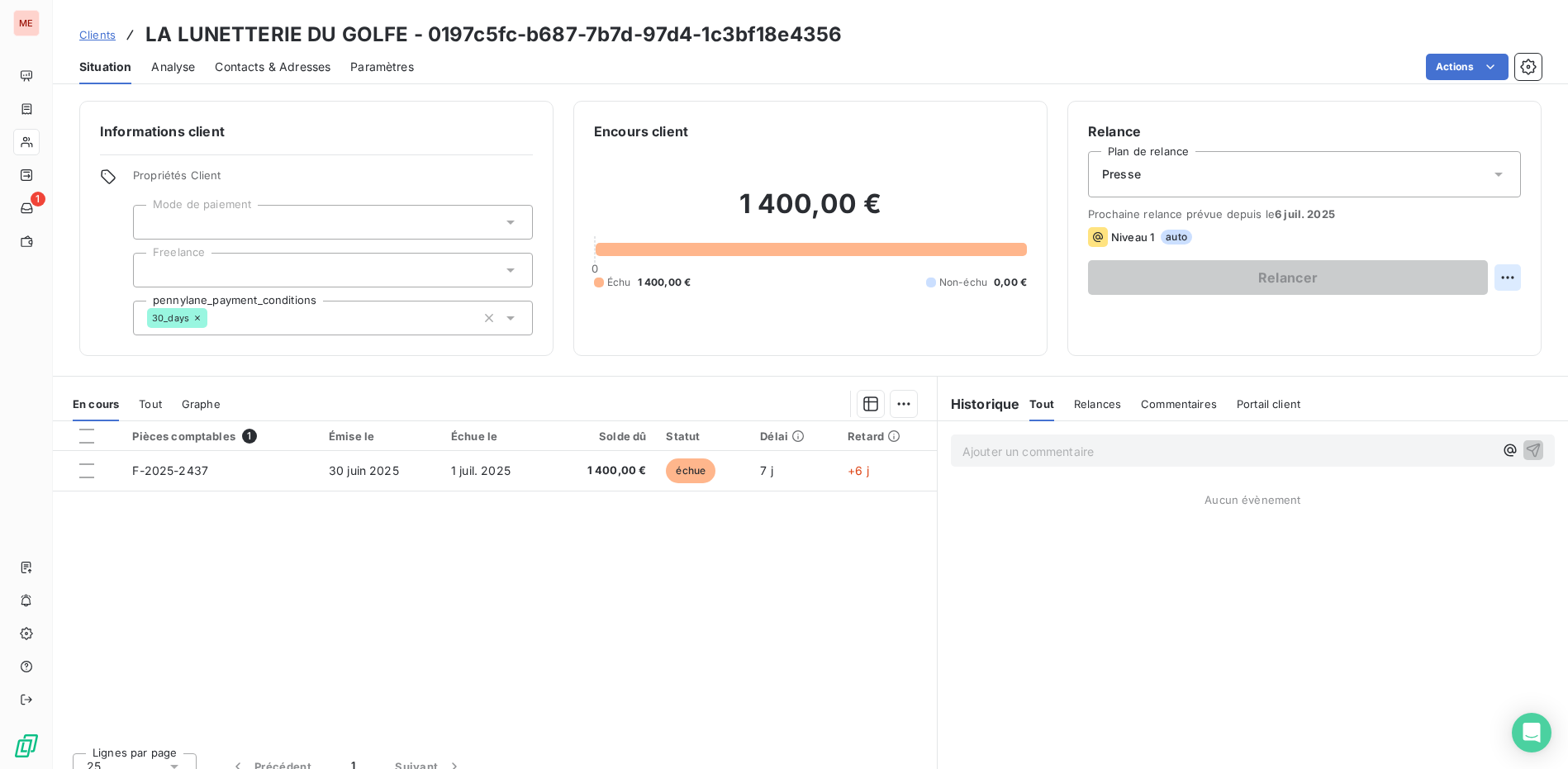click on "ME 1 Clients LA LUNETTERIE DU GOLFE - 0197c5fc-b687-7b7d-97d4-1c3bf18e4356 Situation Analyse Contacts & Adresses Paramètres Actions Informations client Propriétés Client Mode de paiement Freelance pennylane_payment_conditions 30_days Encours client   1 400,00 € 0 Échu 1 400,00 € Non-échu 0,00 €   Relance Plan de relance Presse Prochaine relance prévue depuis le  6 juil. 2025 Niveau 1 auto Relancer En cours Tout Graphe Pièces comptables 1 Émise le Échue le Solde dû Statut Délai   Retard   F-2025-2437 30 juin 2025 1 juil. 2025 1 400,00 € échue 7 j +6 j Lignes par page 25 Précédent 1 Suivant Historique Tout Relances Commentaires Portail client Tout Relances Commentaires Portail client Ajouter un commentaire ﻿ Aucun évènement" at bounding box center [784, 384] 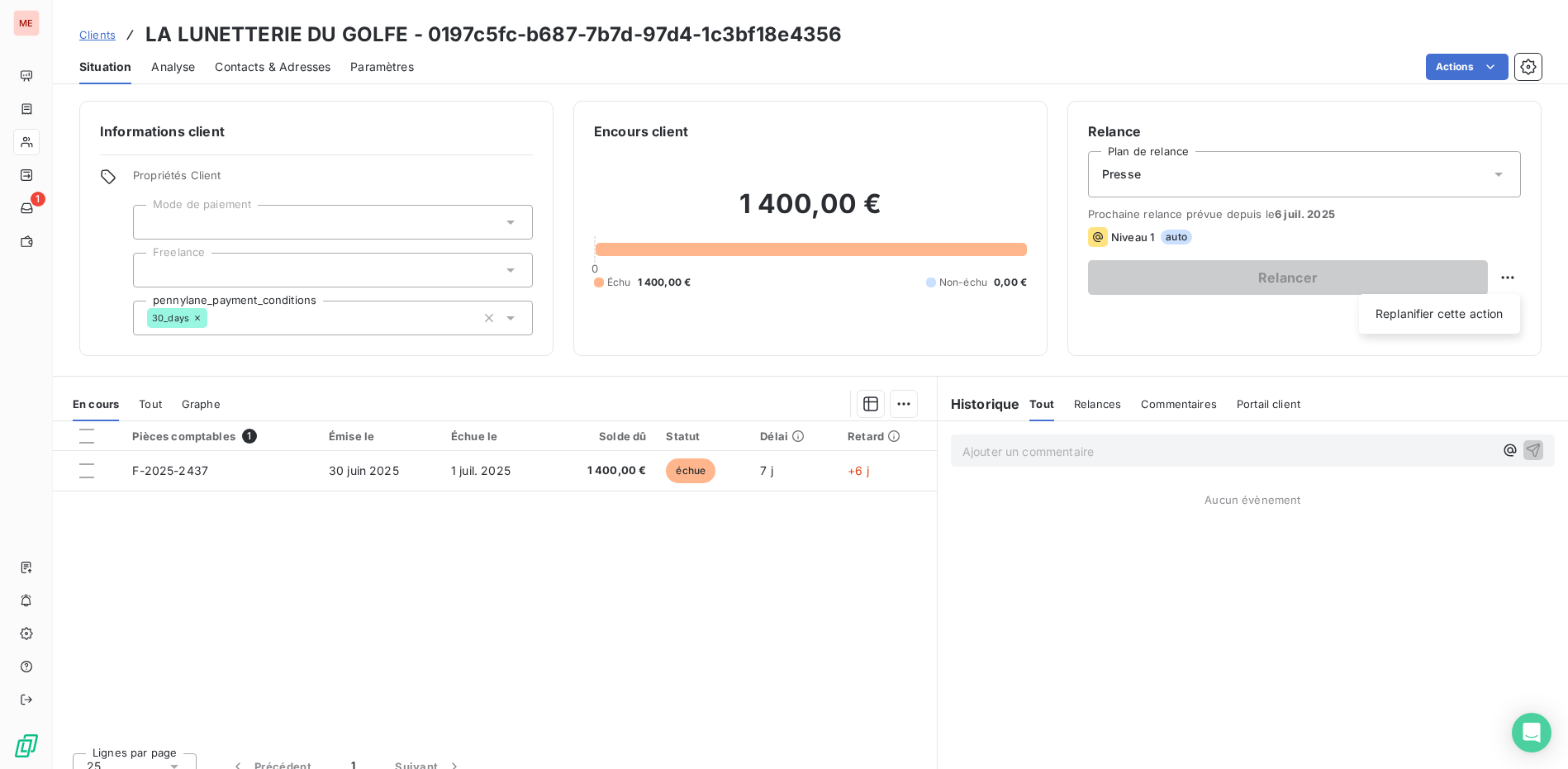 click on "ME 1 Clients LA LUNETTERIE DU GOLFE - 0197c5fc-b687-7b7d-97d4-1c3bf18e4356 Situation Analyse Contacts & Adresses Paramètres Actions Informations client Propriétés Client Mode de paiement Freelance pennylane_payment_conditions 30_days Encours client   1 400,00 € 0 Échu 1 400,00 € Non-échu 0,00 €   Relance Plan de relance Presse Prochaine relance prévue depuis le  6 juil. 2025 Niveau 1 auto Relancer Replanifier cette action En cours Tout Graphe Pièces comptables 1 Émise le Échue le Solde dû Statut Délai   Retard   F-2025-2437 30 juin 2025 1 juil. 2025 1 400,00 € échue 7 j +6 j Lignes par page 25 Précédent 1 Suivant Historique Tout Relances Commentaires Portail client Tout Relances Commentaires Portail client Ajouter un commentaire ﻿ Aucun évènement" at bounding box center [784, 384] 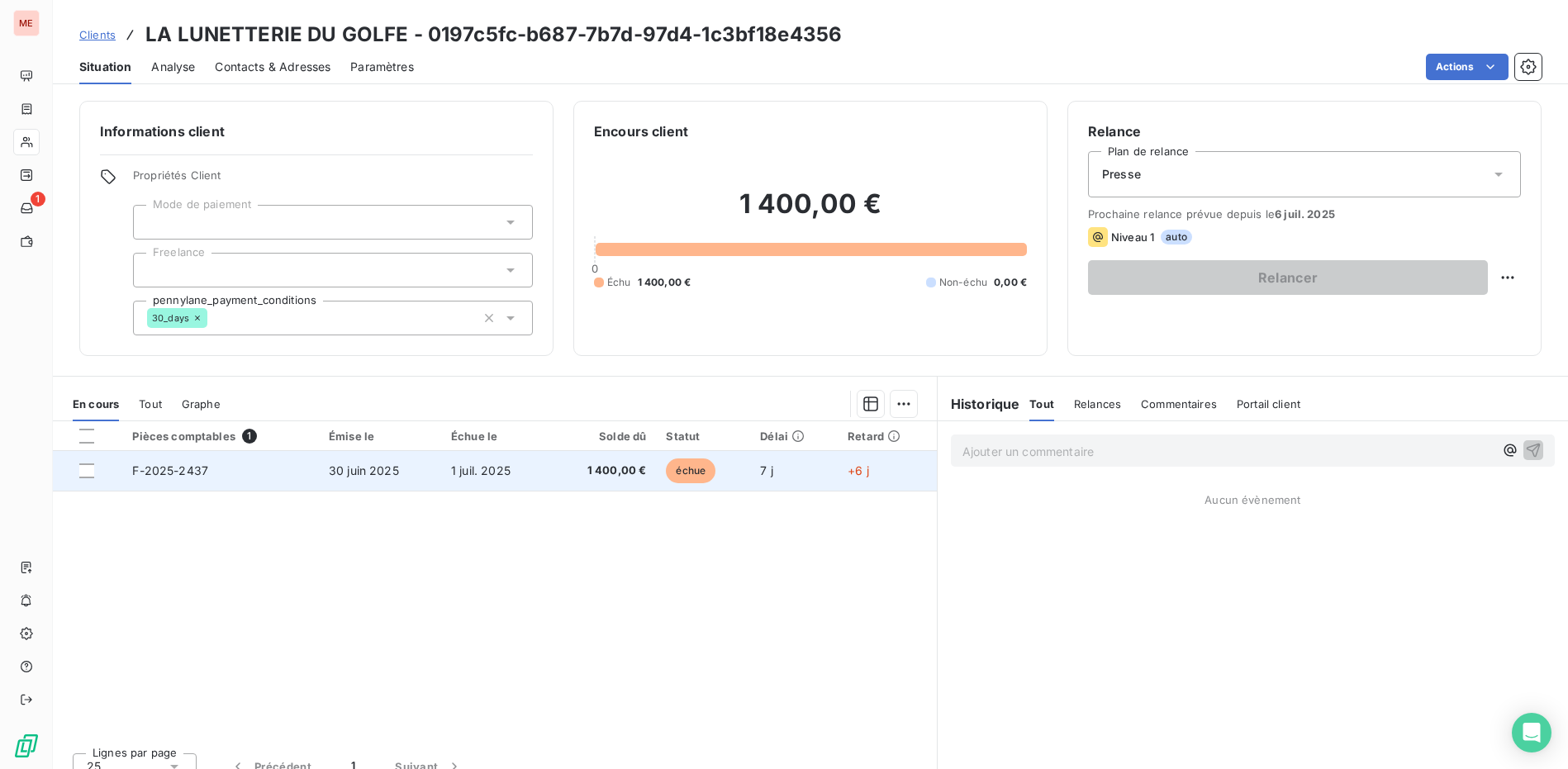 click on "1 400,00 €" at bounding box center [602, 471] 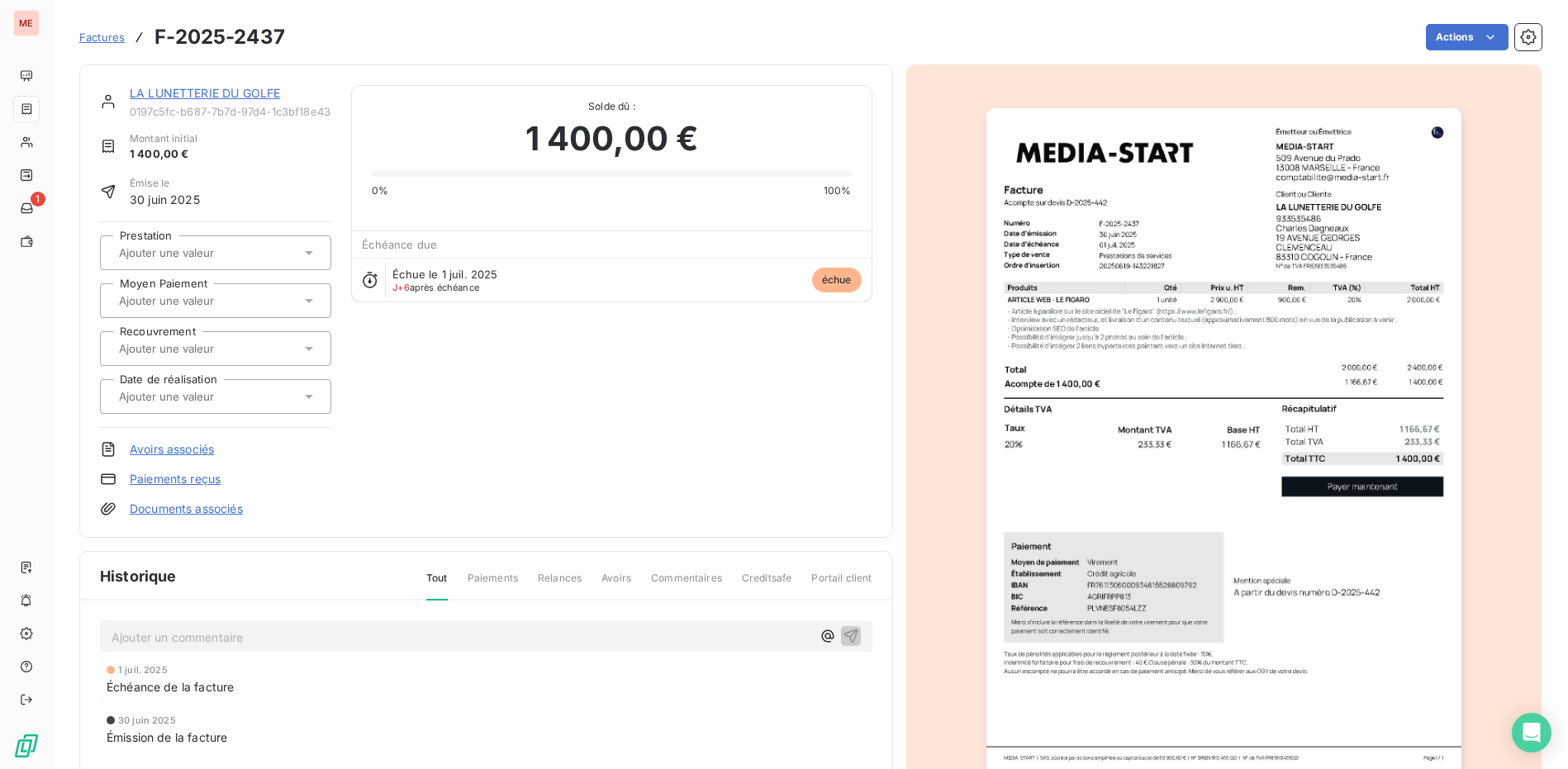 click on "LA LUNETTERIE DU GOLFE" at bounding box center [205, 93] 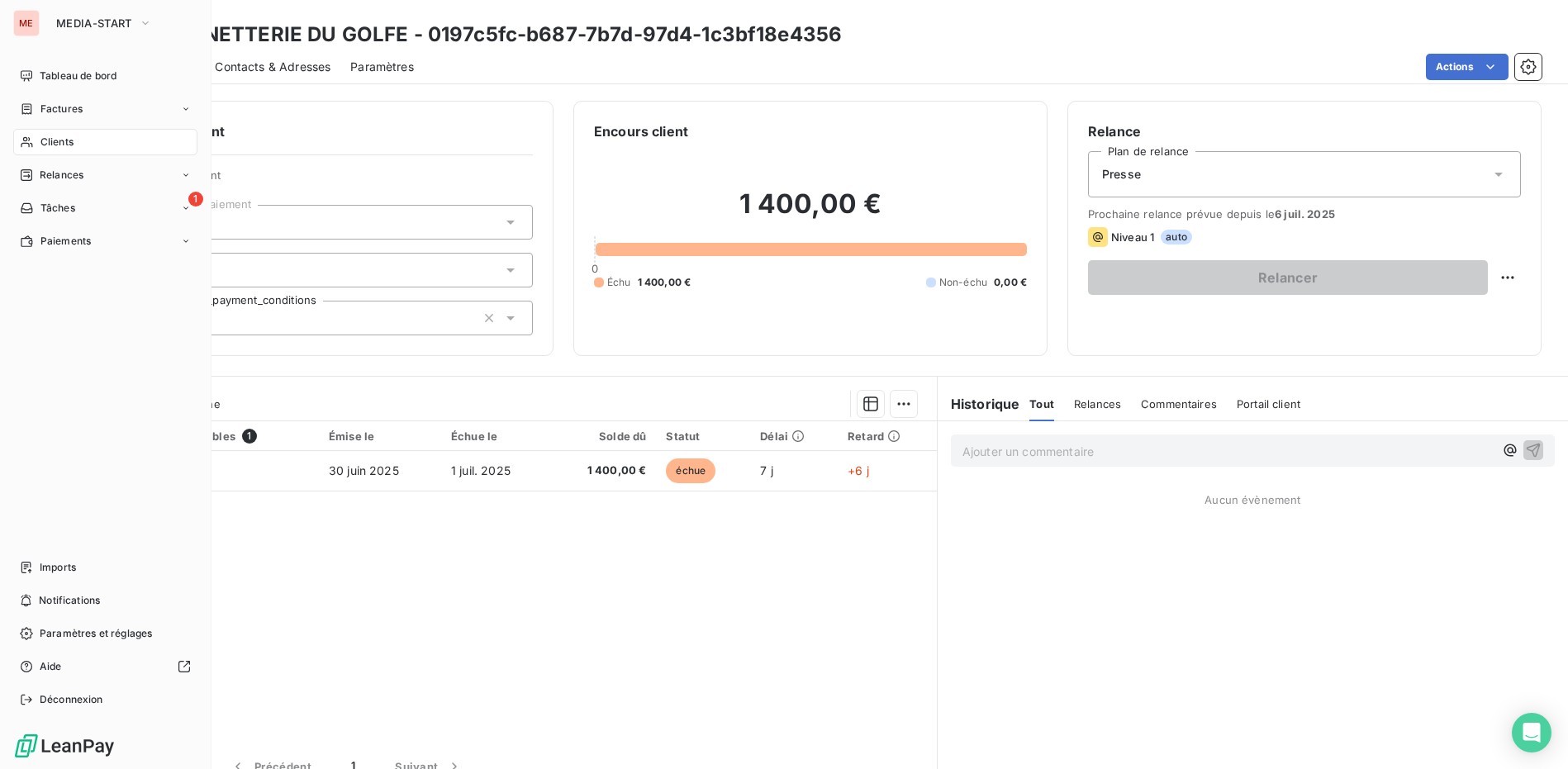 click 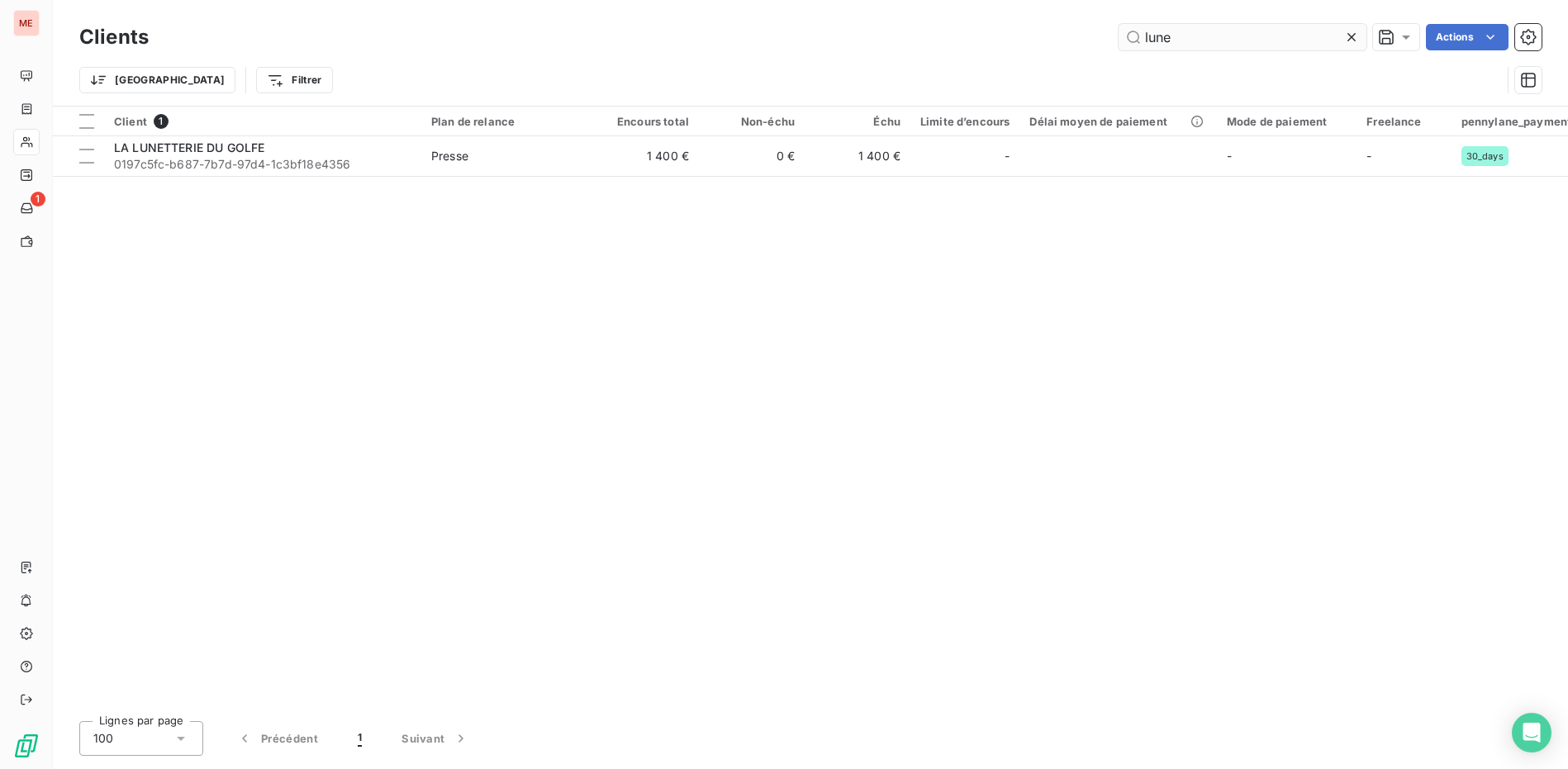 click on "lune" at bounding box center [1243, 37] 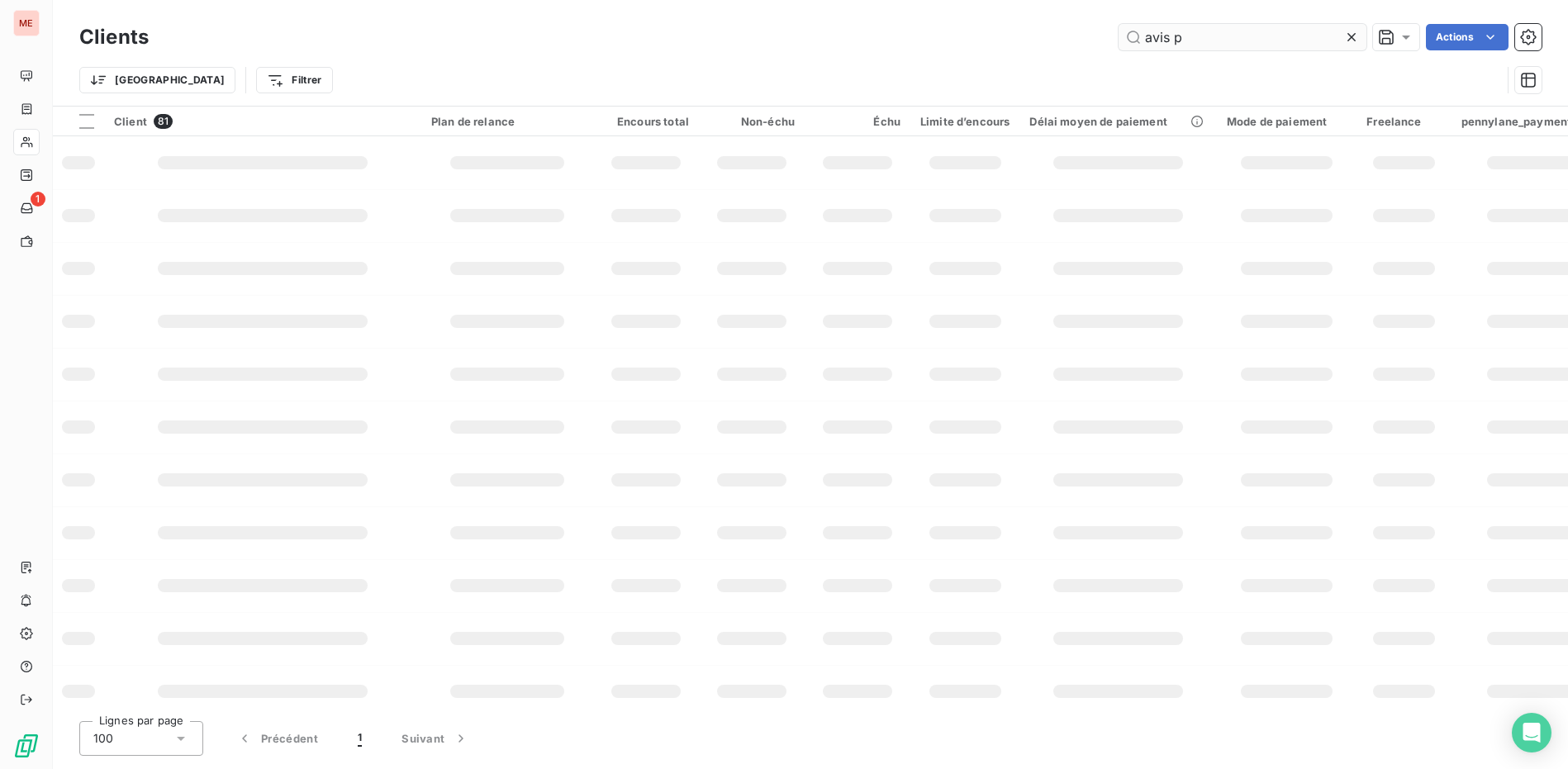 type on "avis pl" 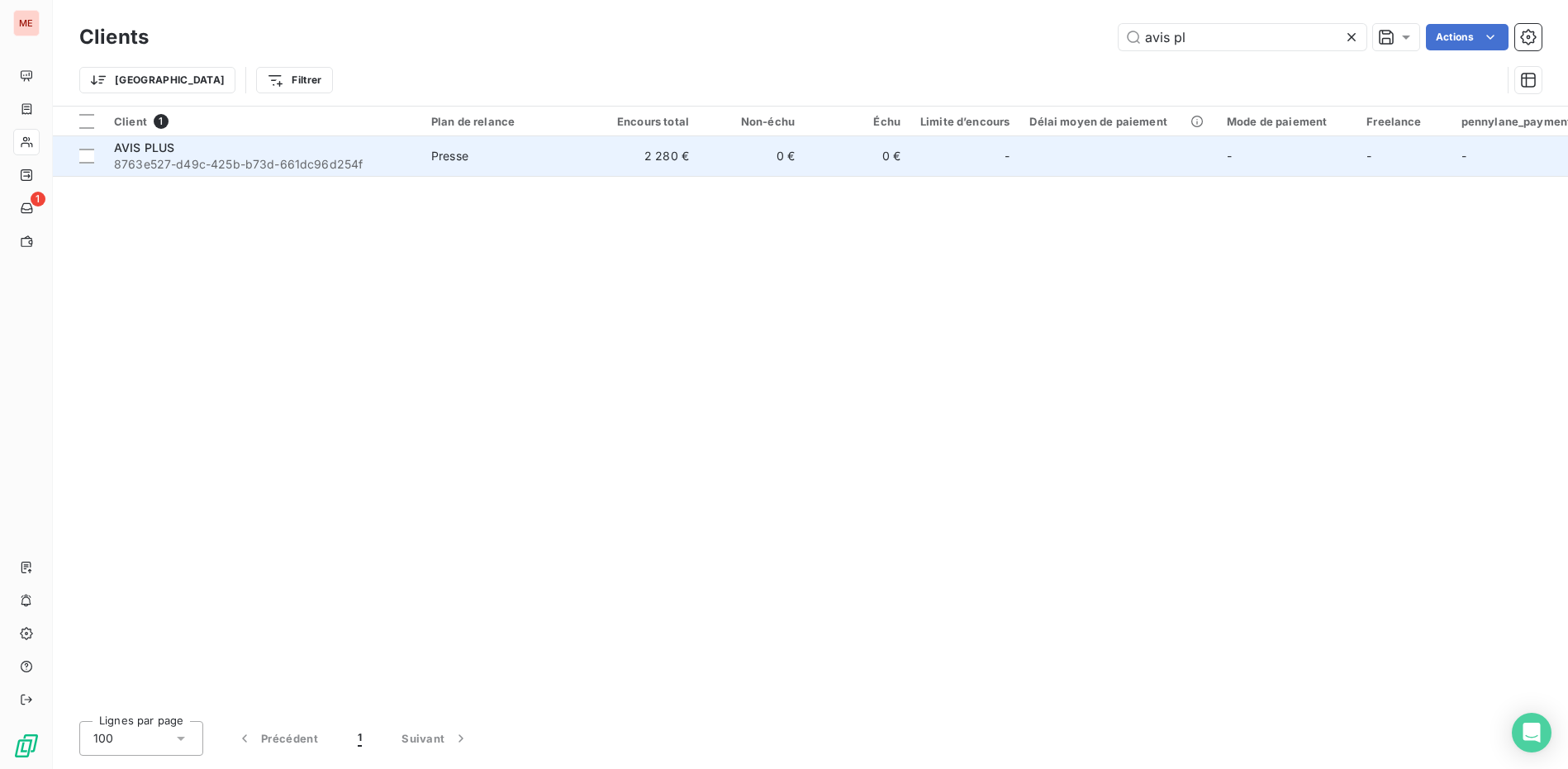 click on "Presse" at bounding box center [507, 156] 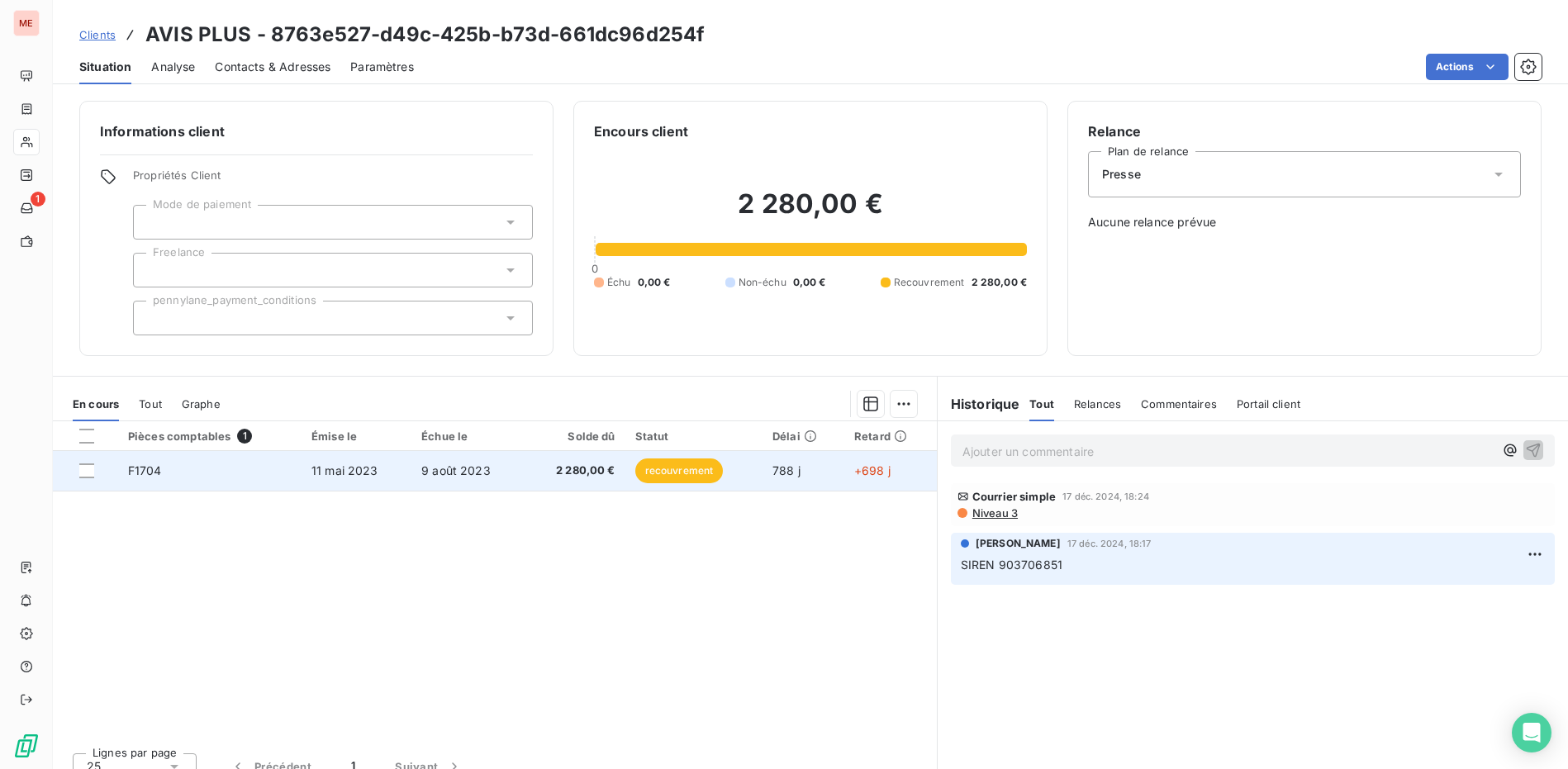 click on "2 280,00 €" at bounding box center (575, 471) 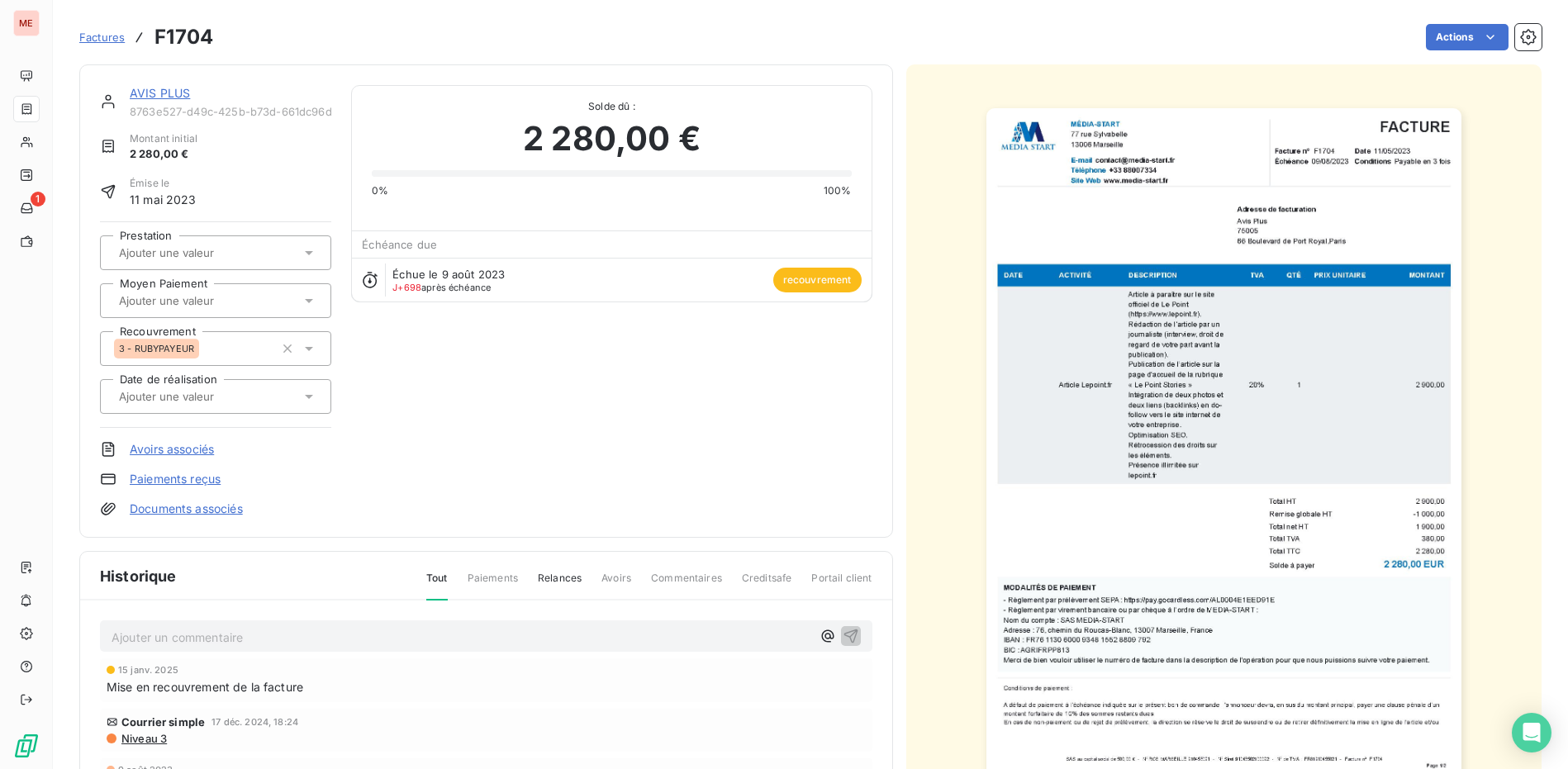 click on "AVIS PLUS" at bounding box center [159, 93] 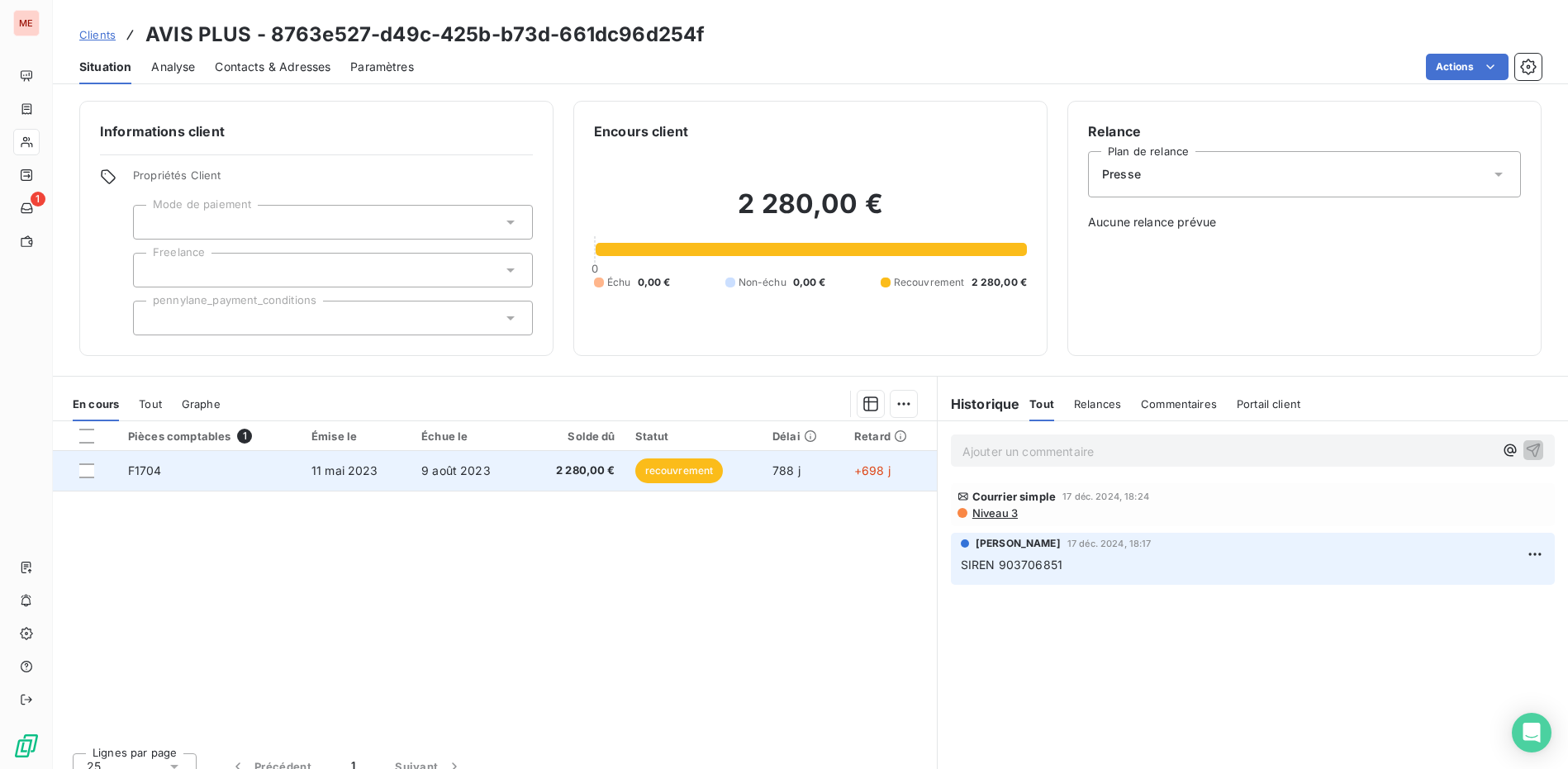 click on "9 août 2023" at bounding box center (456, 470) 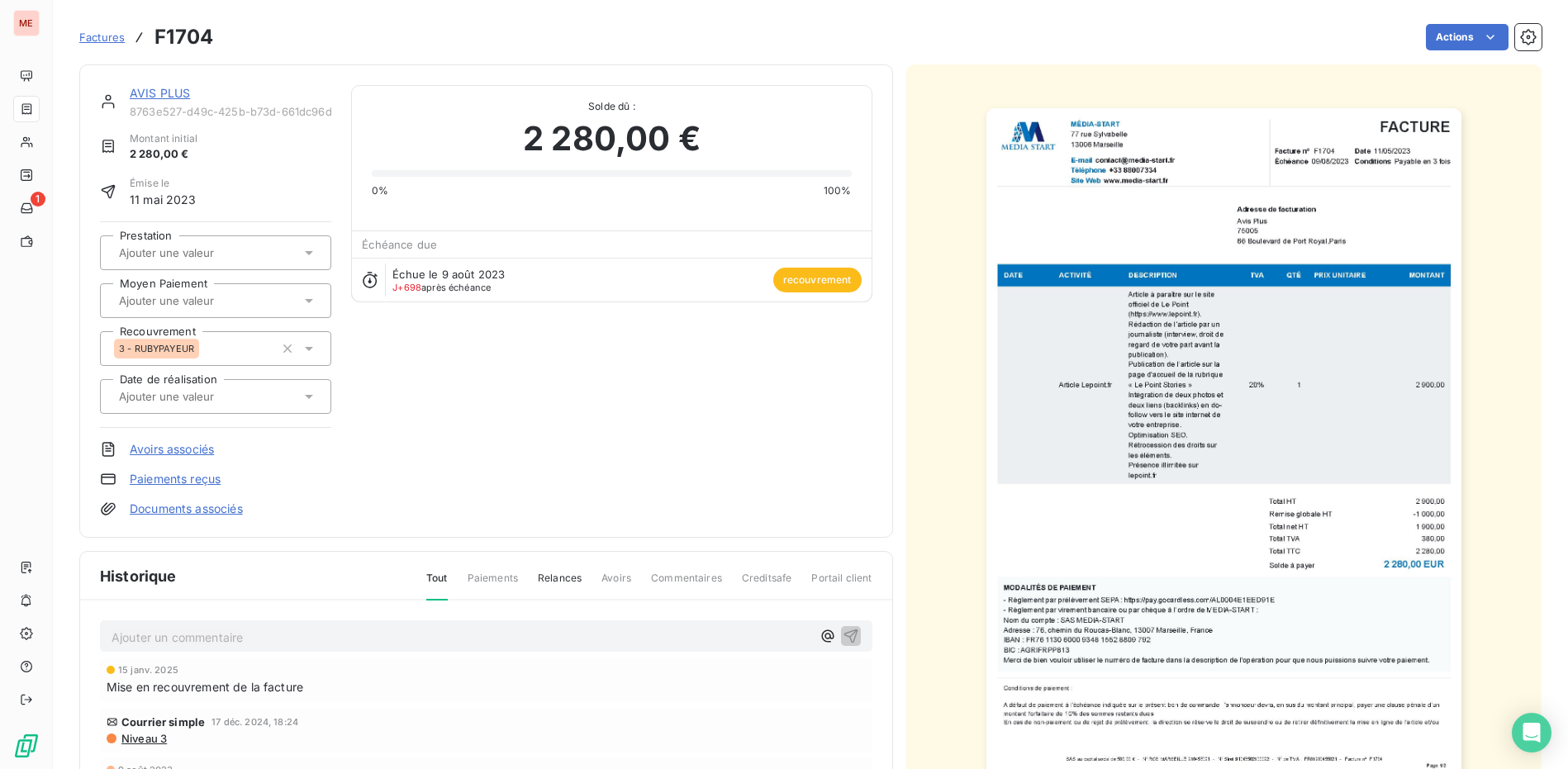click at bounding box center [1224, 444] 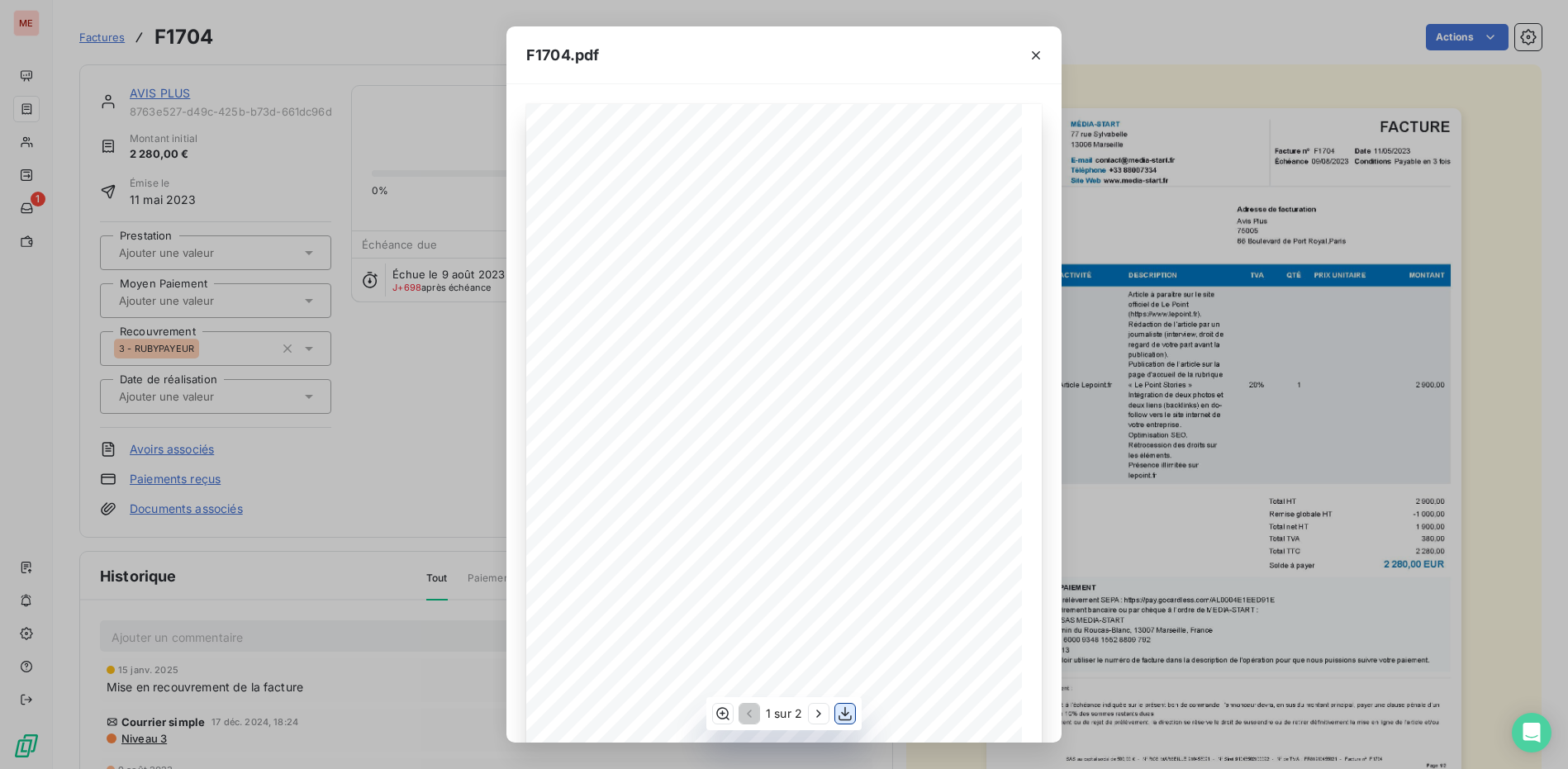 click 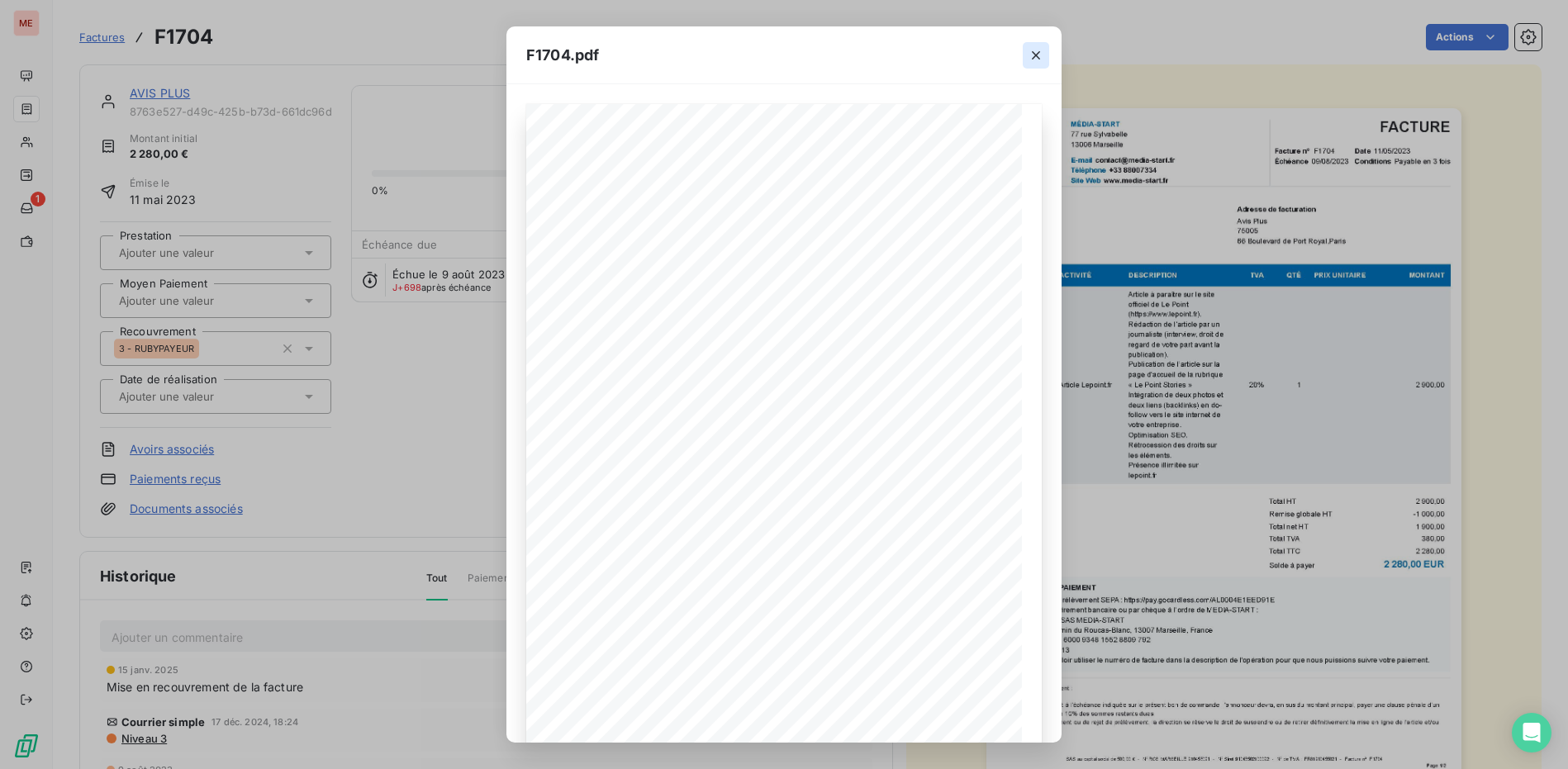 click 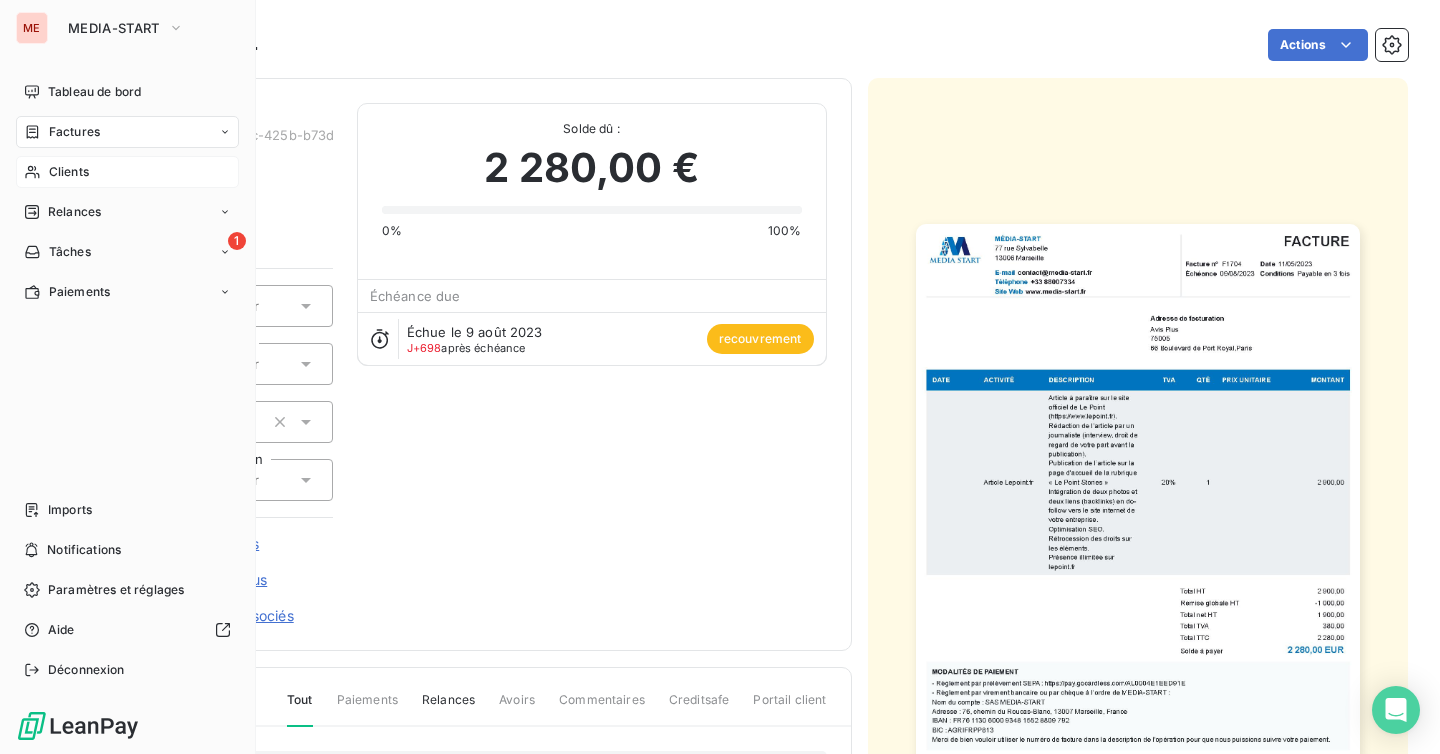 click 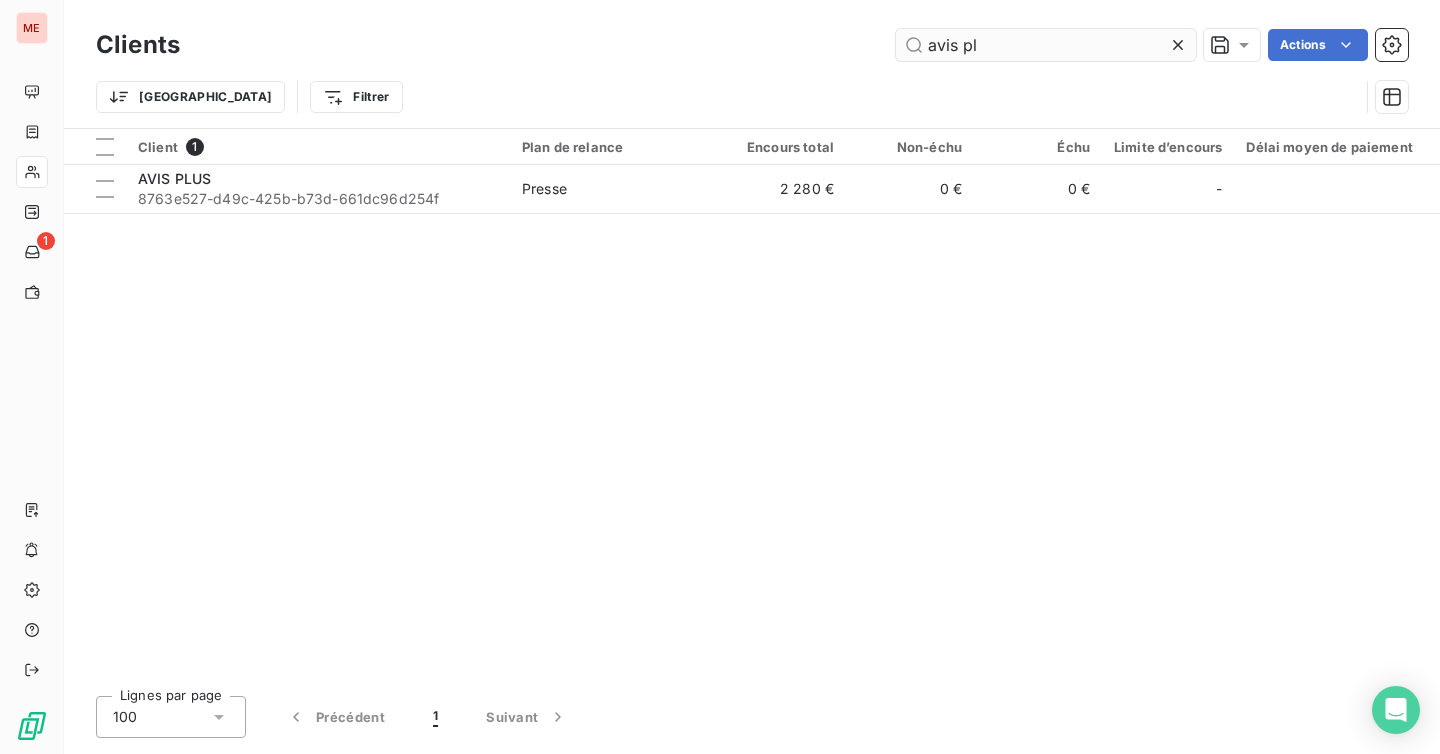 click on "avis pl" at bounding box center (1046, 45) 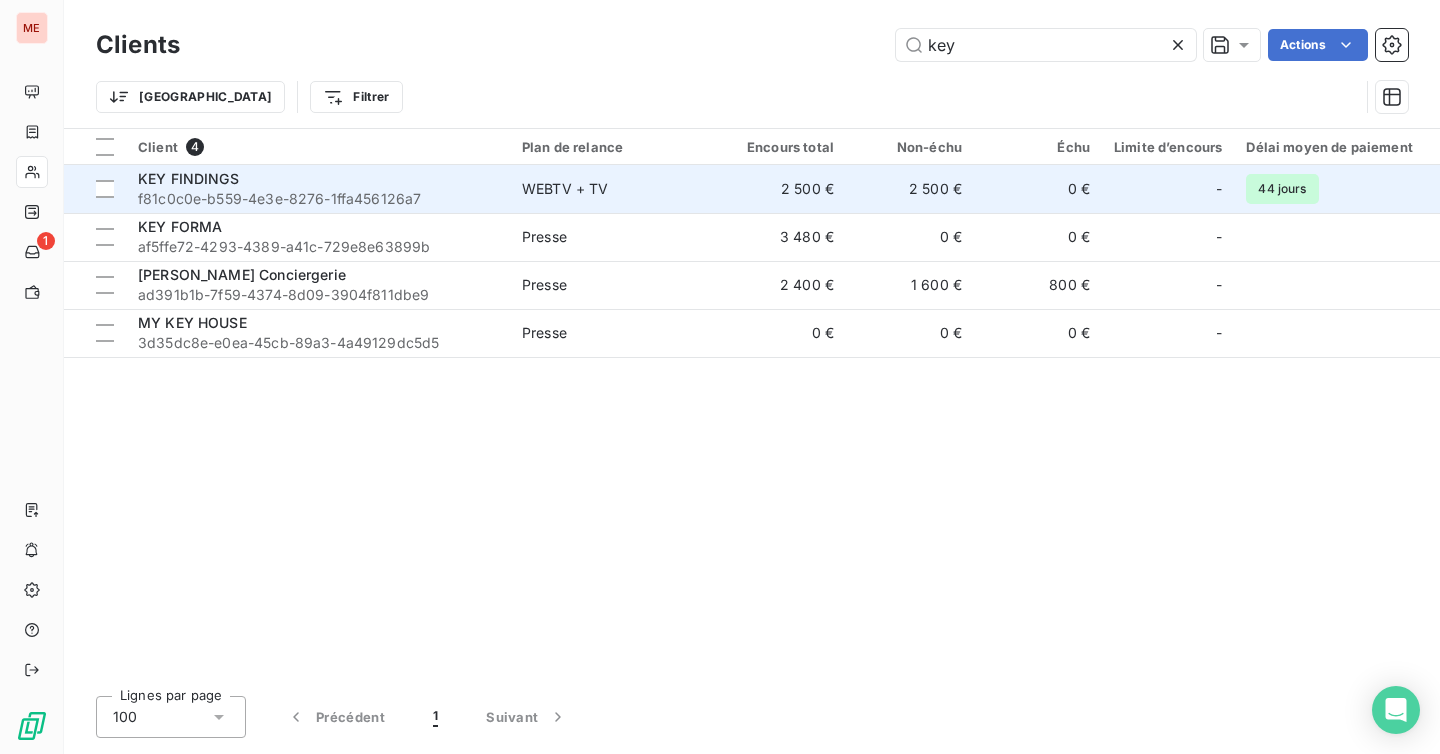 type on "key" 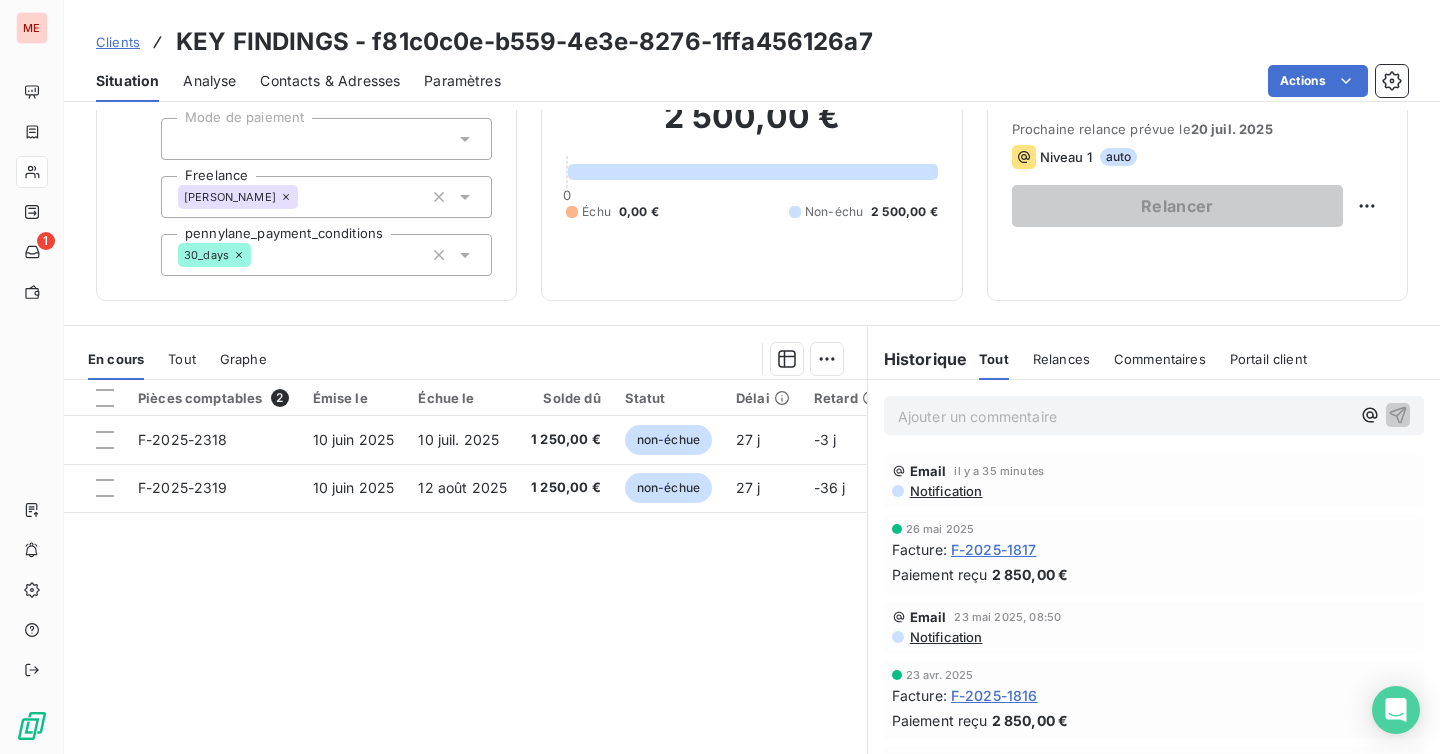 scroll, scrollTop: 133, scrollLeft: 0, axis: vertical 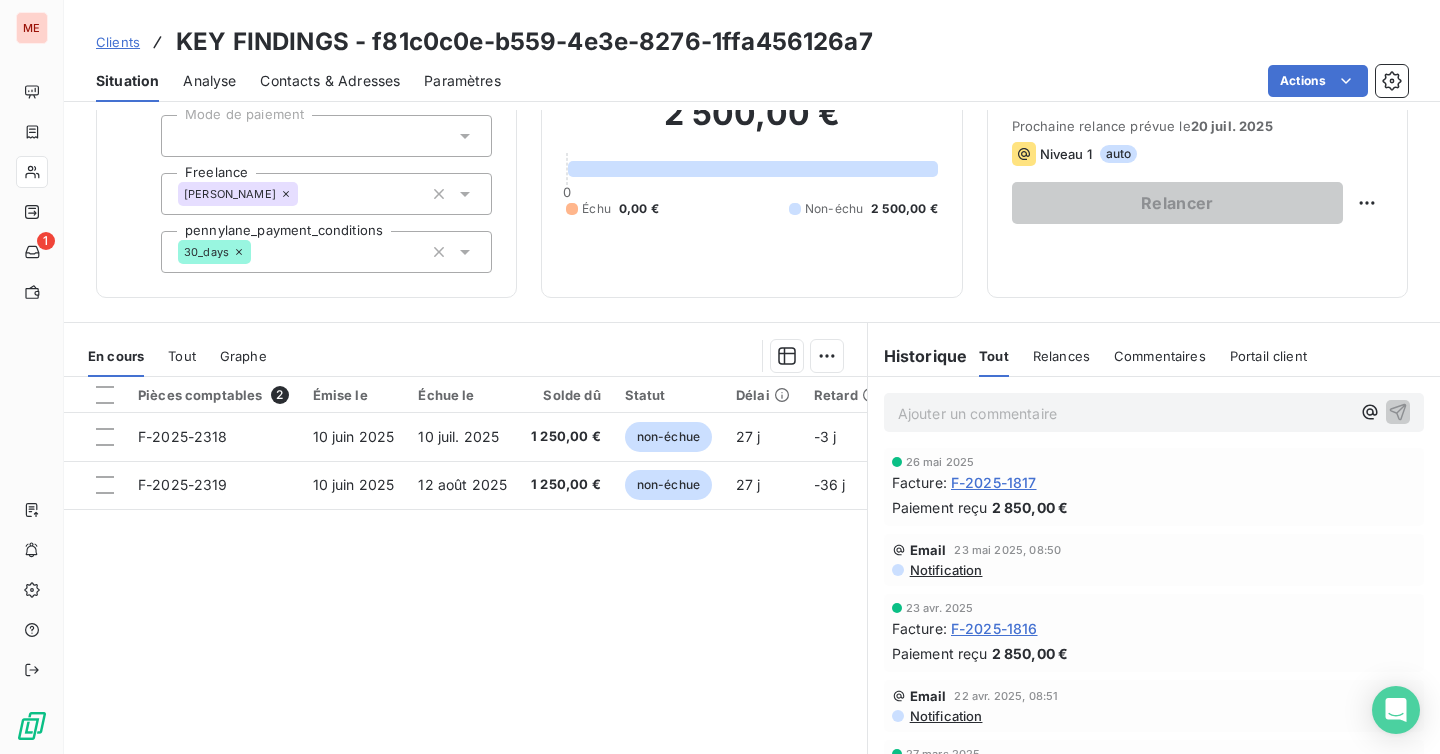 click on "F-2025-1817" at bounding box center [994, 482] 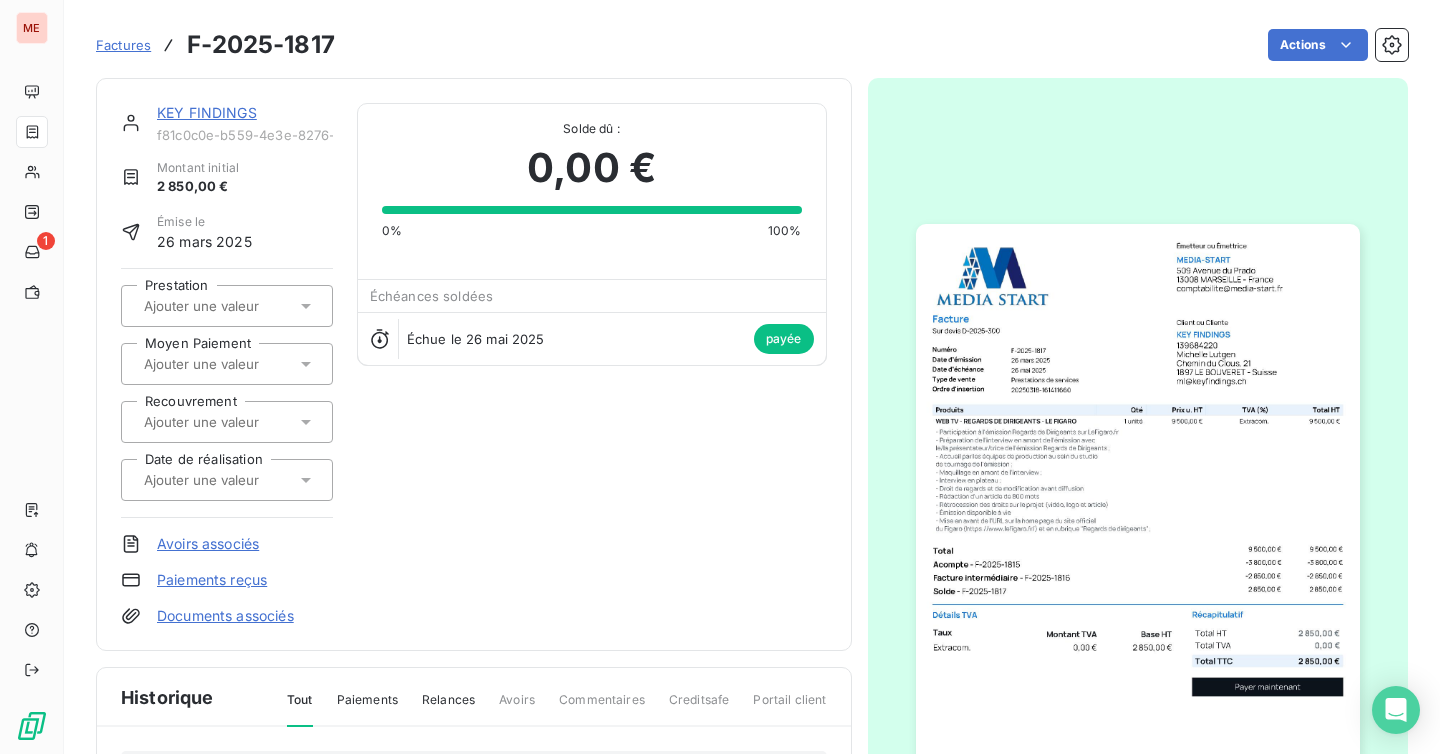 click on "KEY FINDINGS" at bounding box center (207, 112) 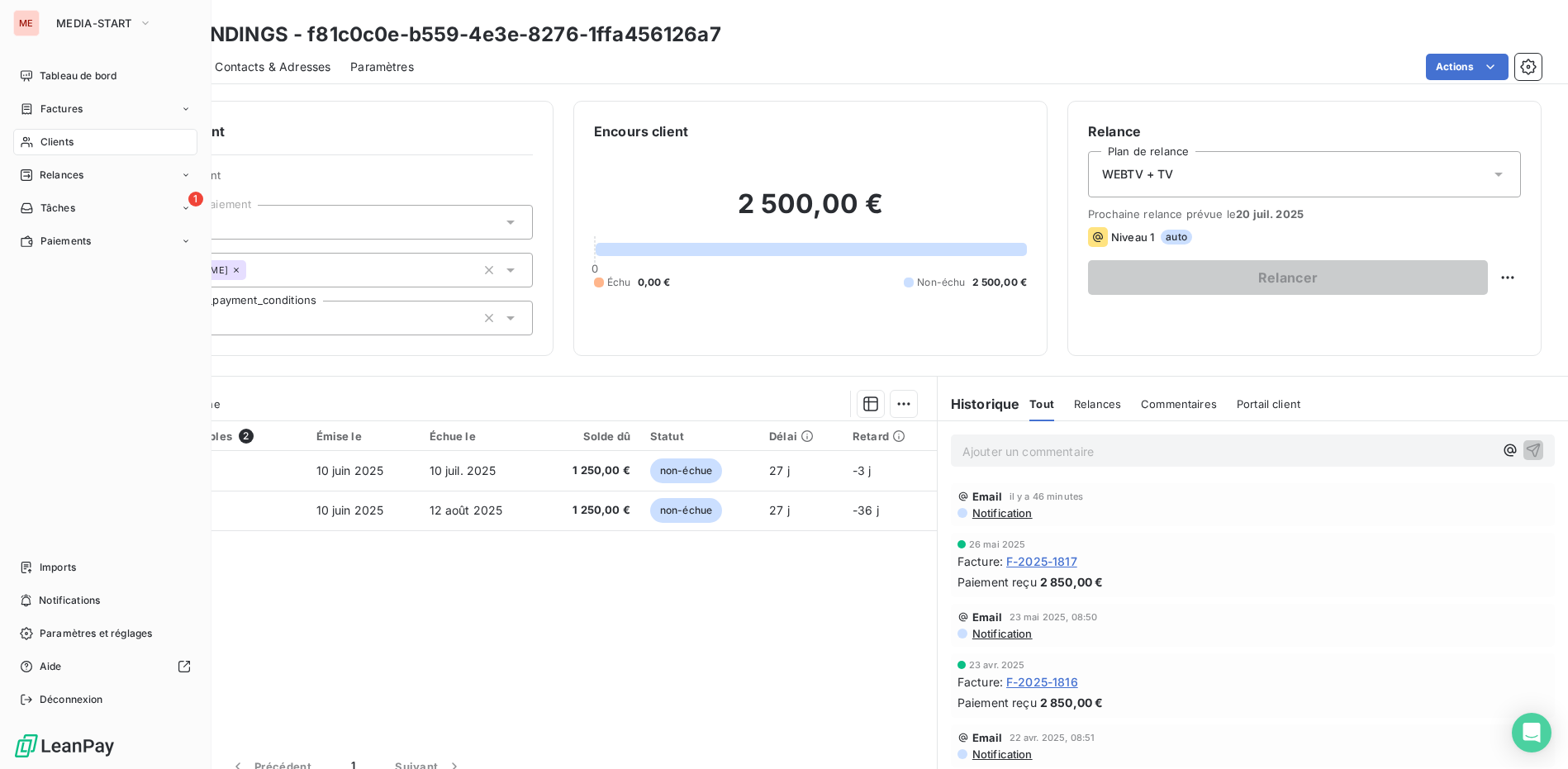 click on "Clients" at bounding box center [105, 142] 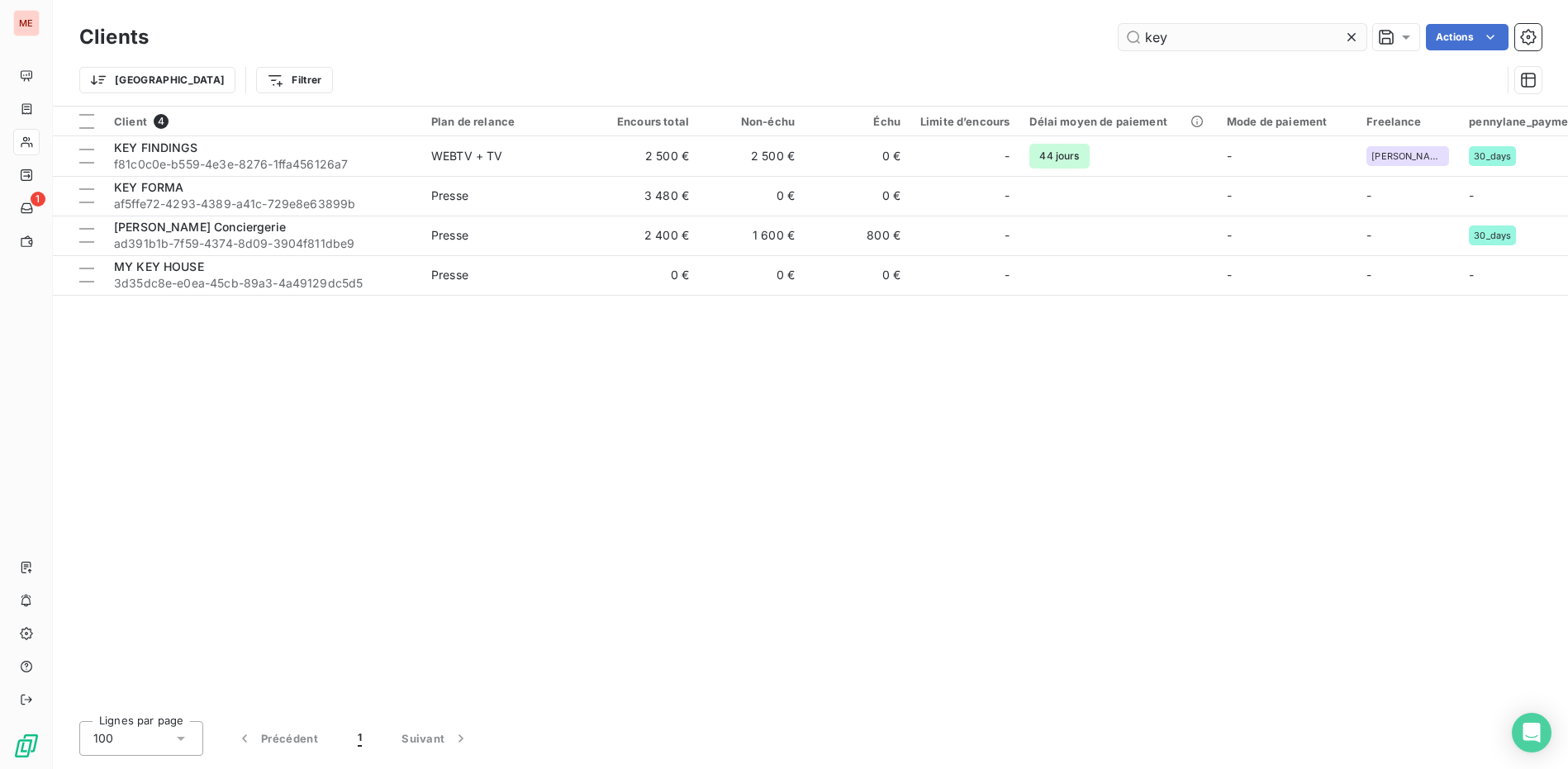 click on "key" at bounding box center [1243, 37] 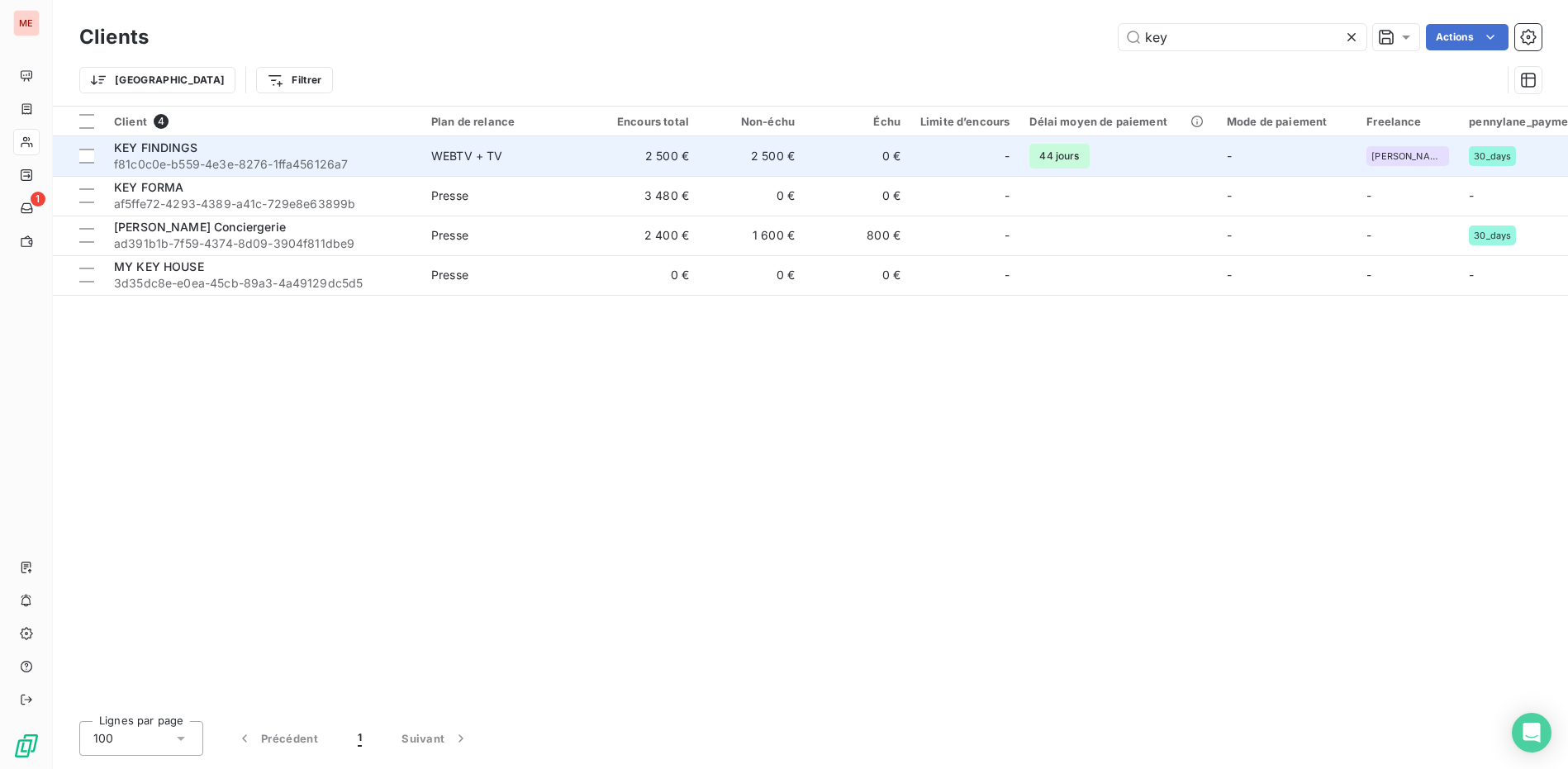 click on "f81c0c0e-b559-4e3e-8276-1ffa456126a7" at bounding box center (263, 164) 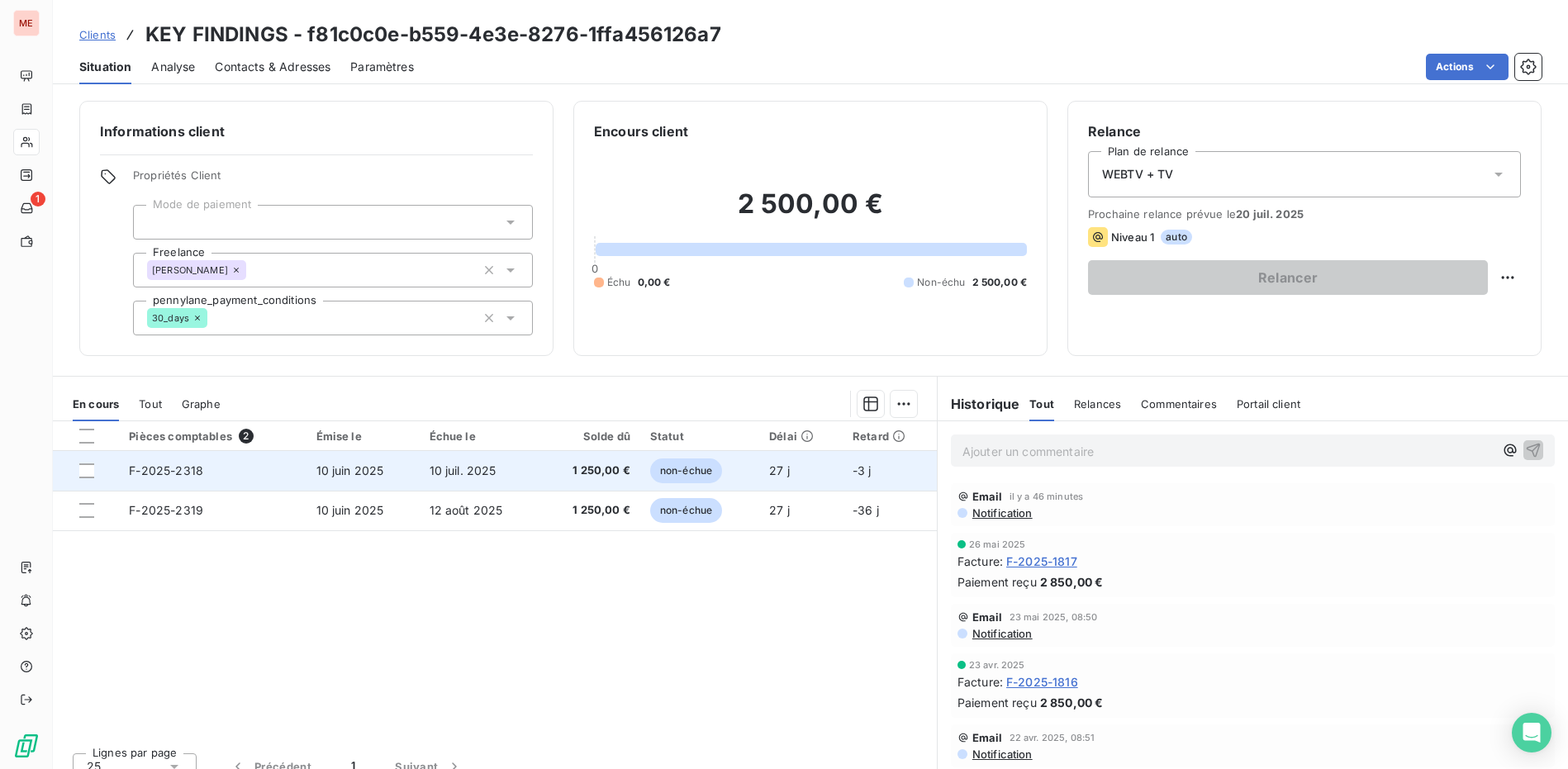 click on "10 juil. 2025" at bounding box center [463, 470] 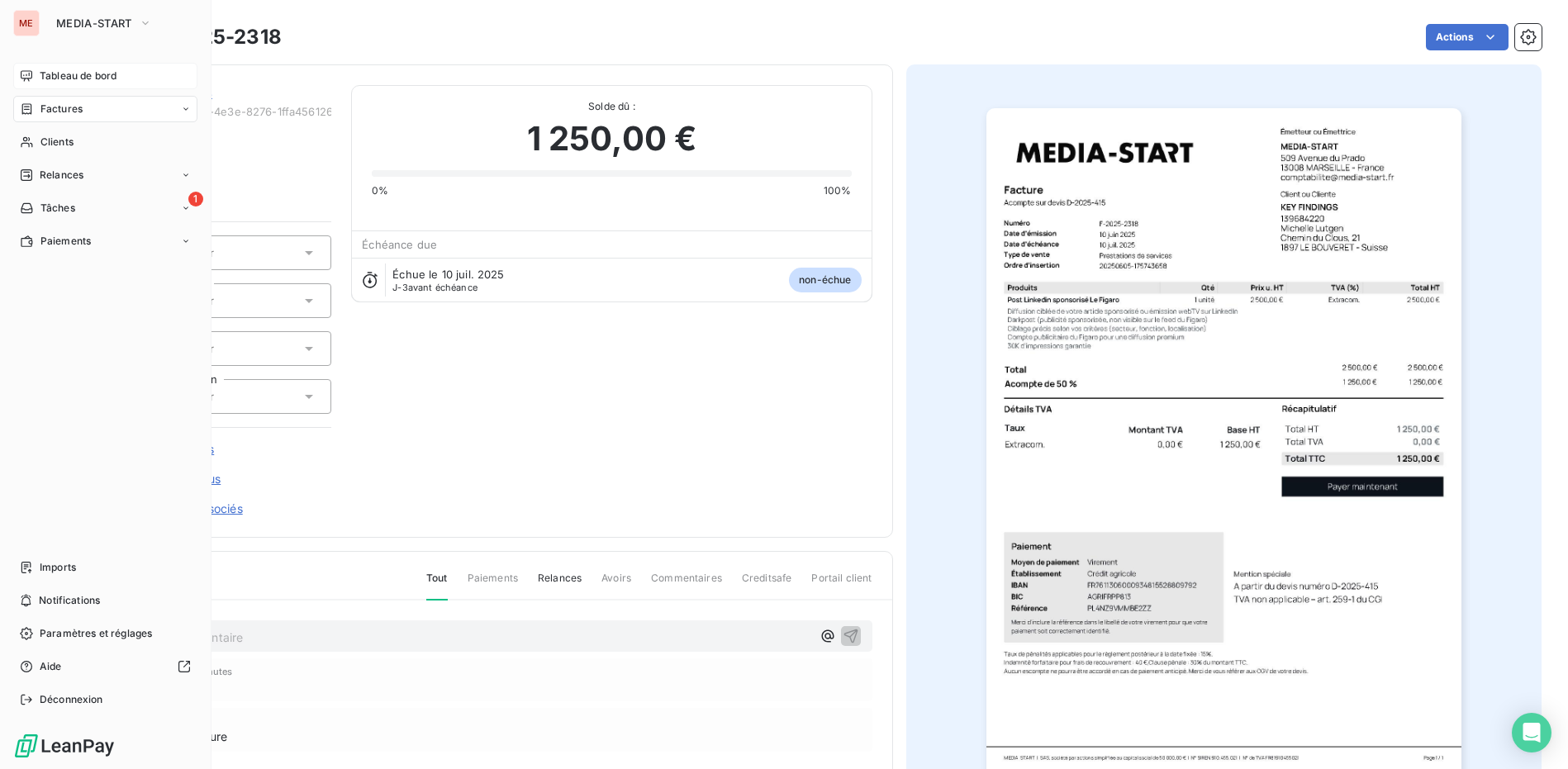 click on "Tableau de bord" at bounding box center (105, 76) 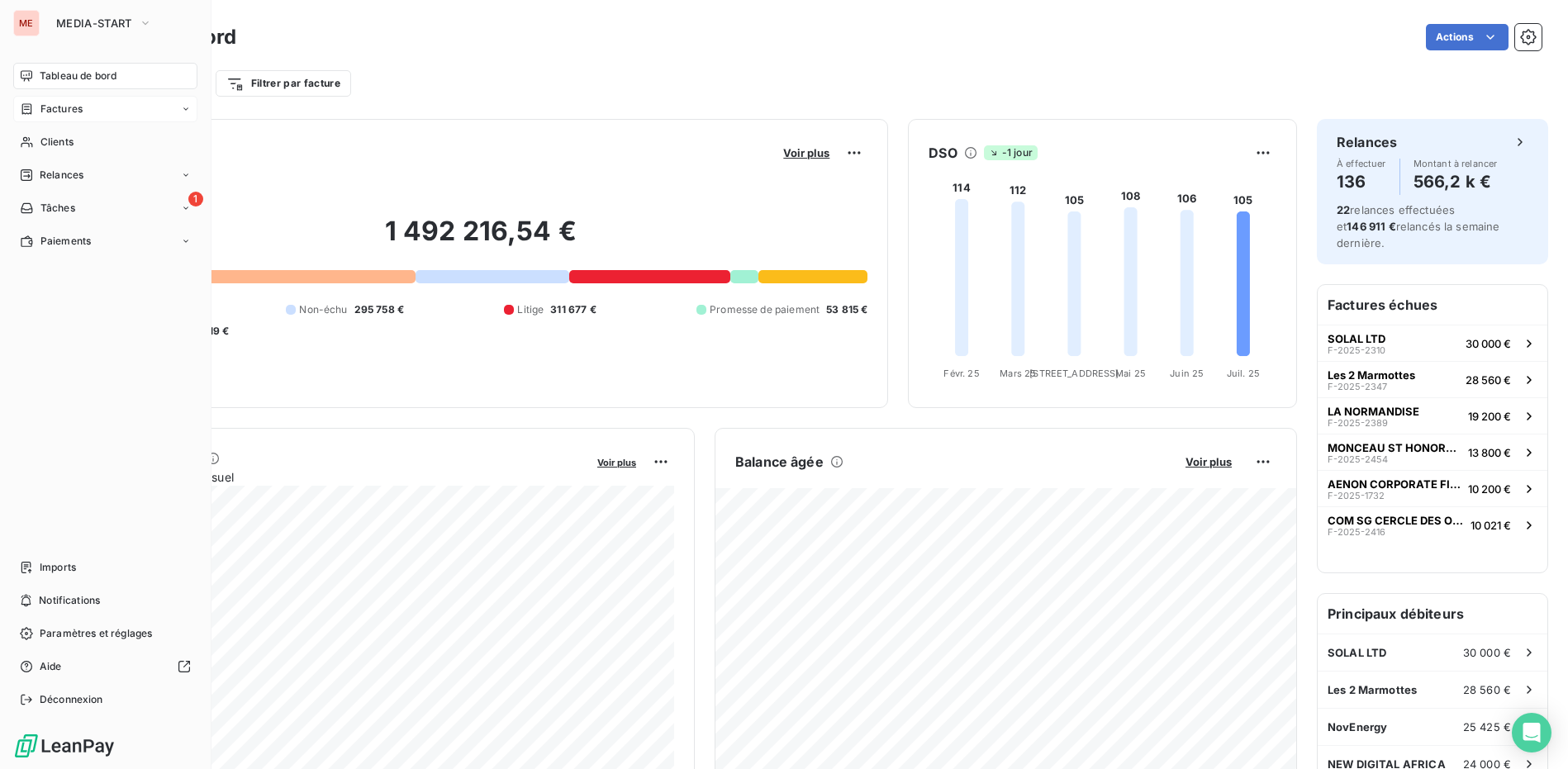 click on "Factures" at bounding box center [105, 109] 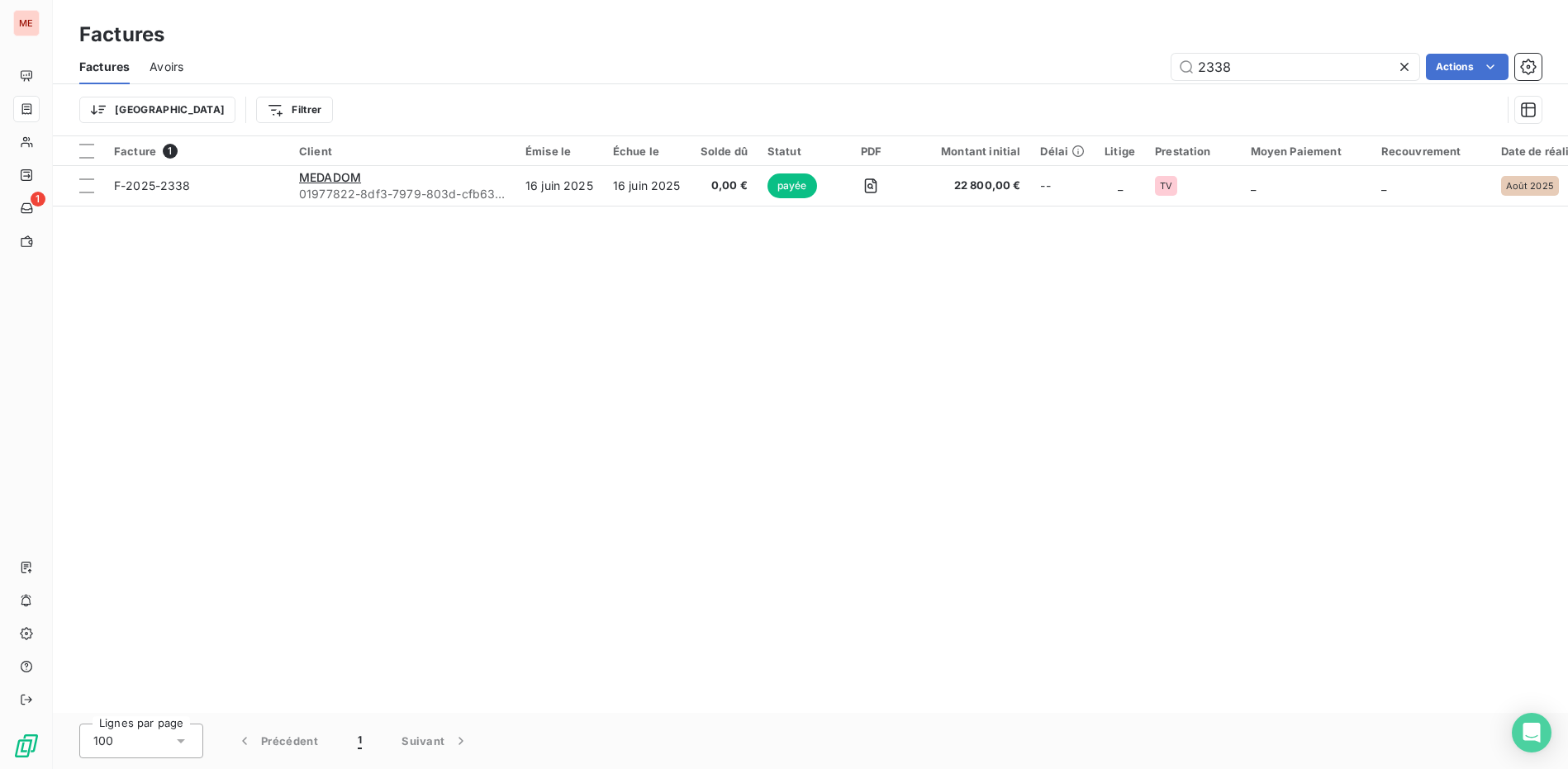 click 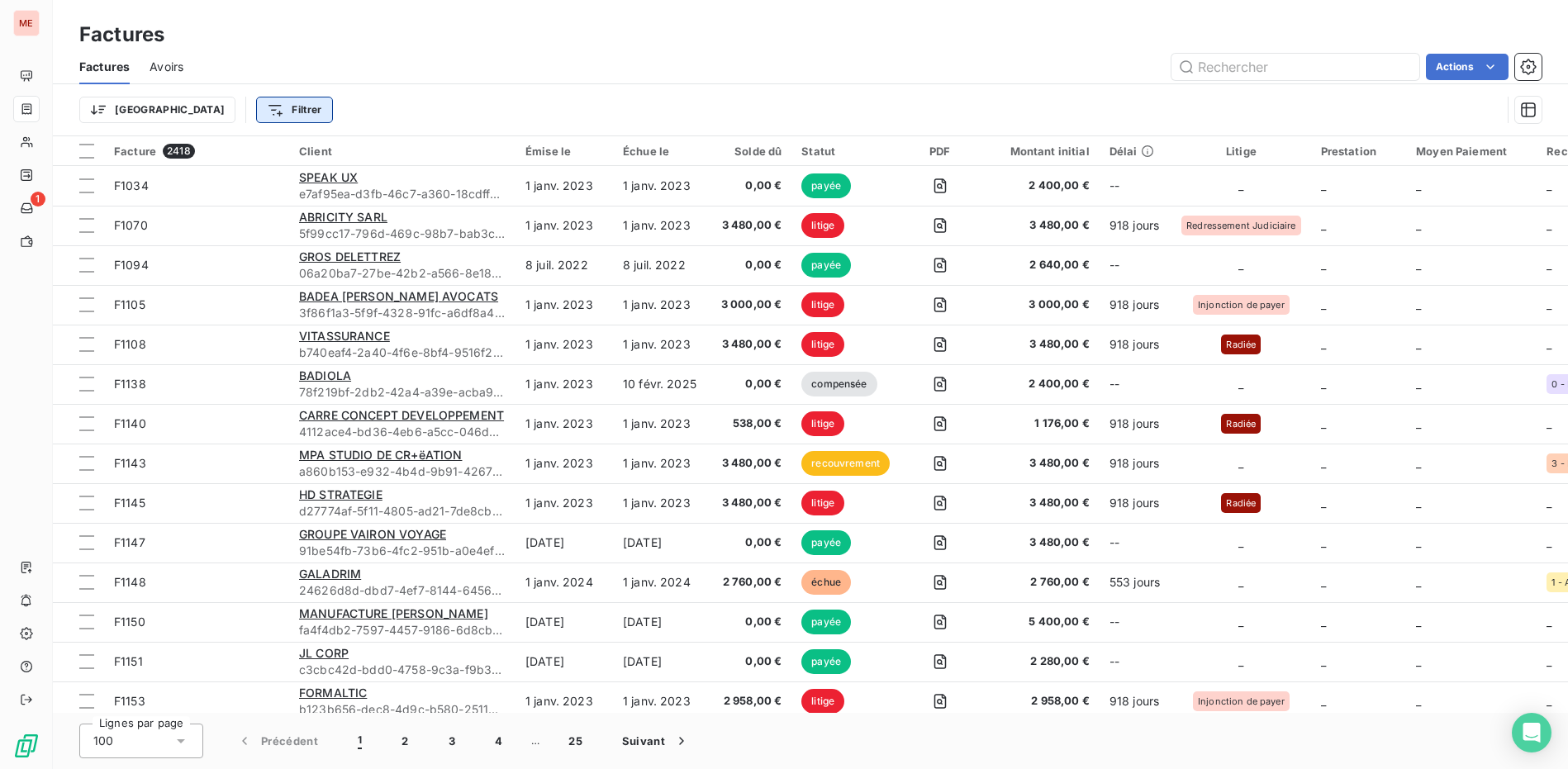 click on "ME 1 Factures Factures Avoirs Actions Trier Filtrer Facture 2418 Client Émise le Échue le Solde dû Statut PDF Montant initial Délai Litige Prestation Moyen Paiement Recouvrement Date de réalisation Retard   Actions F1034 SPEAK UX e7af95ea-d3fb-46c7-a360-18cdff4b01f9 1 janv. 2023 1 janv. 2023 0,00 € payée 2 400,00 € -- _ _ _ _ _ F1070 ABRICITY SARL 5f99cc17-796d-469c-98b7-bab3c2c1191c 1 janv. 2023 1 janv. 2023 3 480,00 € litige 3 480,00 € 918 jours Redressement Judiciaire _ _ _ _ +918 j F1094 GROS DELETTREZ 06a20ba7-27be-42b2-a566-8e18ad6a9c1c 8 juil. 2022 8 juil. 2022 0,00 € payée 2 640,00 € -- _ _ _ _ _ F1105 BADEA [PERSON_NAME] AVOCATS 3f86f1a3-5f9f-4328-91fc-a6df8a44d3db 1 janv. 2023 1 janv. 2023 3 000,00 € litige 3 000,00 € 918 jours Injonction de payer _ _ _ _ +918 j F1108 VITASSURANCE b740eaf4-2a40-4f6e-8bf4-9516f2ef0a1d 1 janv. 2023 1 janv. 2023 3 480,00 € litige 3 480,00 € 918 jours Radiée _ _ _ _ +918 j F1138 BADIOLA 1 janv. 2023 10 févr. 2025" at bounding box center [784, 384] 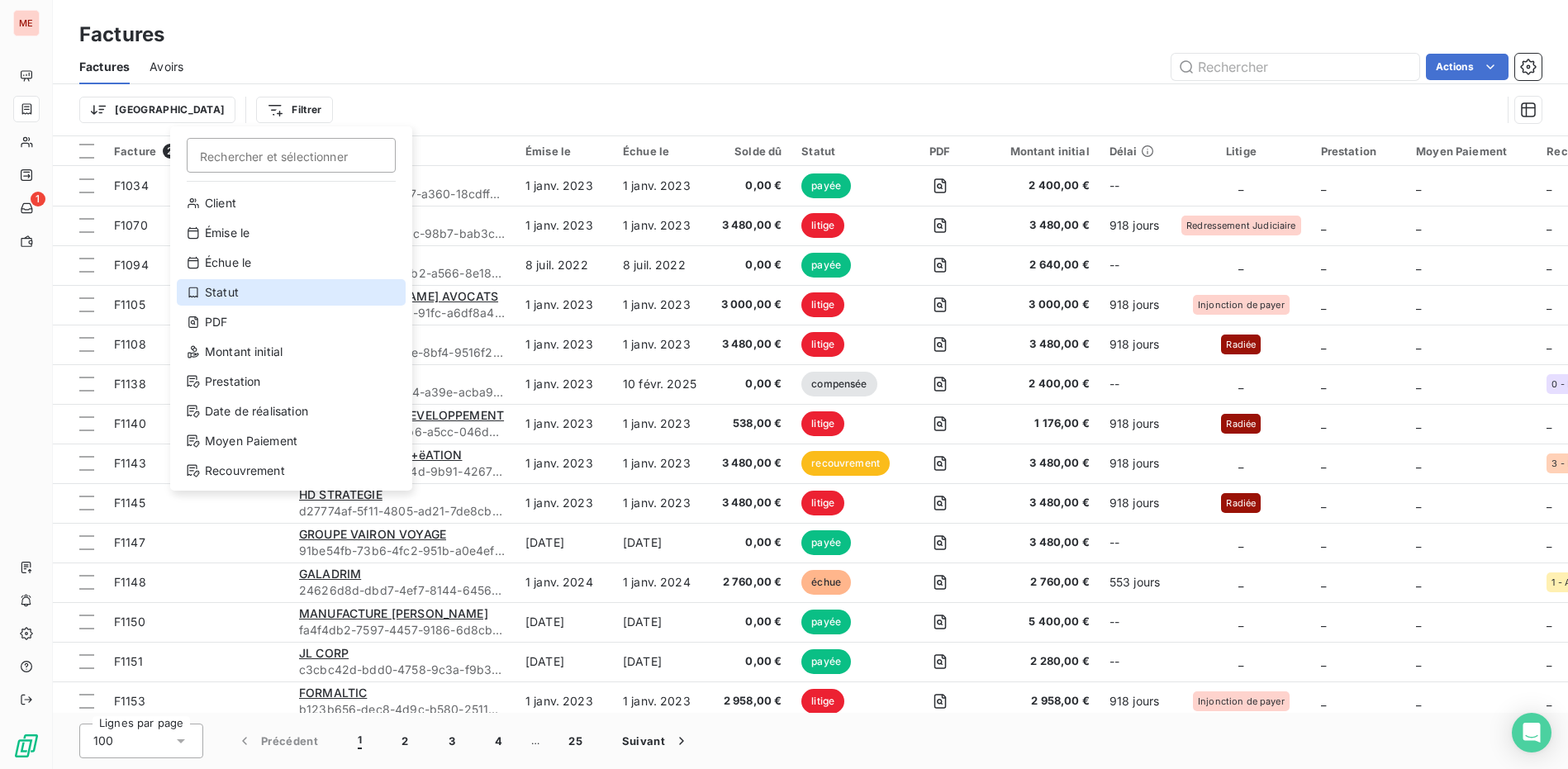 click on "Statut" at bounding box center (291, 292) 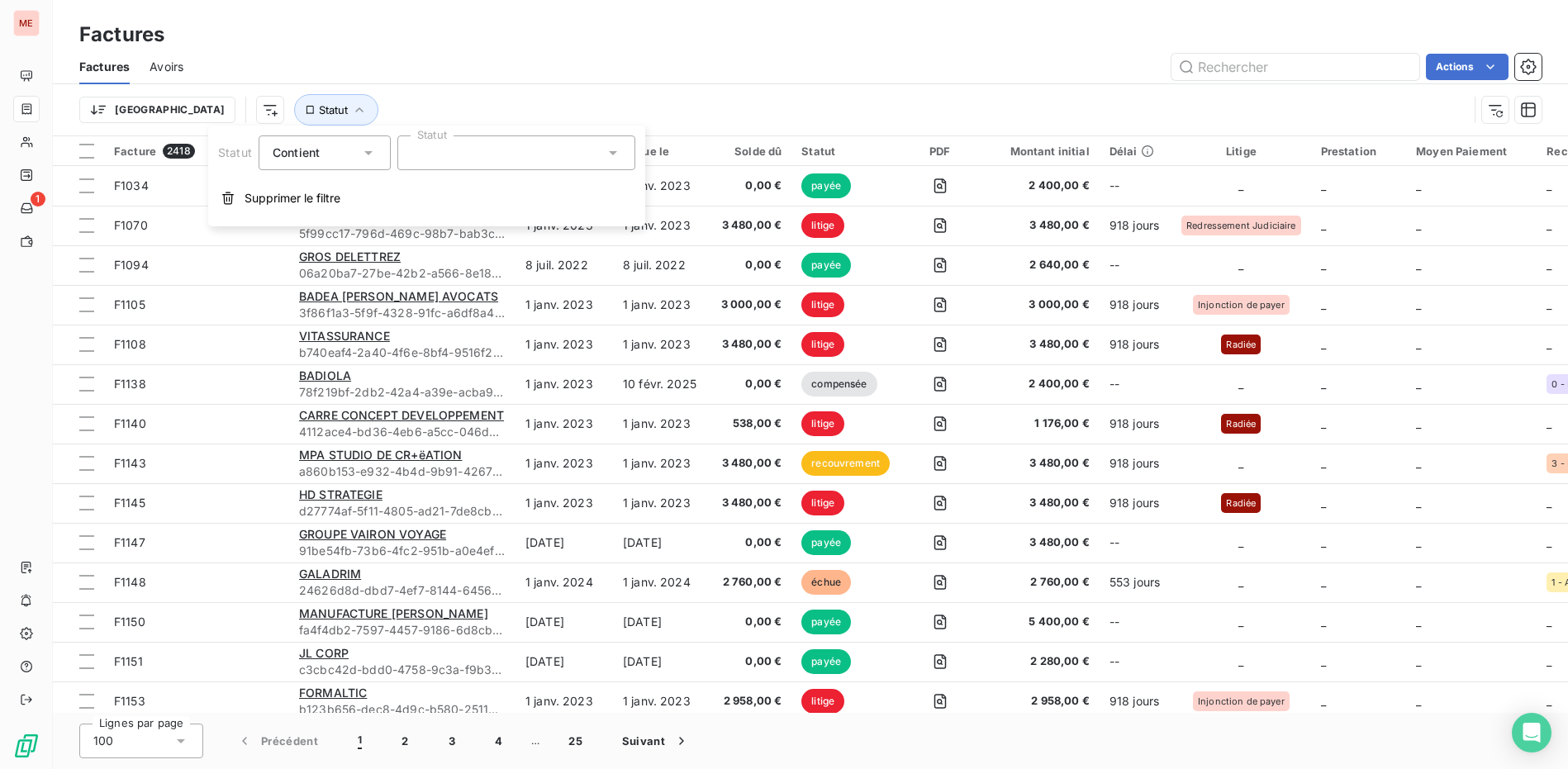 click at bounding box center [516, 153] 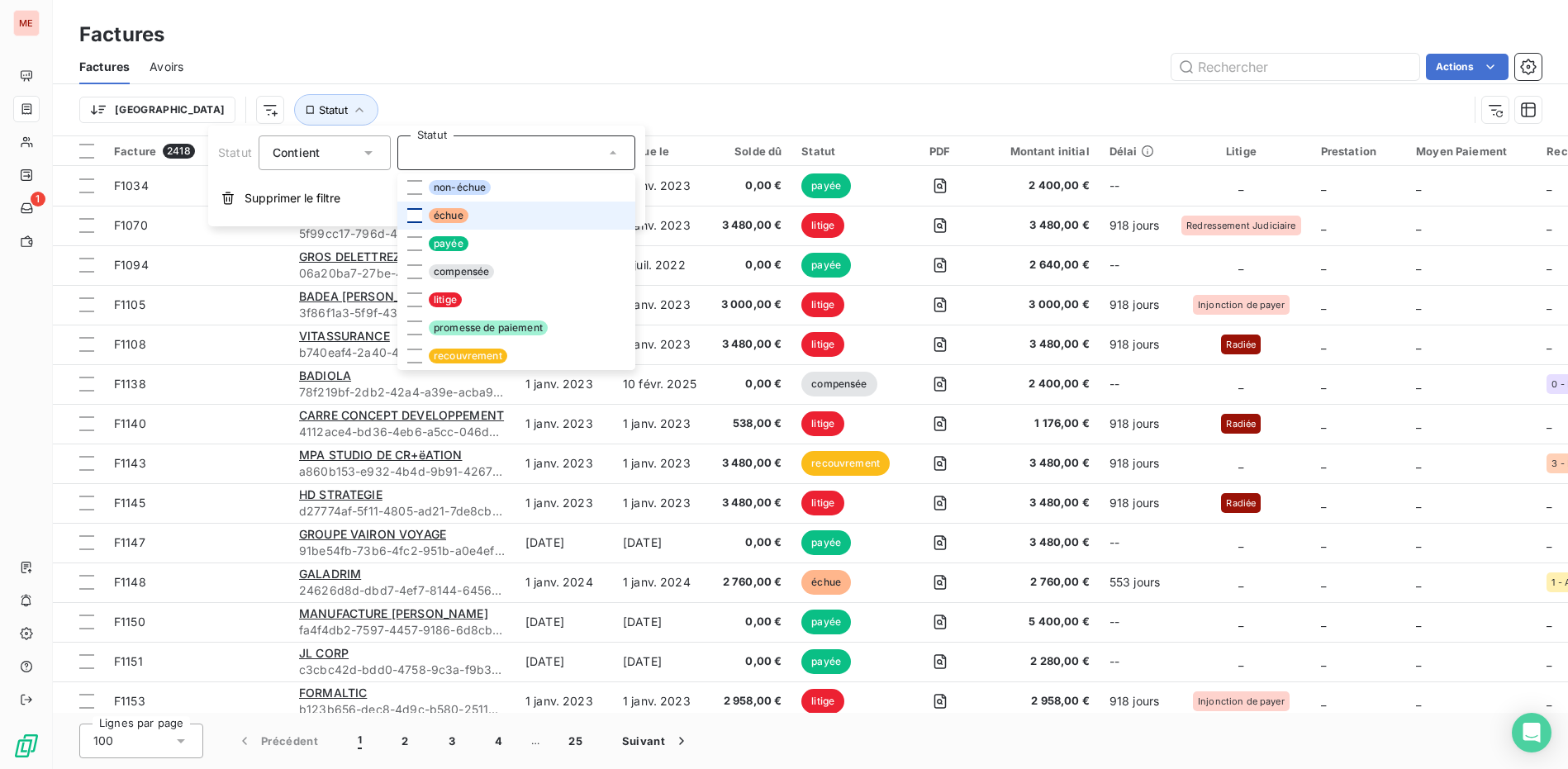 click at bounding box center [415, 216] 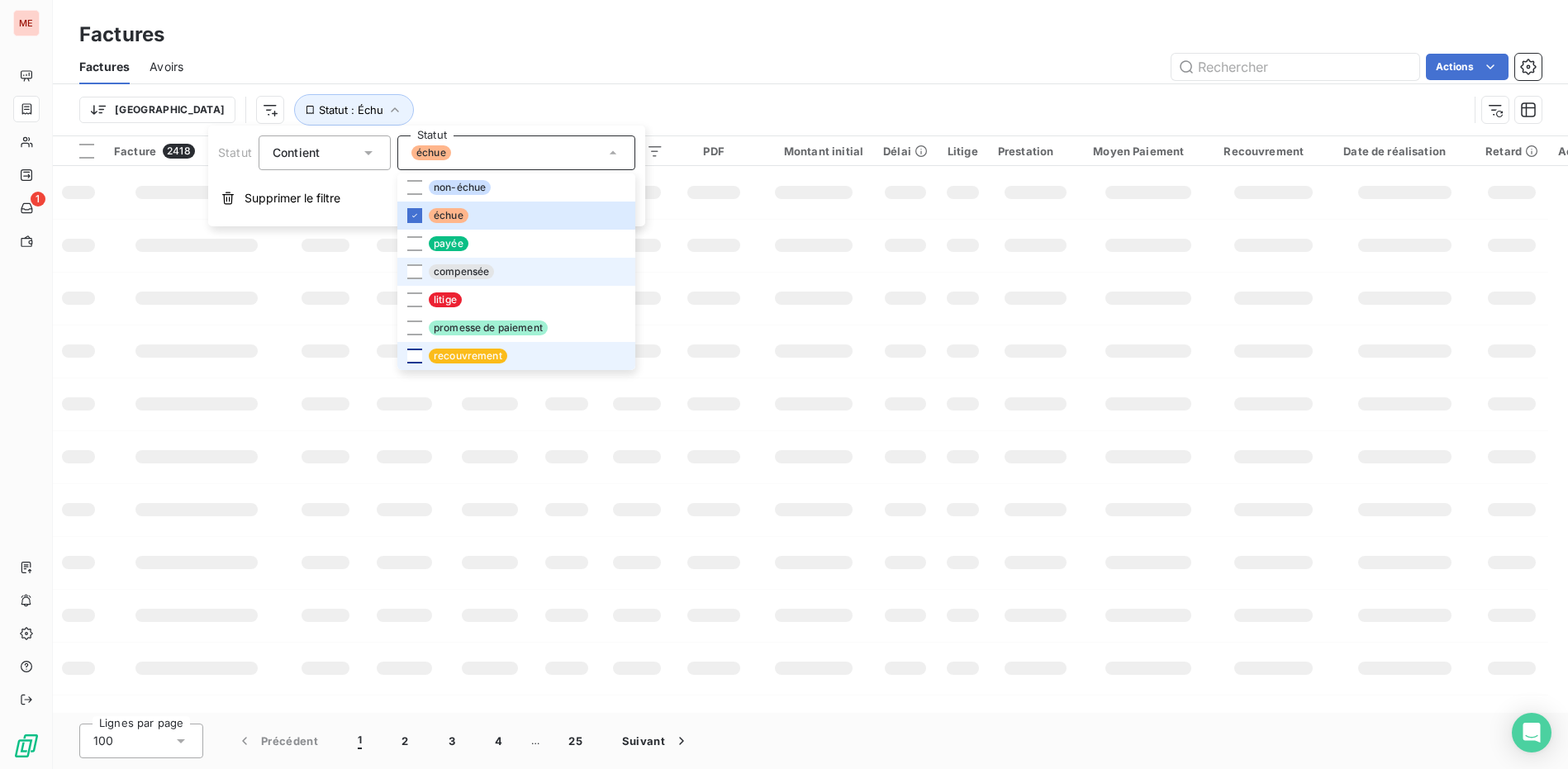 click at bounding box center [415, 356] 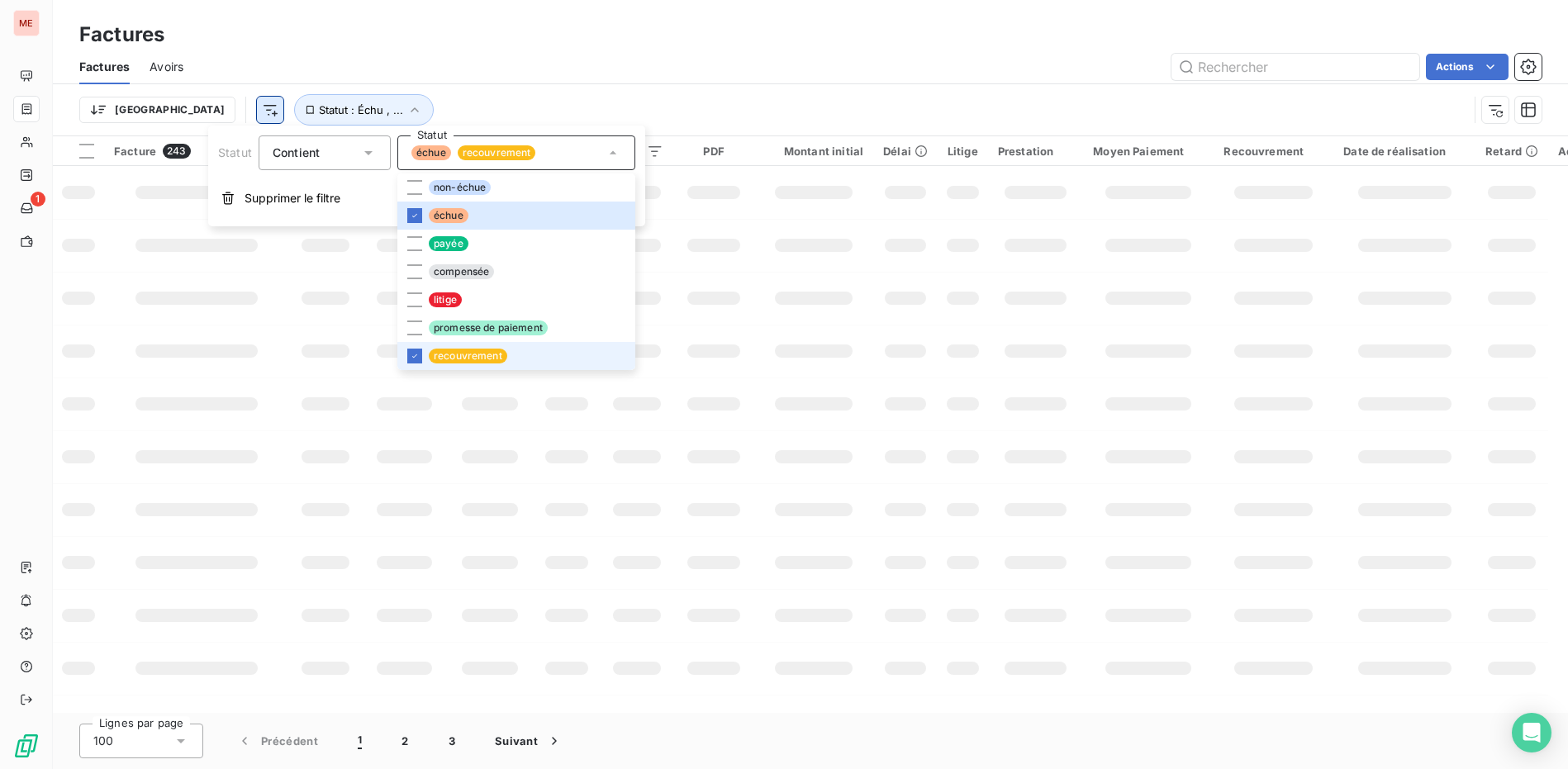 click on "ME 1 Factures Factures Avoirs Actions Trier Statut  : Échu , ... Facture 243 Client Émise le Échue le Solde dû Statut PDF Montant initial Délai Litige Prestation Moyen Paiement Recouvrement Date de réalisation Retard   Actions Lignes par page 100 Précédent 1 2 3 Suivant
Statut Contient Statut échue recouvrement non-échue échue payée compensée litige promesse de paiement recouvrement Supprimer le filtre" at bounding box center [784, 384] 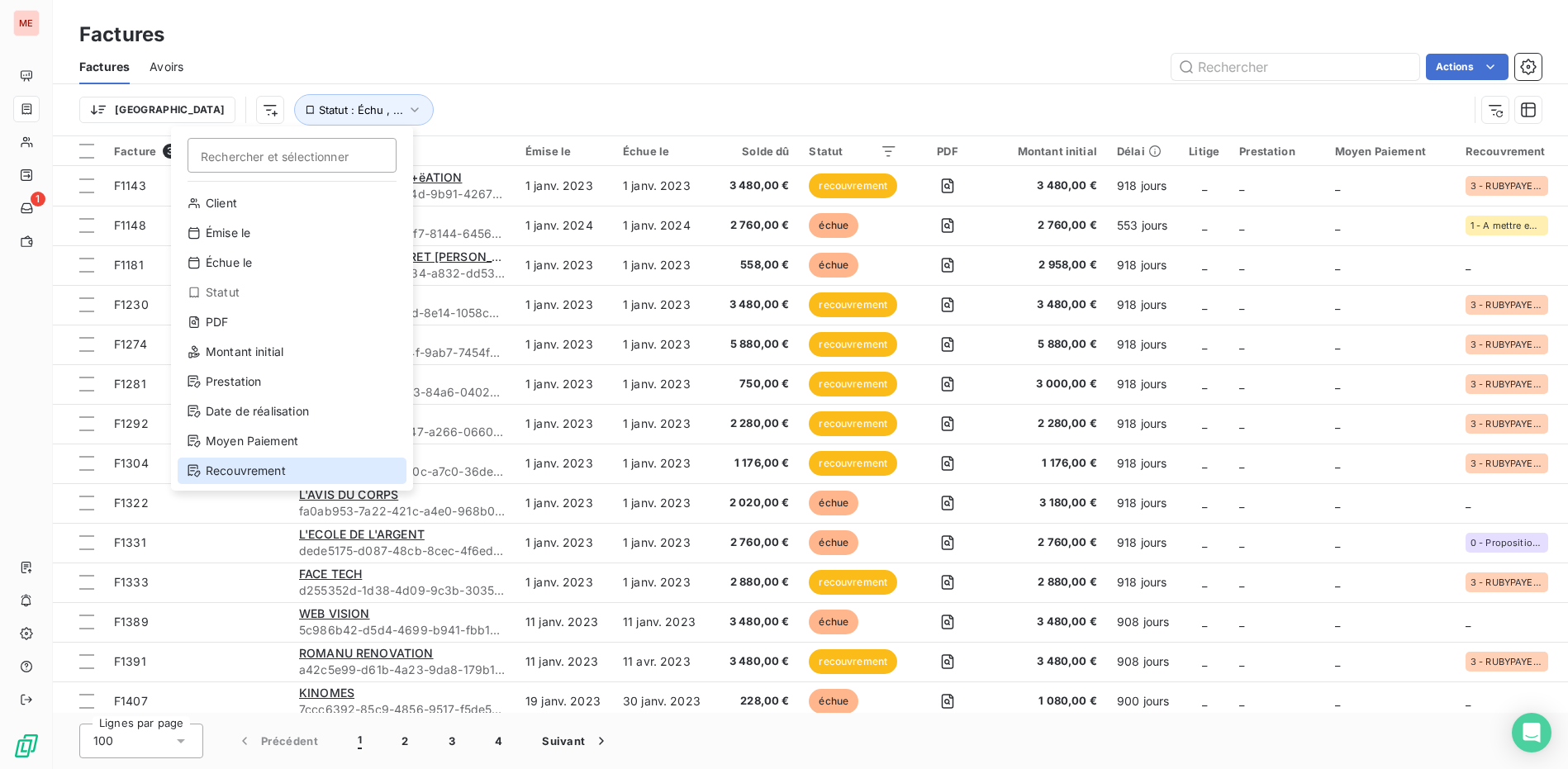 click on "Recouvrement" at bounding box center [292, 471] 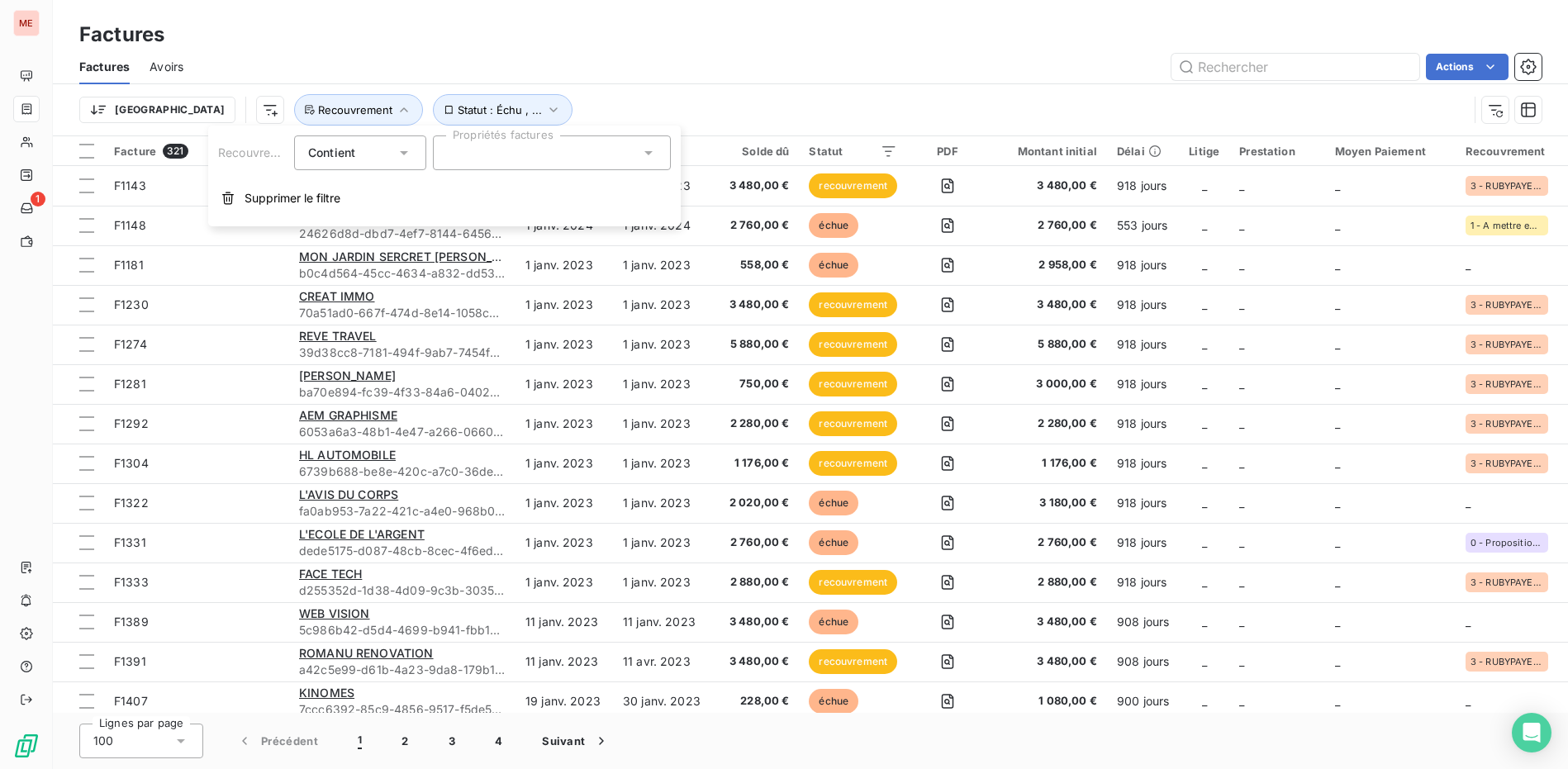 click at bounding box center (552, 153) 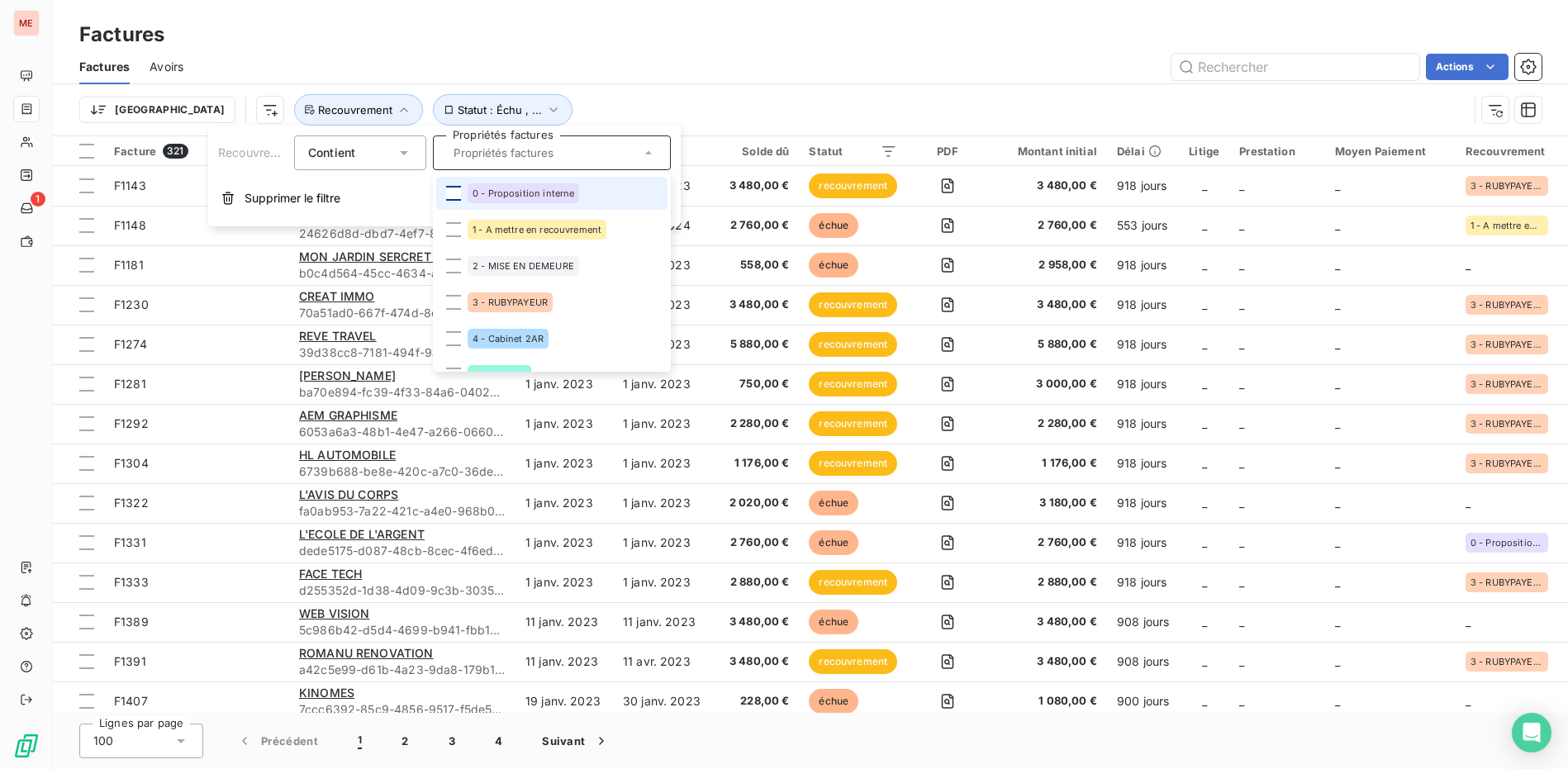 click at bounding box center [454, 193] 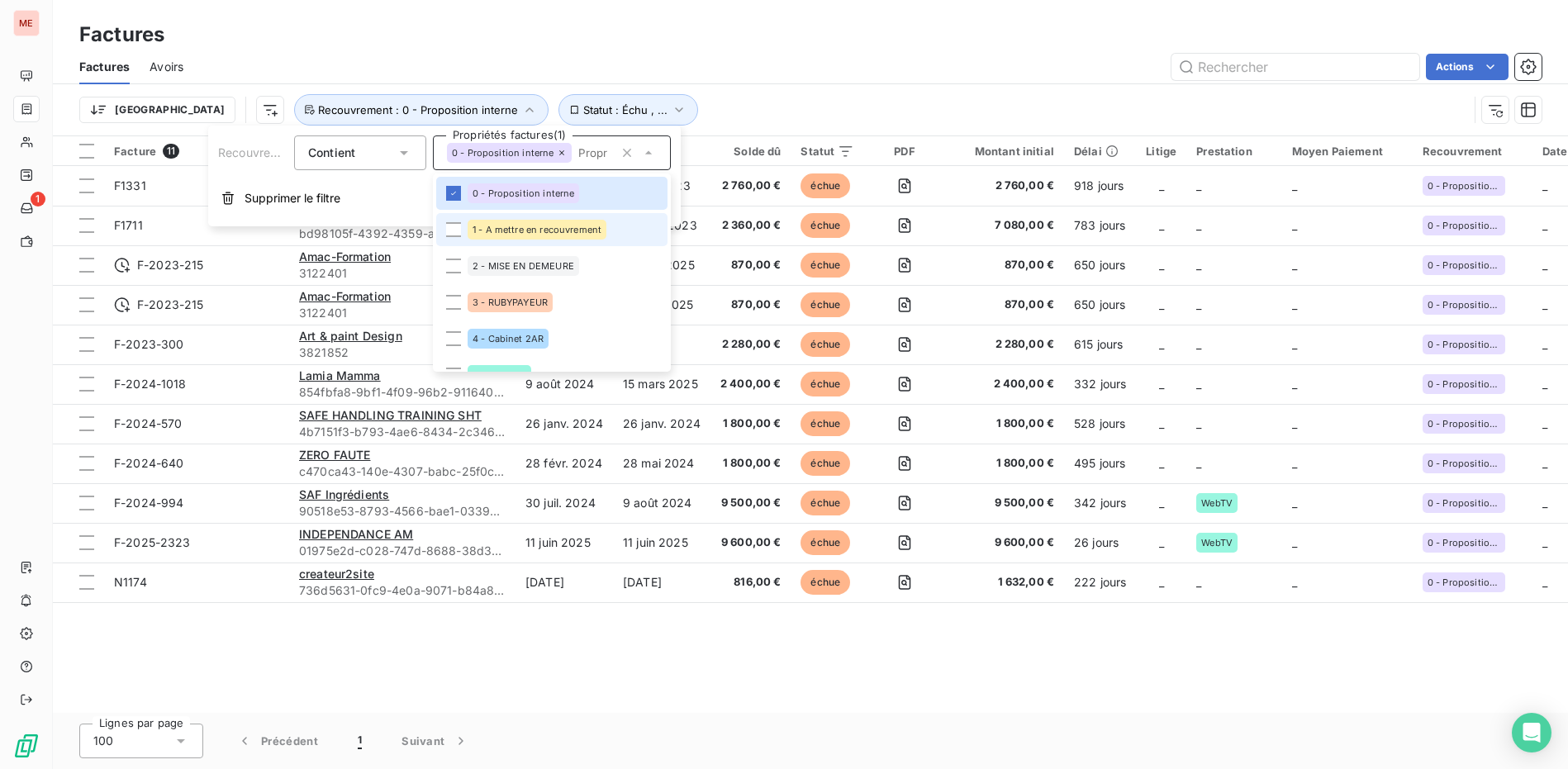 click on "1 - A mettre en recouvrement" at bounding box center (552, 230) 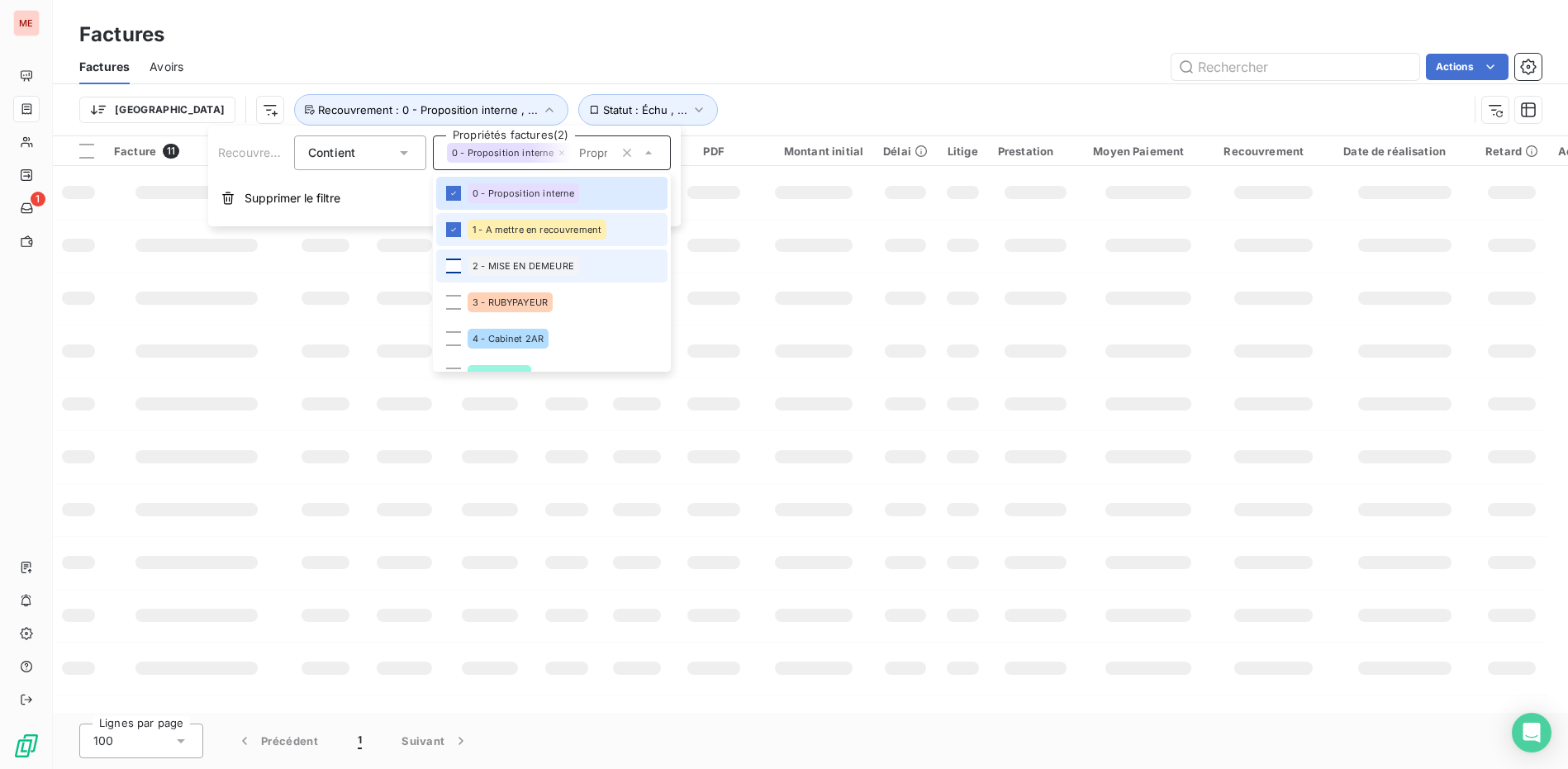 click at bounding box center (454, 266) 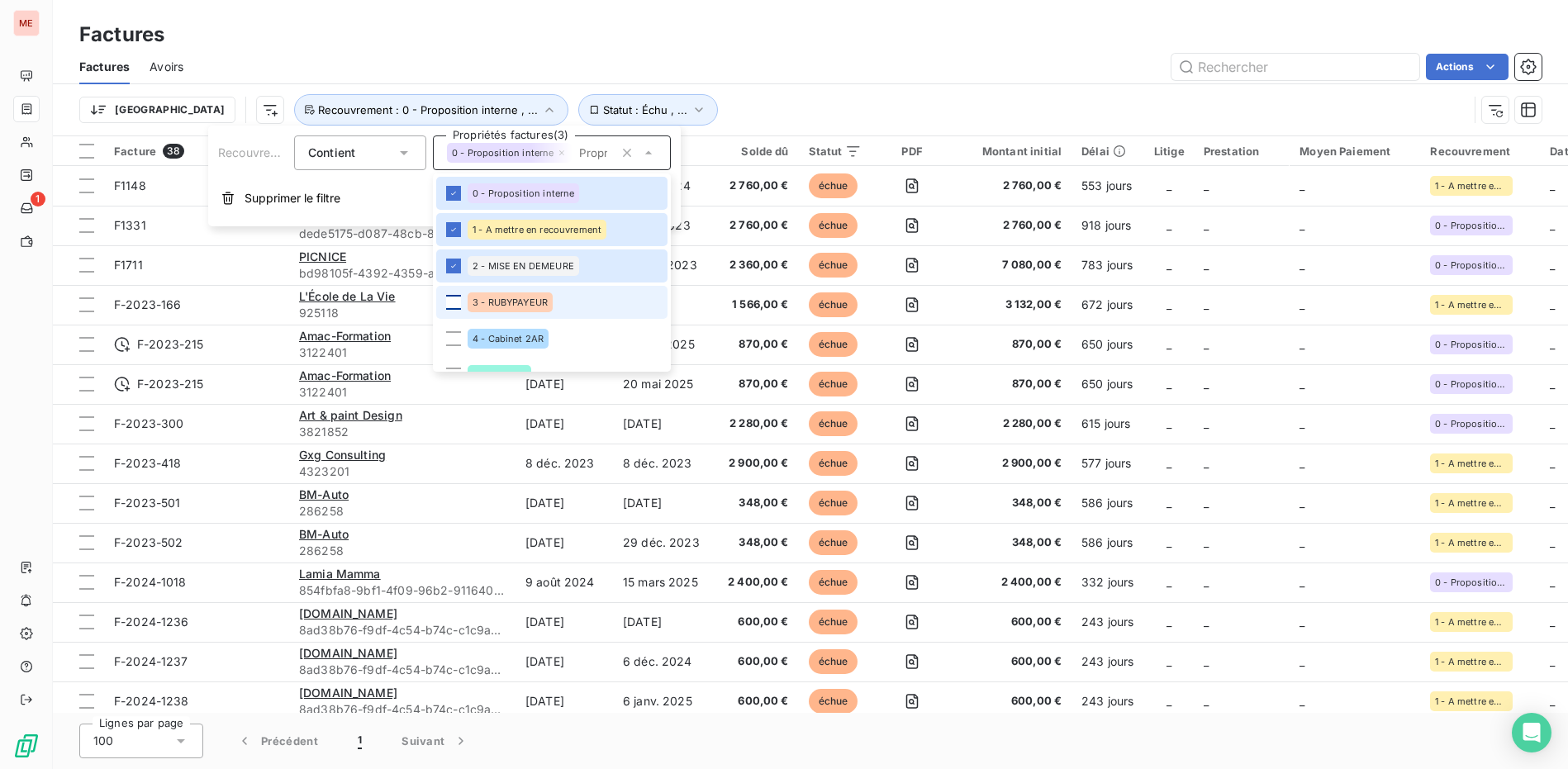click at bounding box center [454, 302] 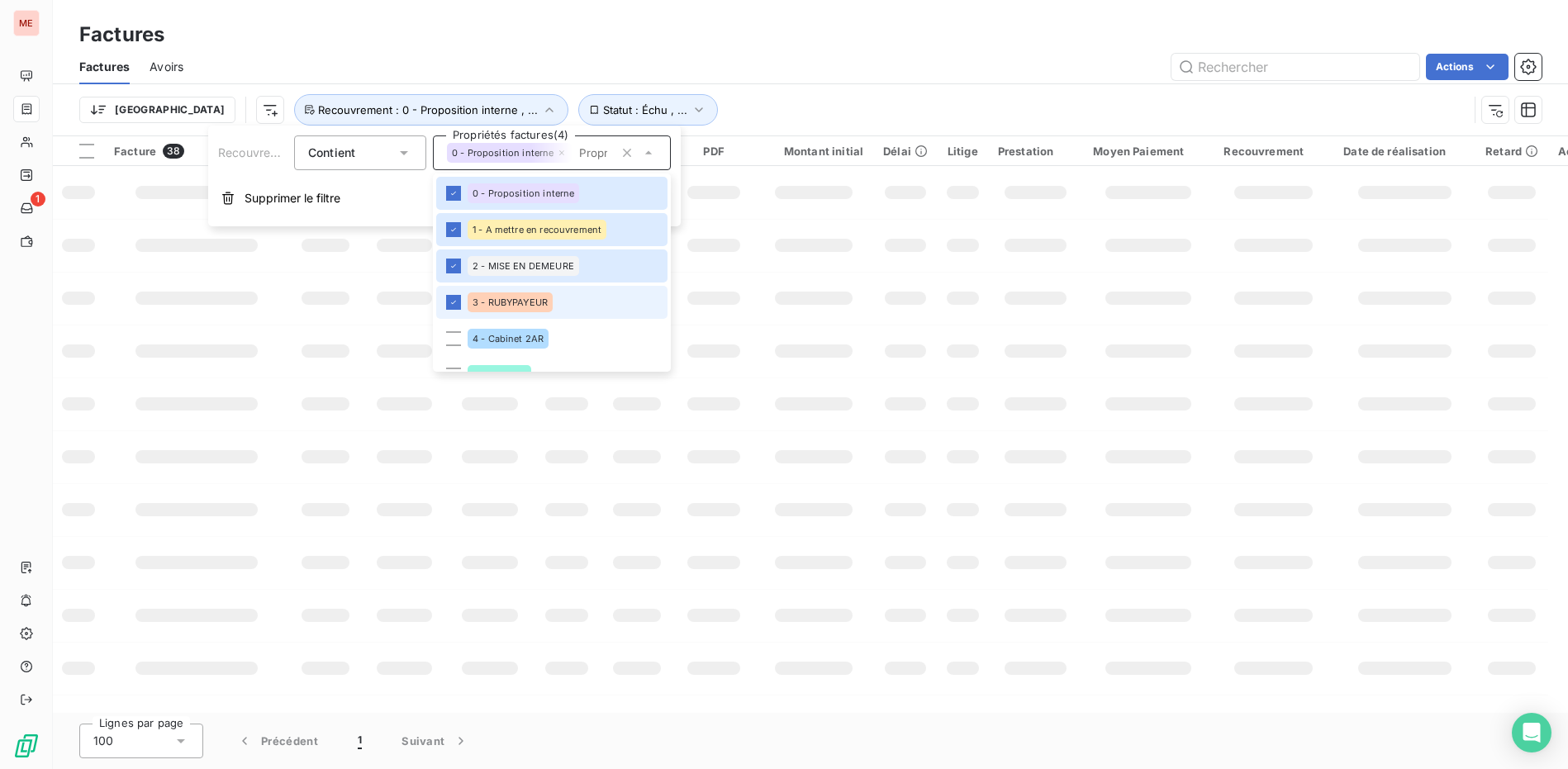 click at bounding box center (454, 339) 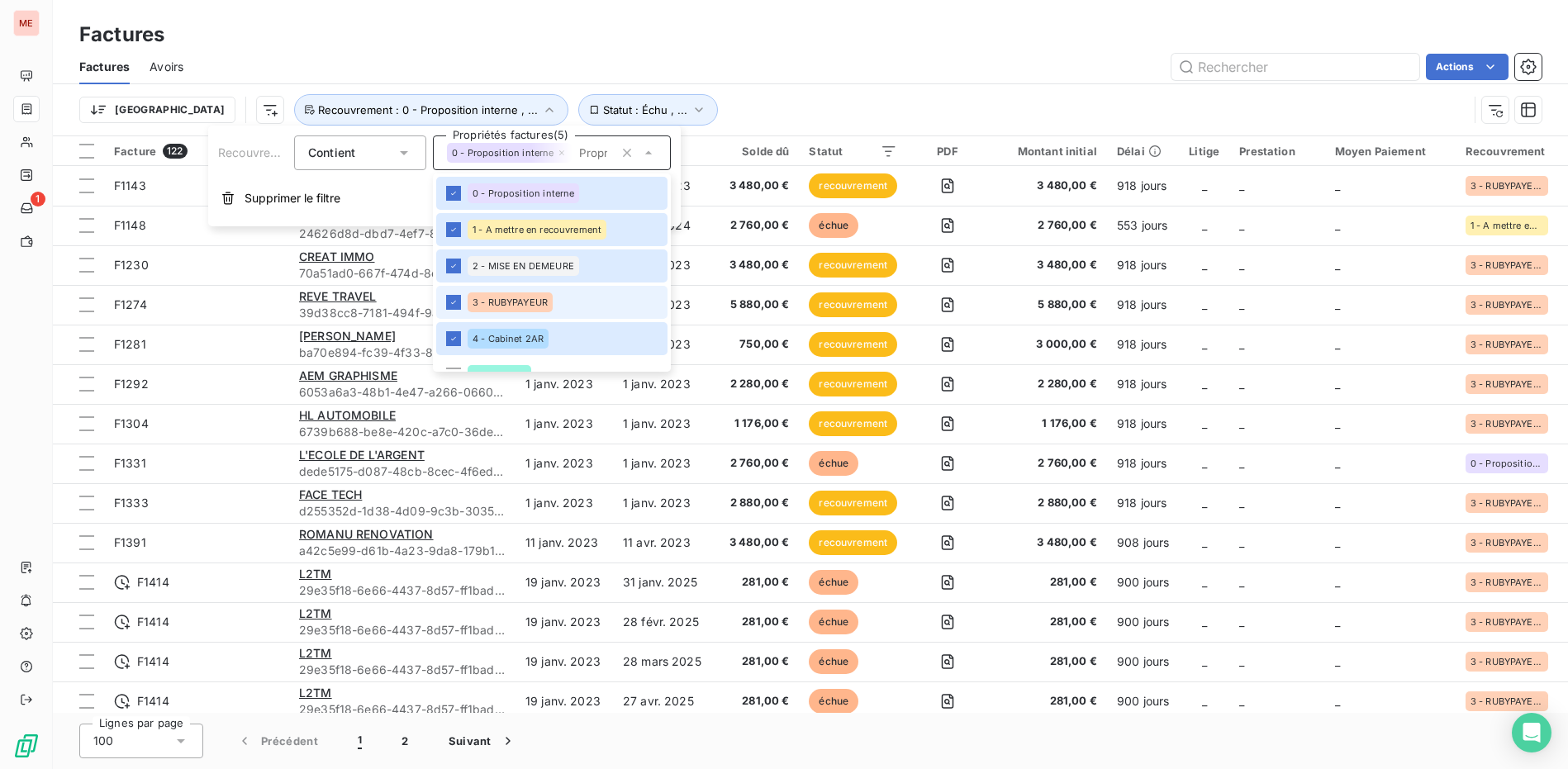 scroll, scrollTop: 96, scrollLeft: 0, axis: vertical 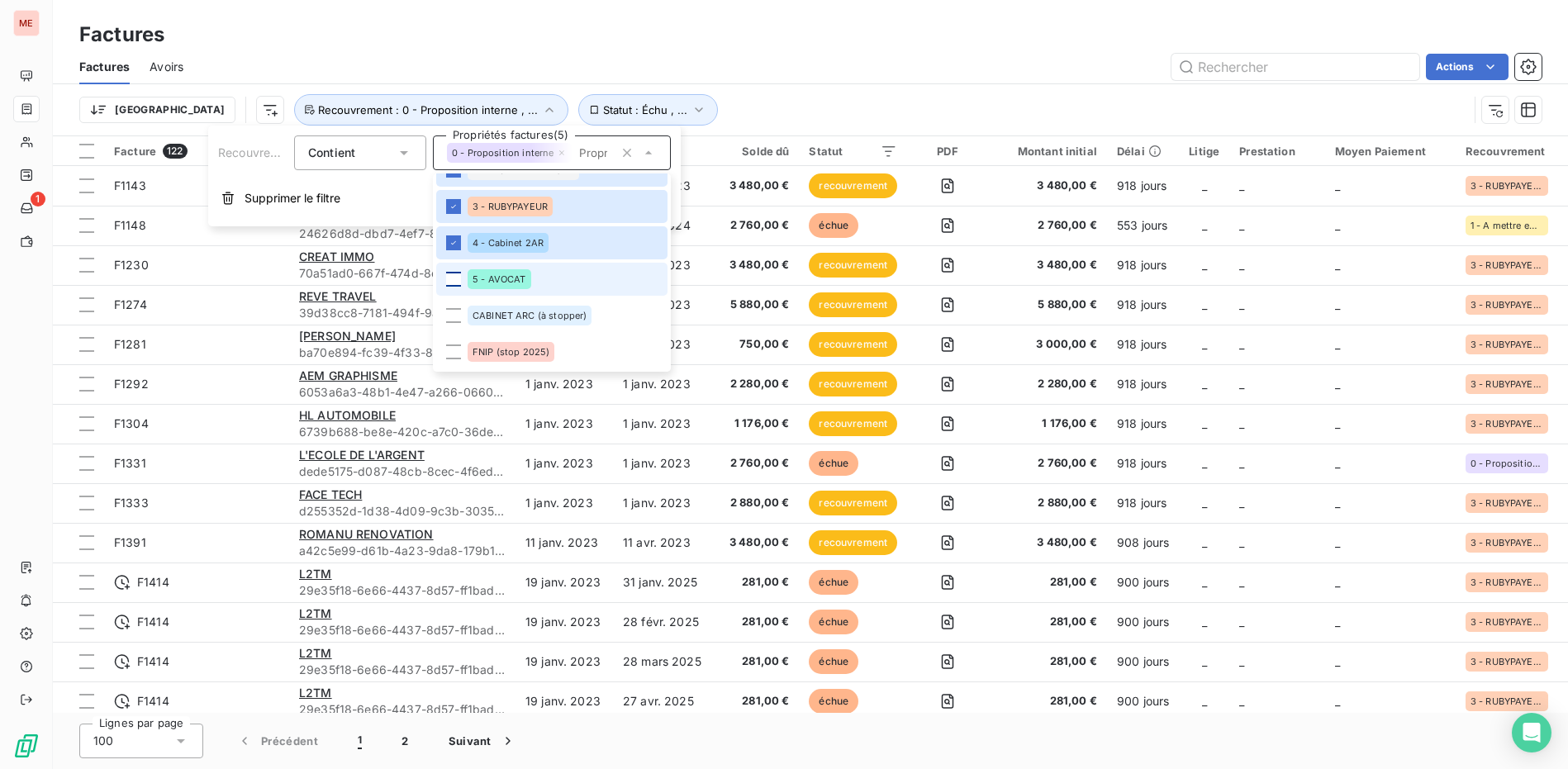 click at bounding box center [454, 279] 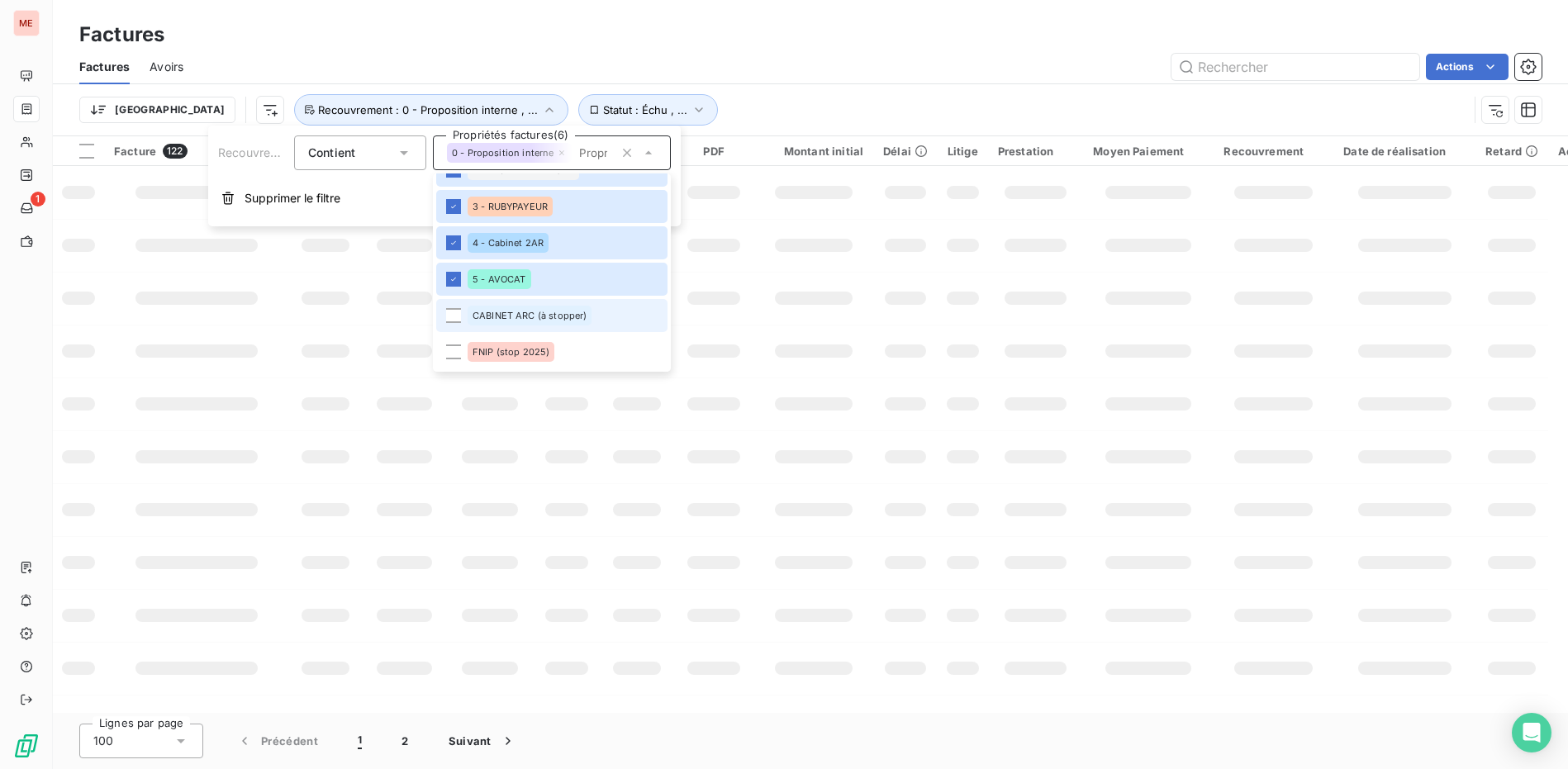 click at bounding box center [454, 316] 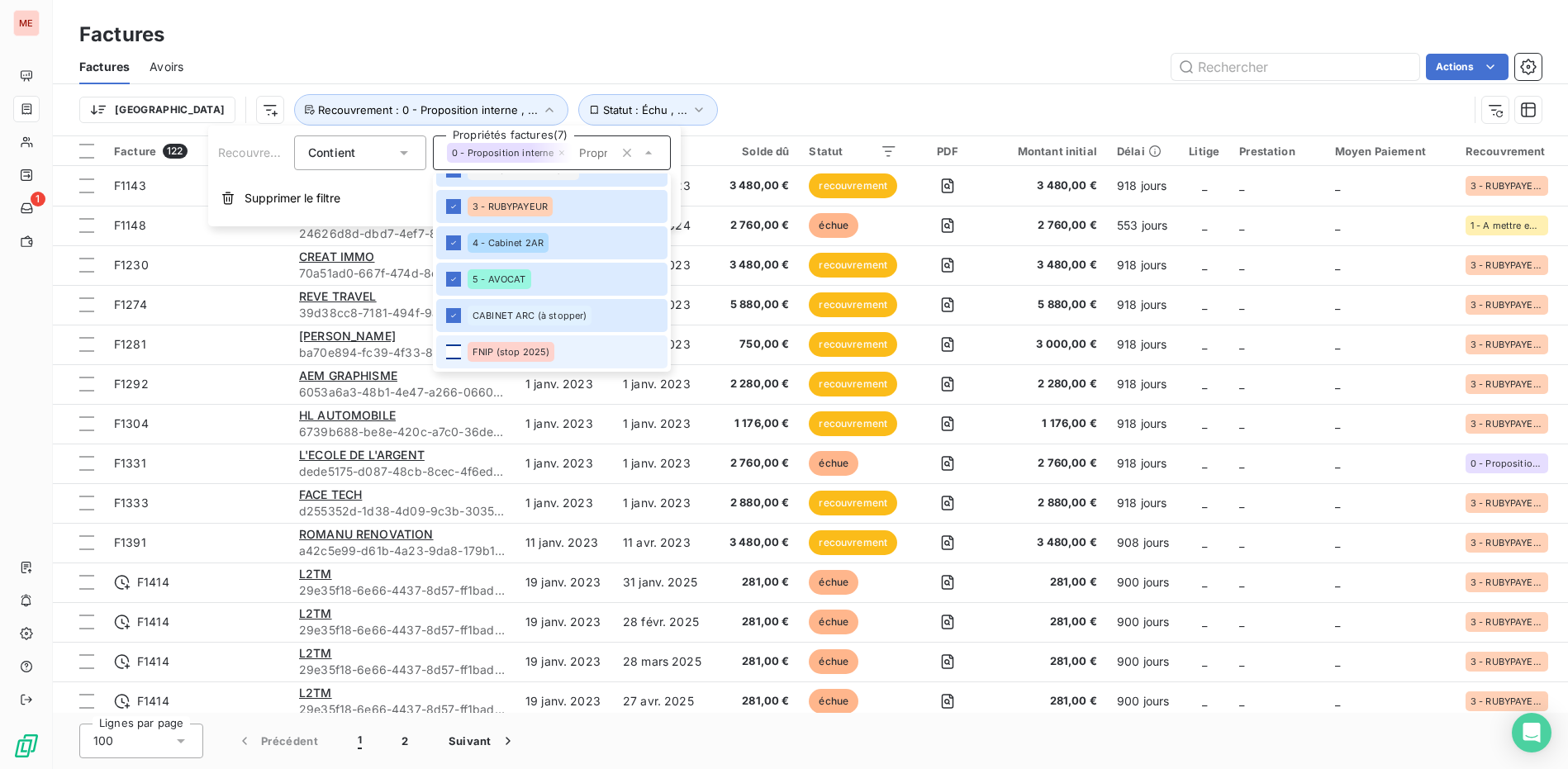 click at bounding box center [454, 352] 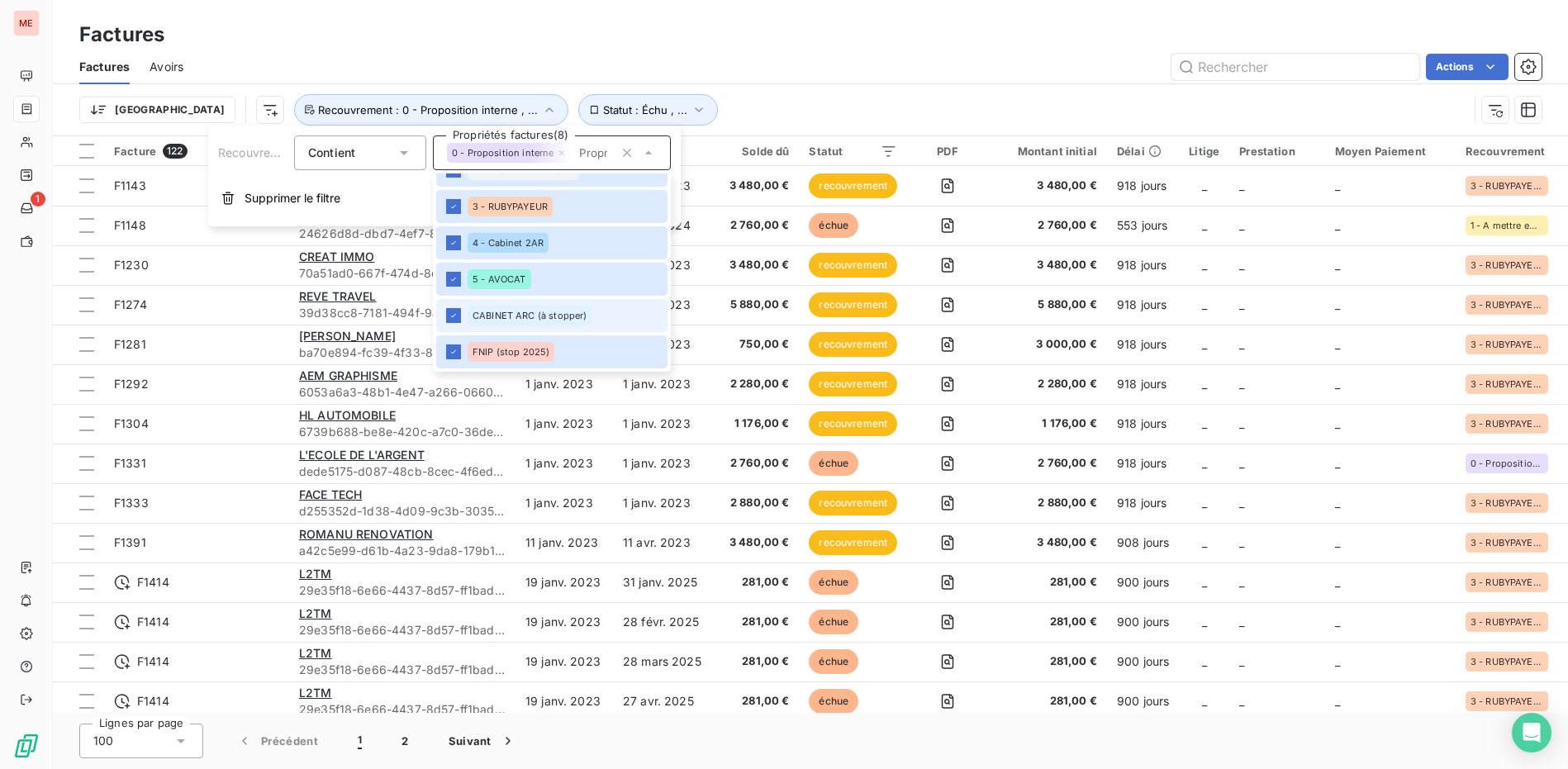 scroll, scrollTop: 0, scrollLeft: 0, axis: both 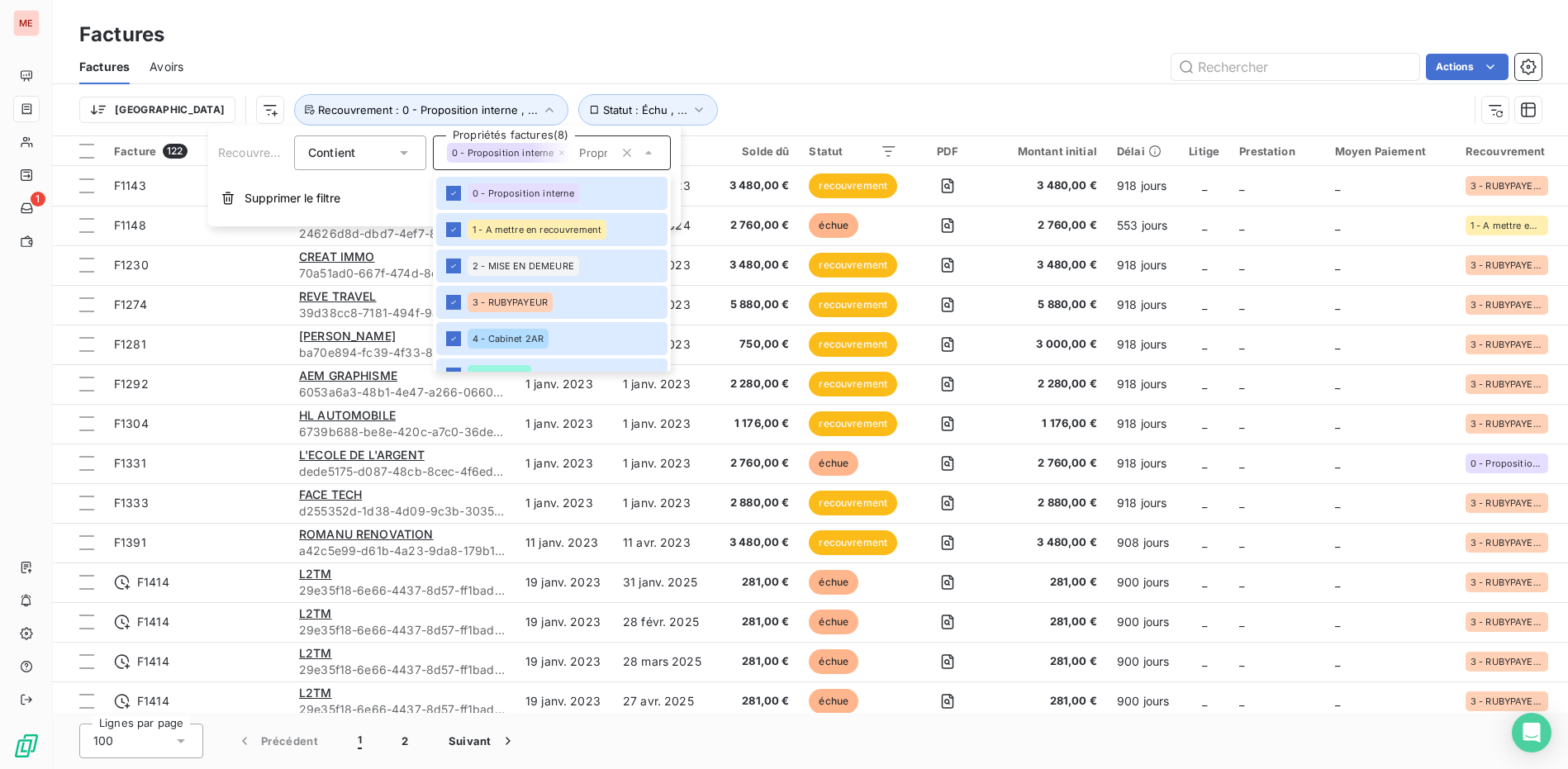 click on "Factures Factures Avoirs Actions Trier Statut  : Échu , ... Recouvrement  : 0 - Proposition interne , ..." at bounding box center [810, 68] 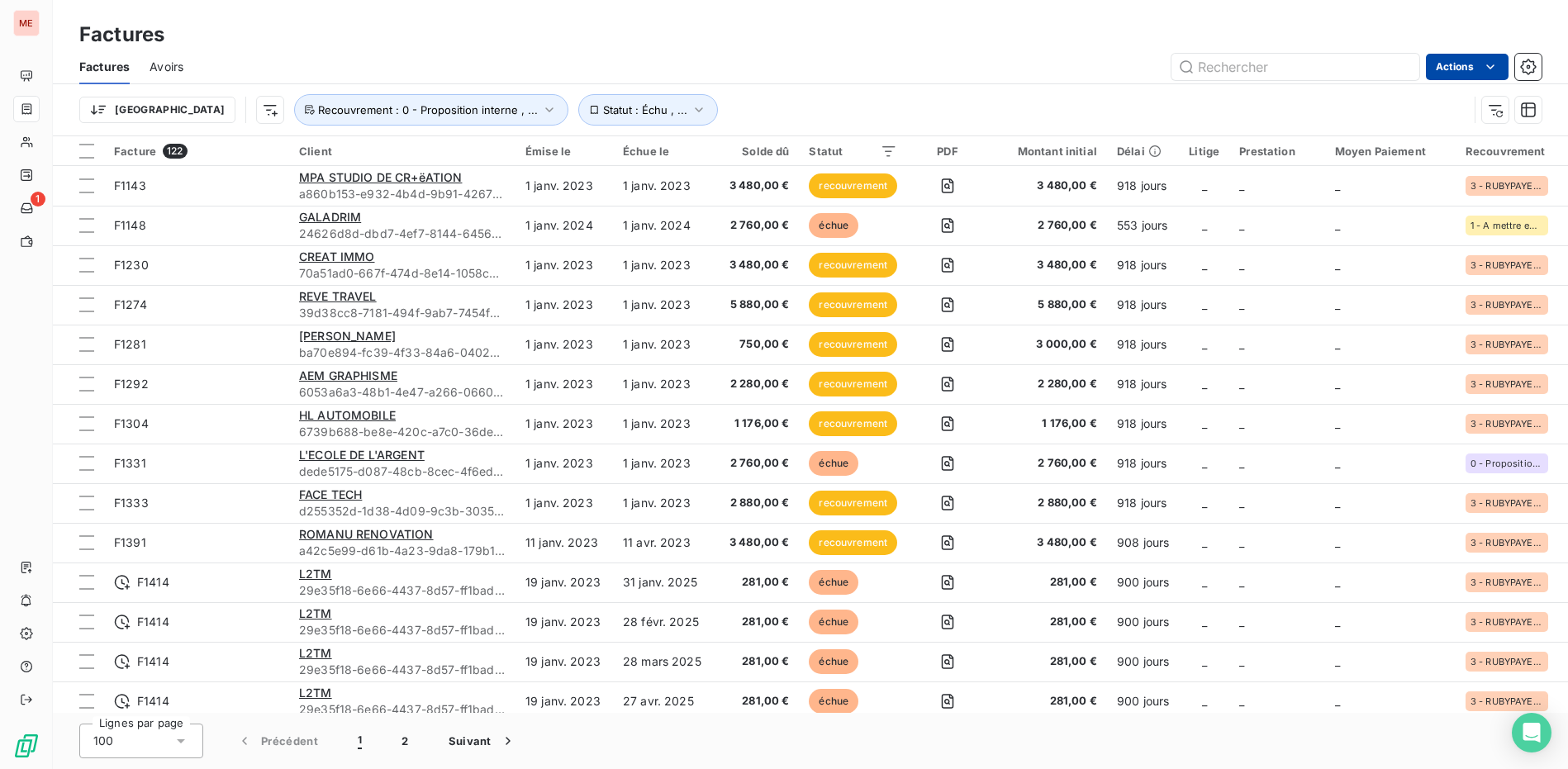 click on "ME 1 Factures Factures Avoirs Actions Trier Statut  : Échu , ... Recouvrement  : 0 - Proposition interne , ... Facture 122 Client Émise le Échue le Solde dû Statut PDF Montant initial Délai Litige Prestation Moyen Paiement Recouvrement Date de réalisation Retard   Actions F1143 MPA STUDIO DE CR+ëATION a860b153-e932-4b4d-9b91-42671b23318a 1 janv. 2023 1 janv. 2023 3 480,00 € recouvrement 3 480,00 € 918 jours _ _ _ 3 - RUBYPAYEUR _ +918 j F1148 GALADRIM 24626d8d-dbd7-4ef7-8144-6456852ab33e 1 janv. 2024 1 janv. 2024 2 760,00 € échue 2 760,00 € 553 jours _ _ _ 1 - A mettre en recouvrement _ +553 j F1230 CREAT IMMO 70a51ad0-667f-474d-8e14-1058c712d5a3 1 janv. 2023 1 janv. 2023 3 480,00 € recouvrement 3 480,00 € 918 jours _ _ _ 3 - RUBYPAYEUR _ +918 j F1274 REVE TRAVEL 39d38cc8-7181-494f-9ab7-7454f638081f 1 janv. 2023 1 janv. 2023 5 880,00 € recouvrement 5 880,00 € 918 jours _ _ _ 3 - RUBYPAYEUR _ +918 j F1281 [PERSON_NAME] ba70e894-fc39-4f33-84a6-0402981e3574" at bounding box center [784, 384] 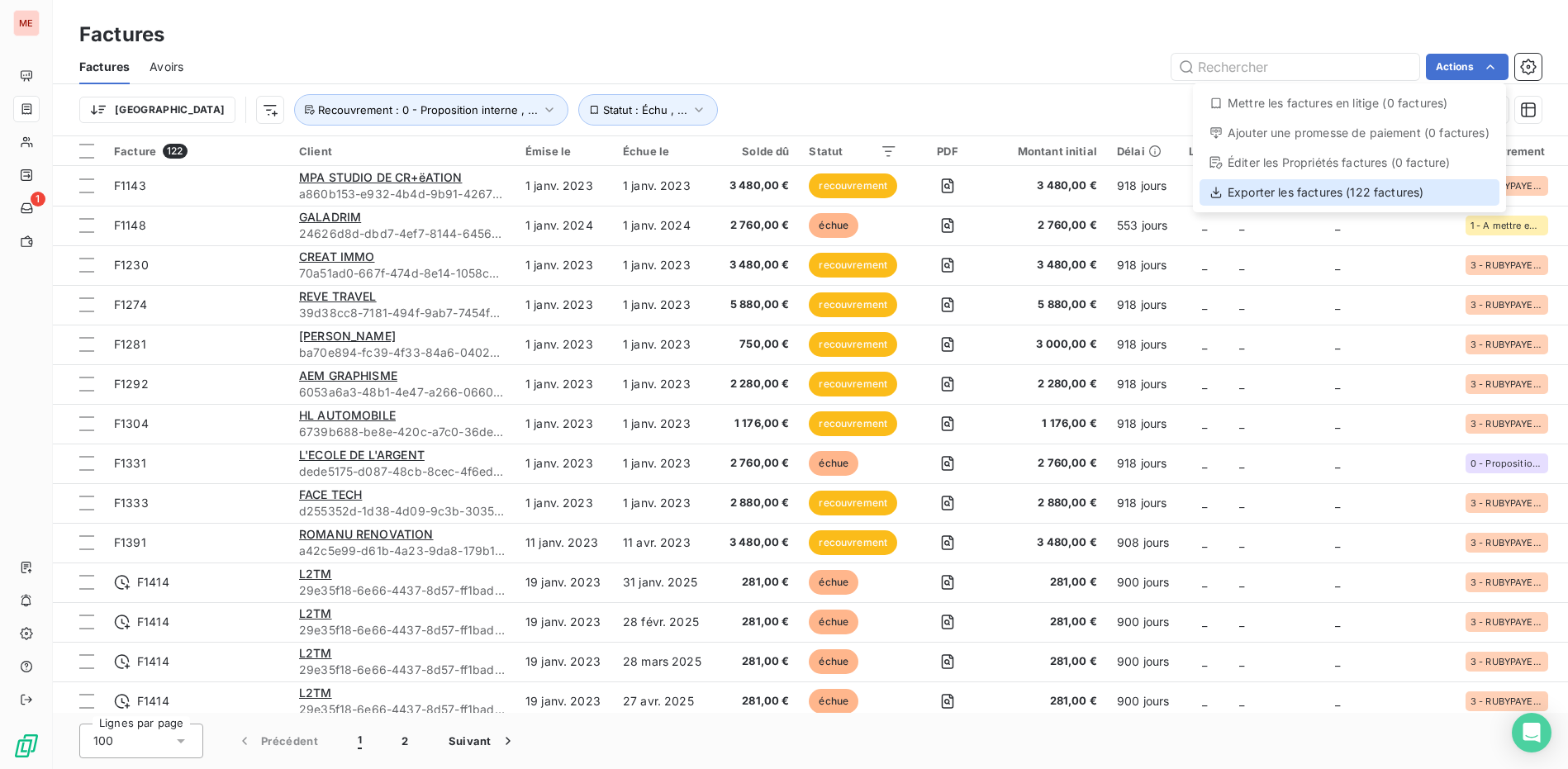 click on "Exporter les factures (122 factures)" at bounding box center (1349, 192) 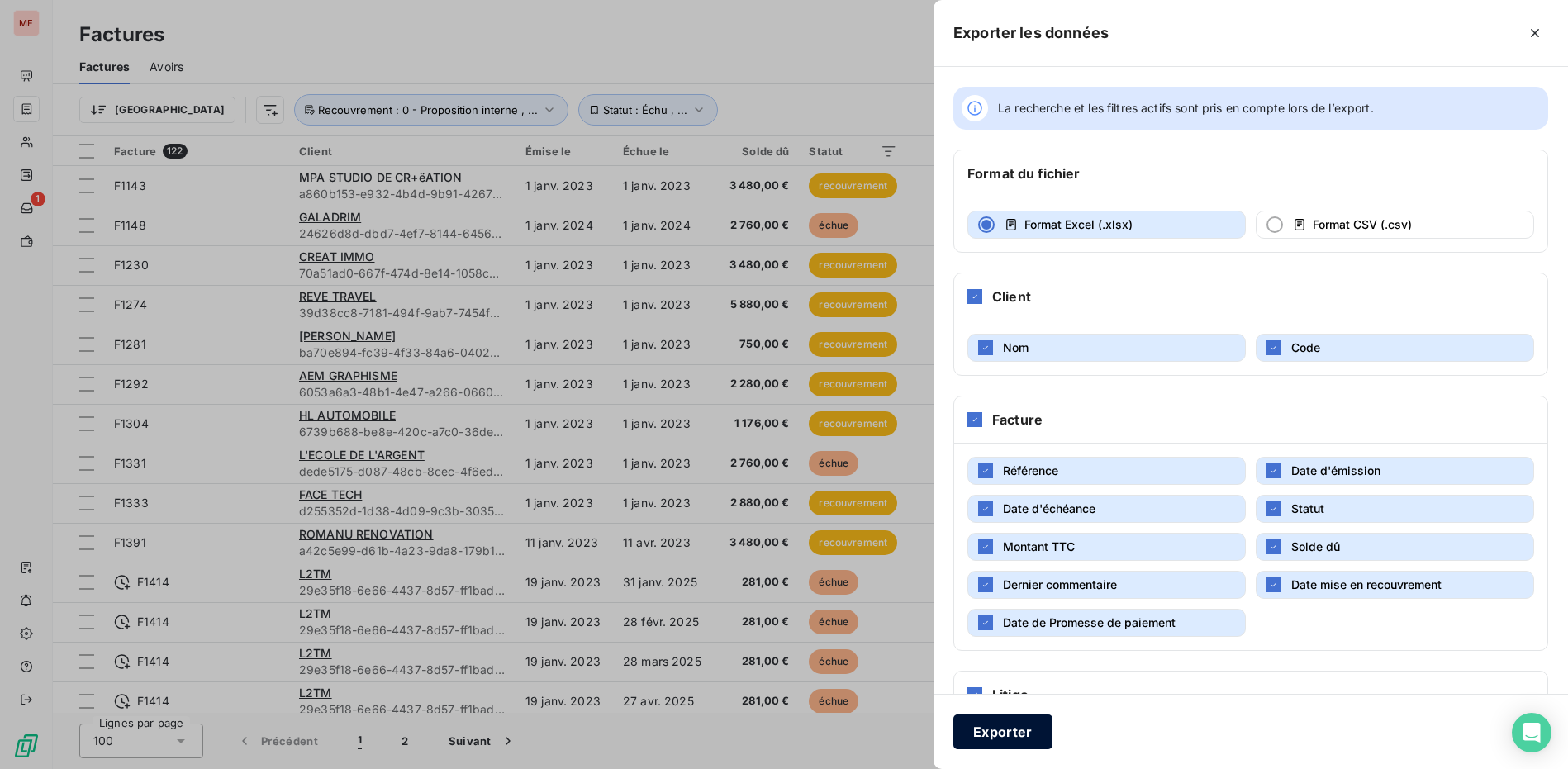 click on "Exporter" at bounding box center [1003, 732] 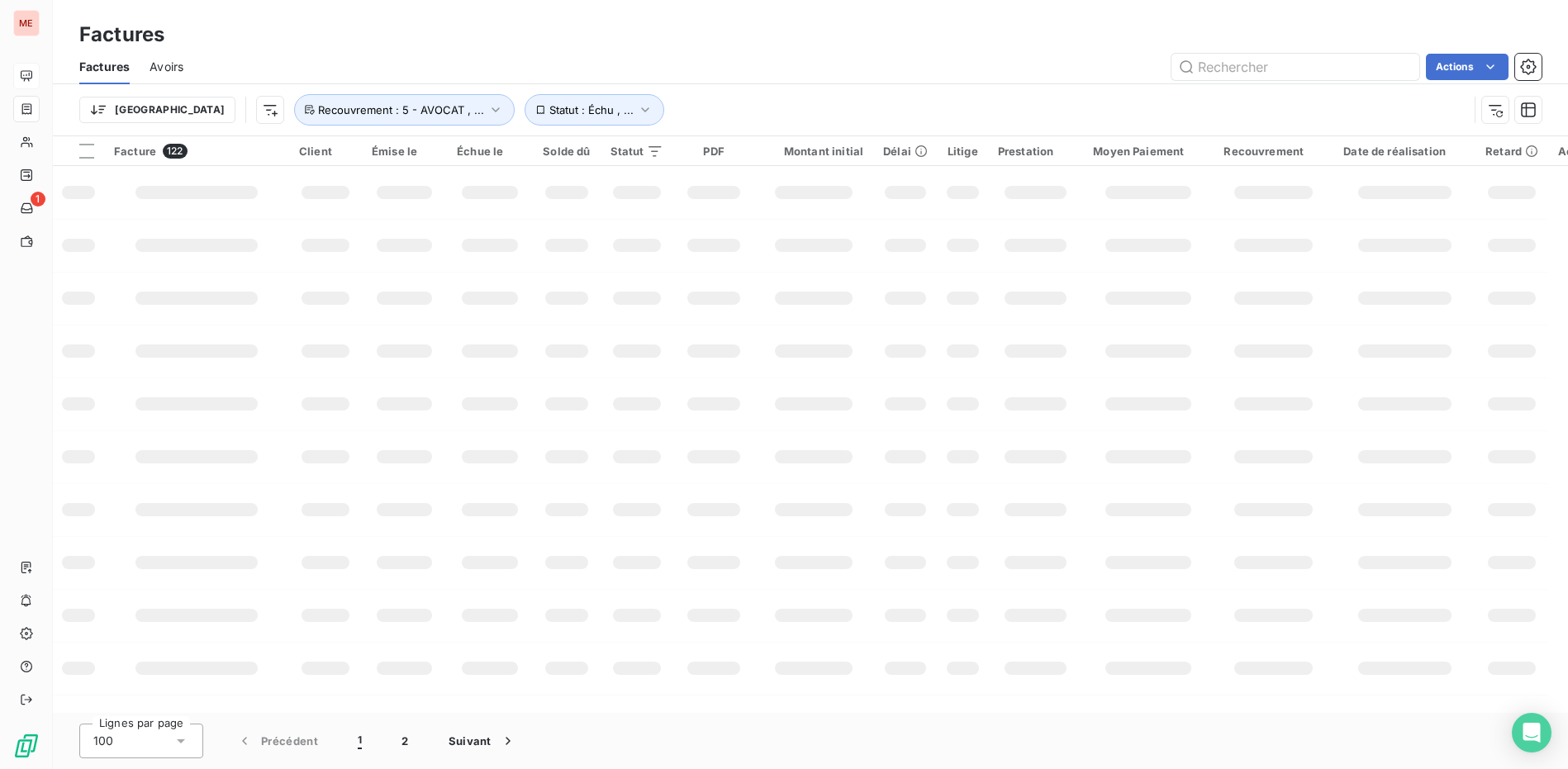click at bounding box center [26, 76] 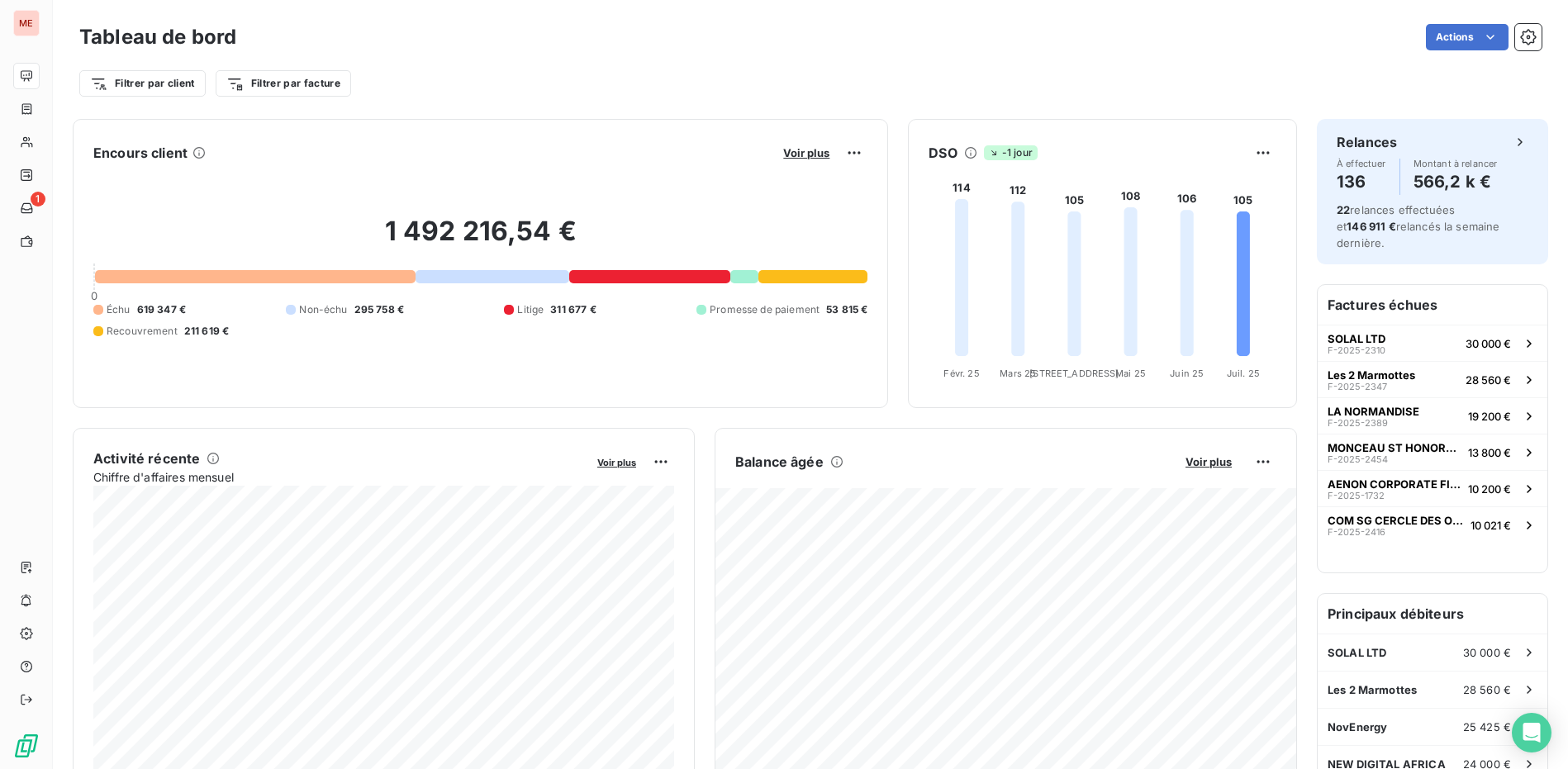 click on "Échu 619 347 € Non-échu 295 758 €   Litige 311 677 € Promesse de paiement 53 815 € Recouvrement 211 619 €" at bounding box center (480, 320) 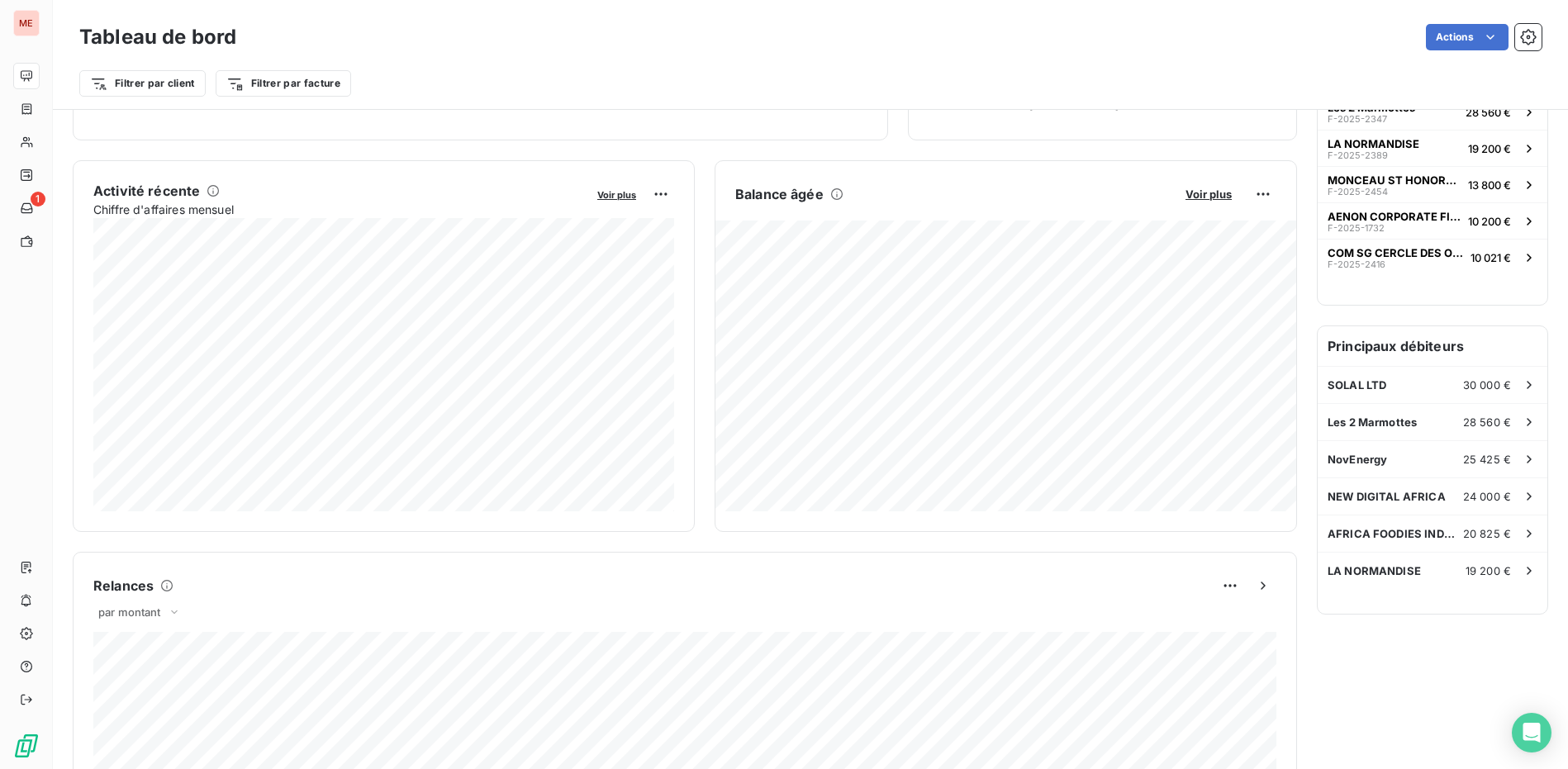 scroll, scrollTop: 0, scrollLeft: 0, axis: both 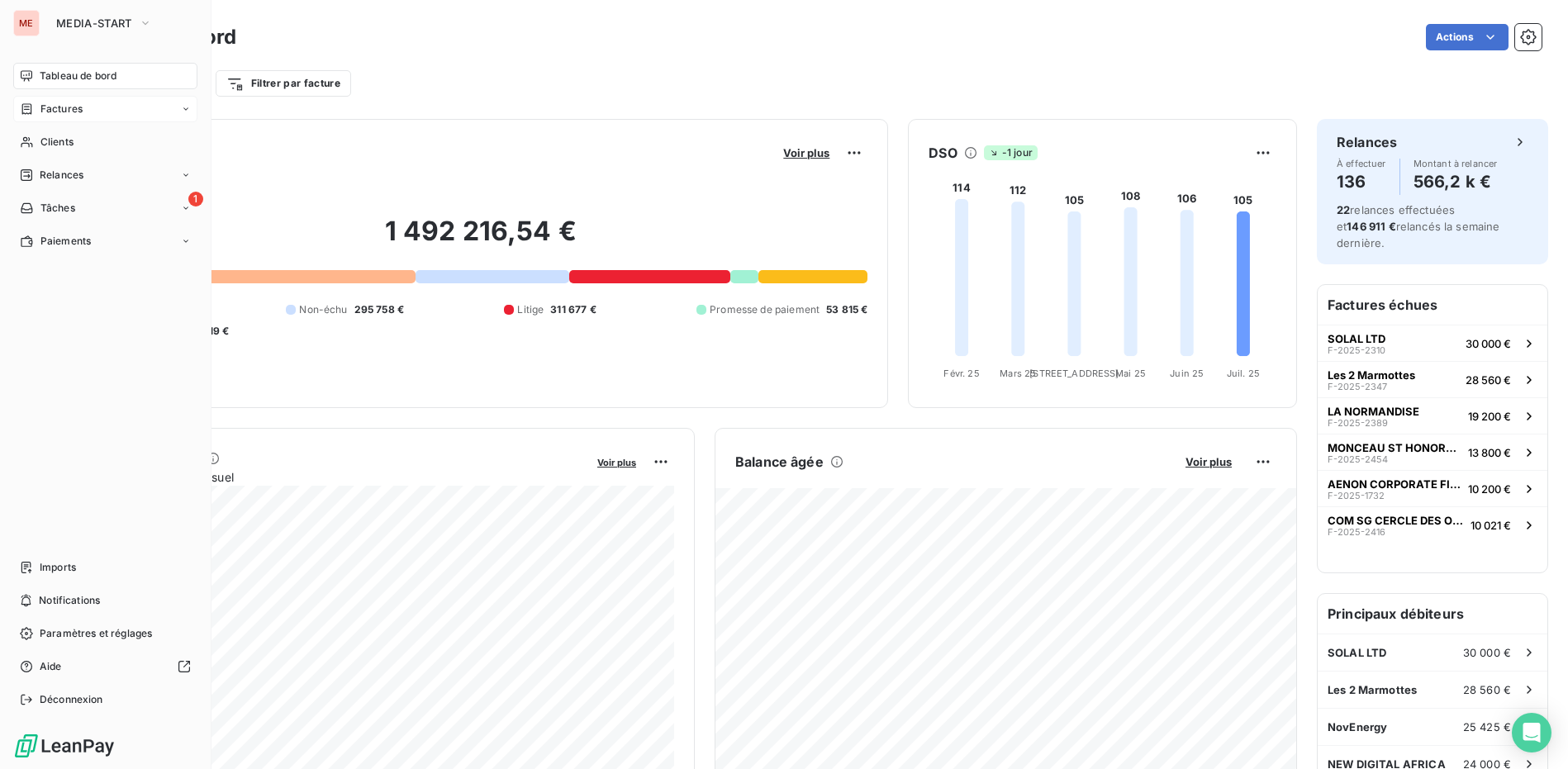 click on "Factures" at bounding box center [61, 109] 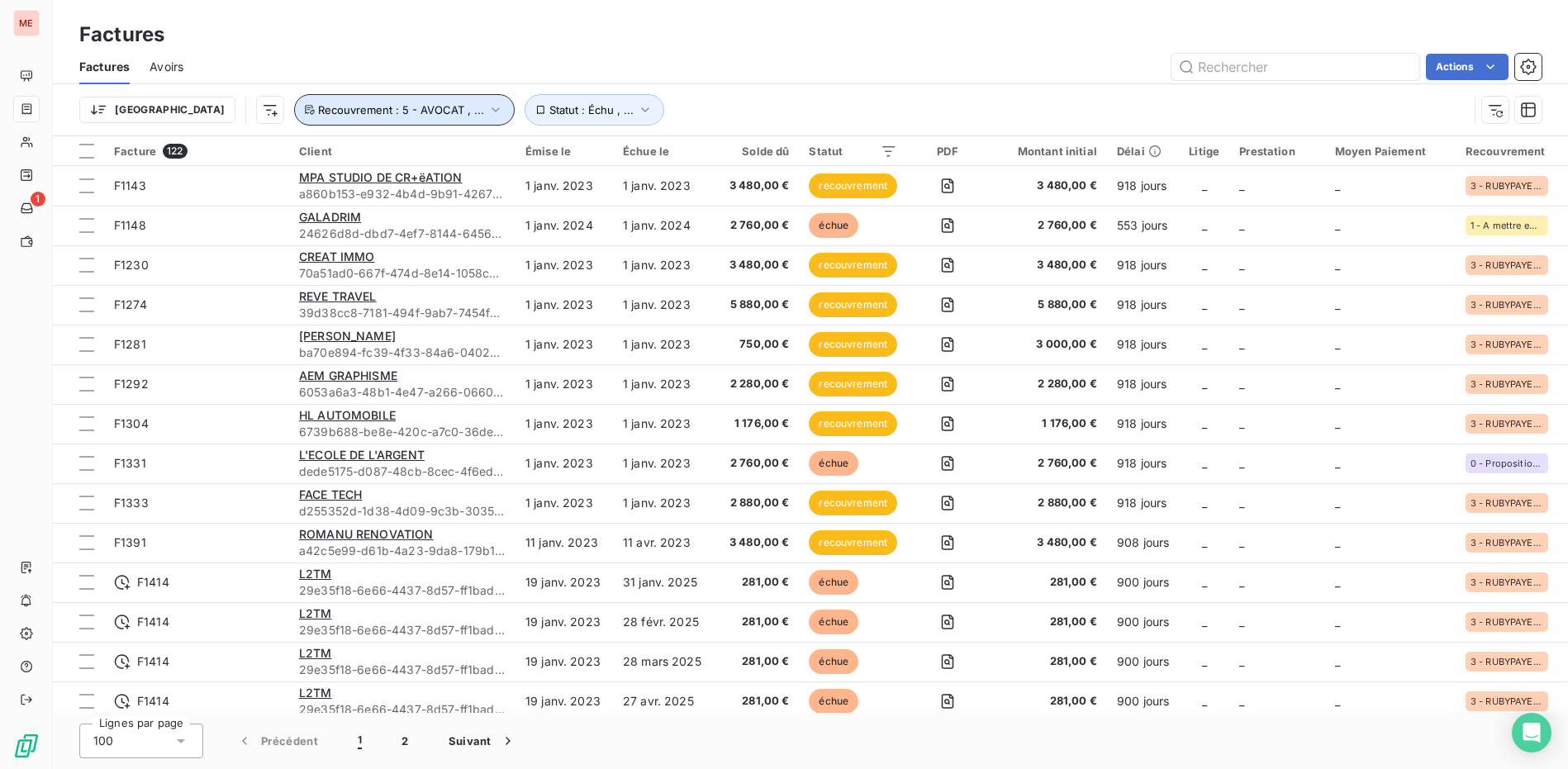 click 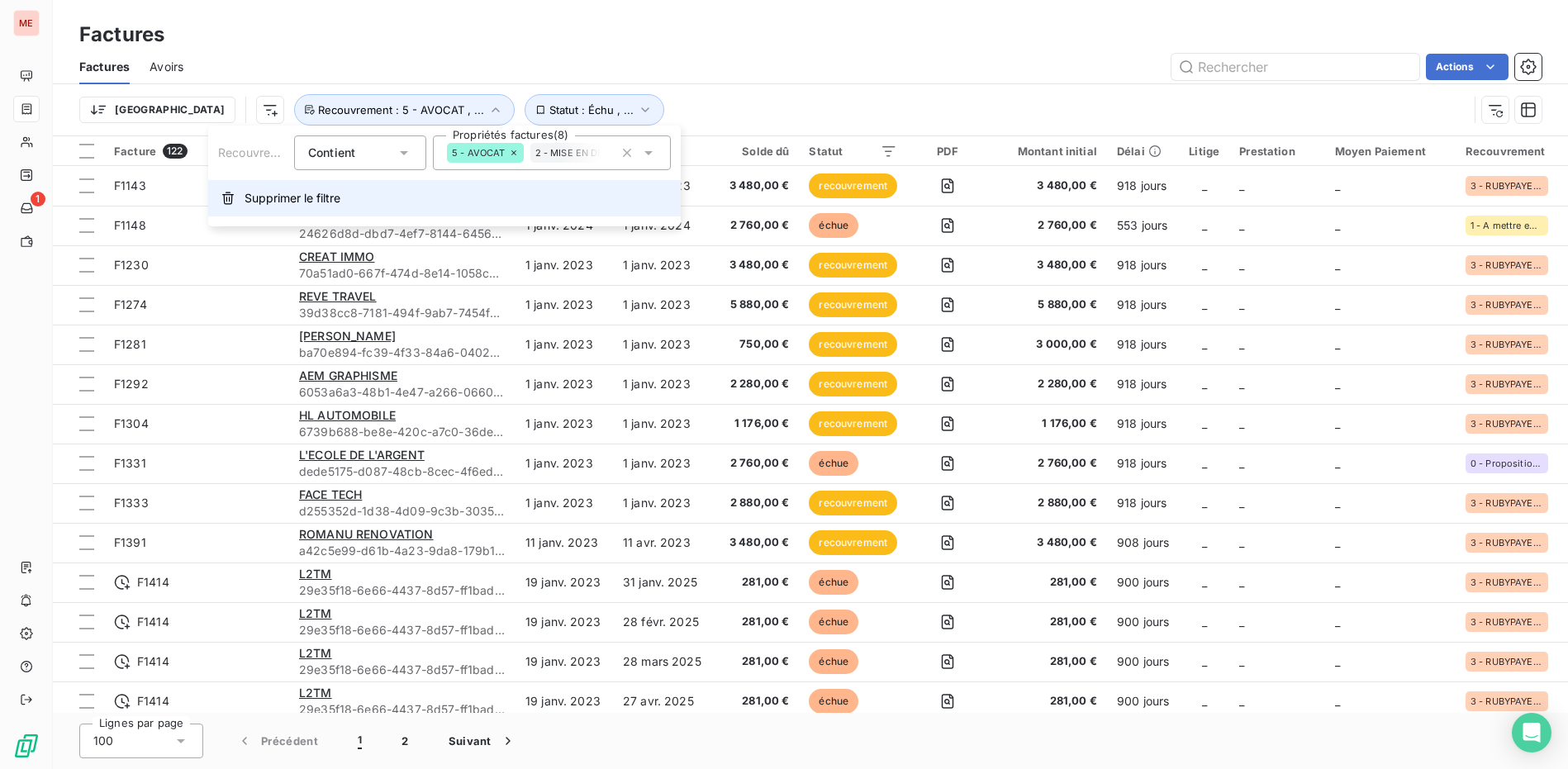 click on "Supprimer le filtre" at bounding box center (292, 198) 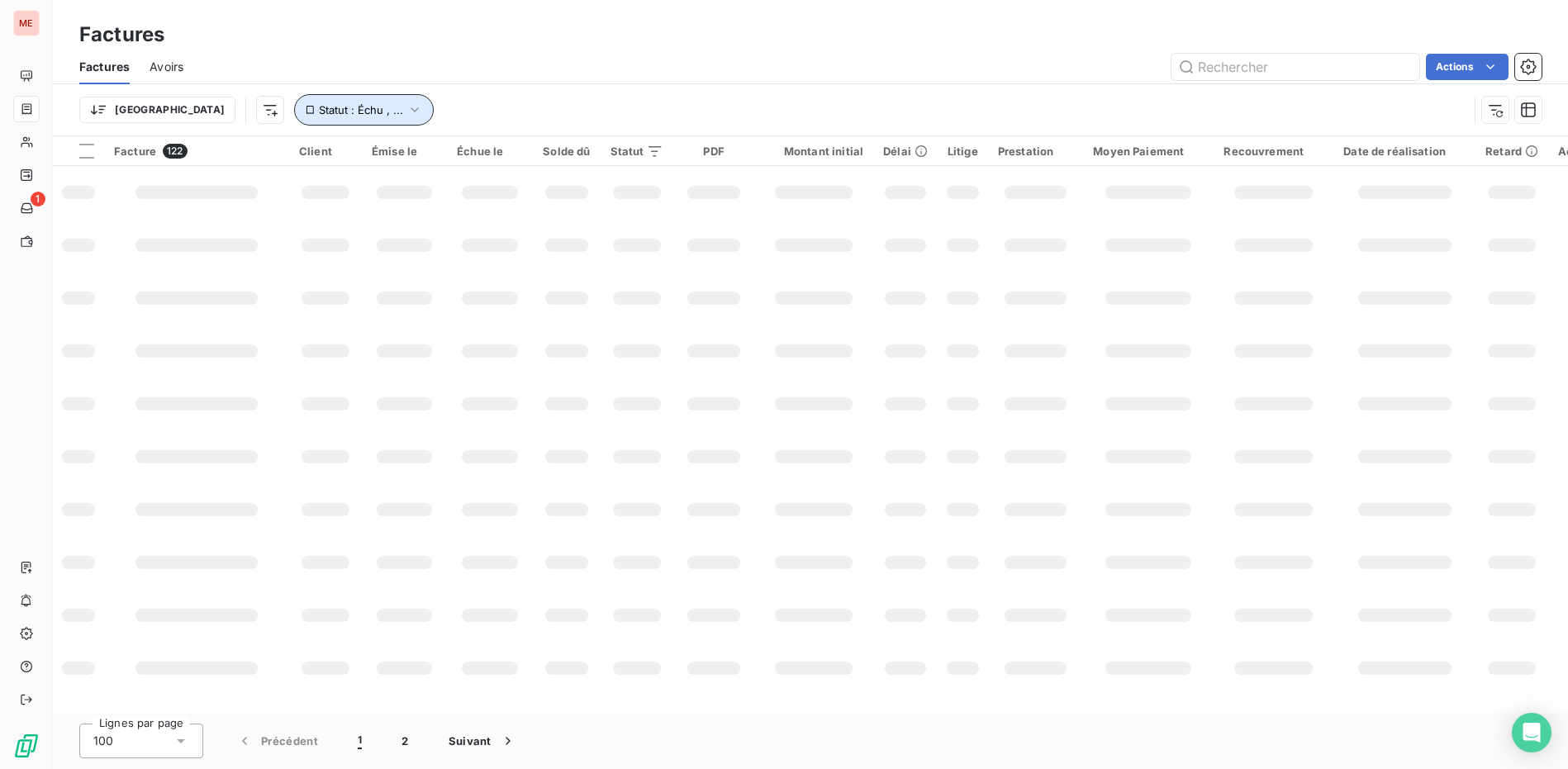 click 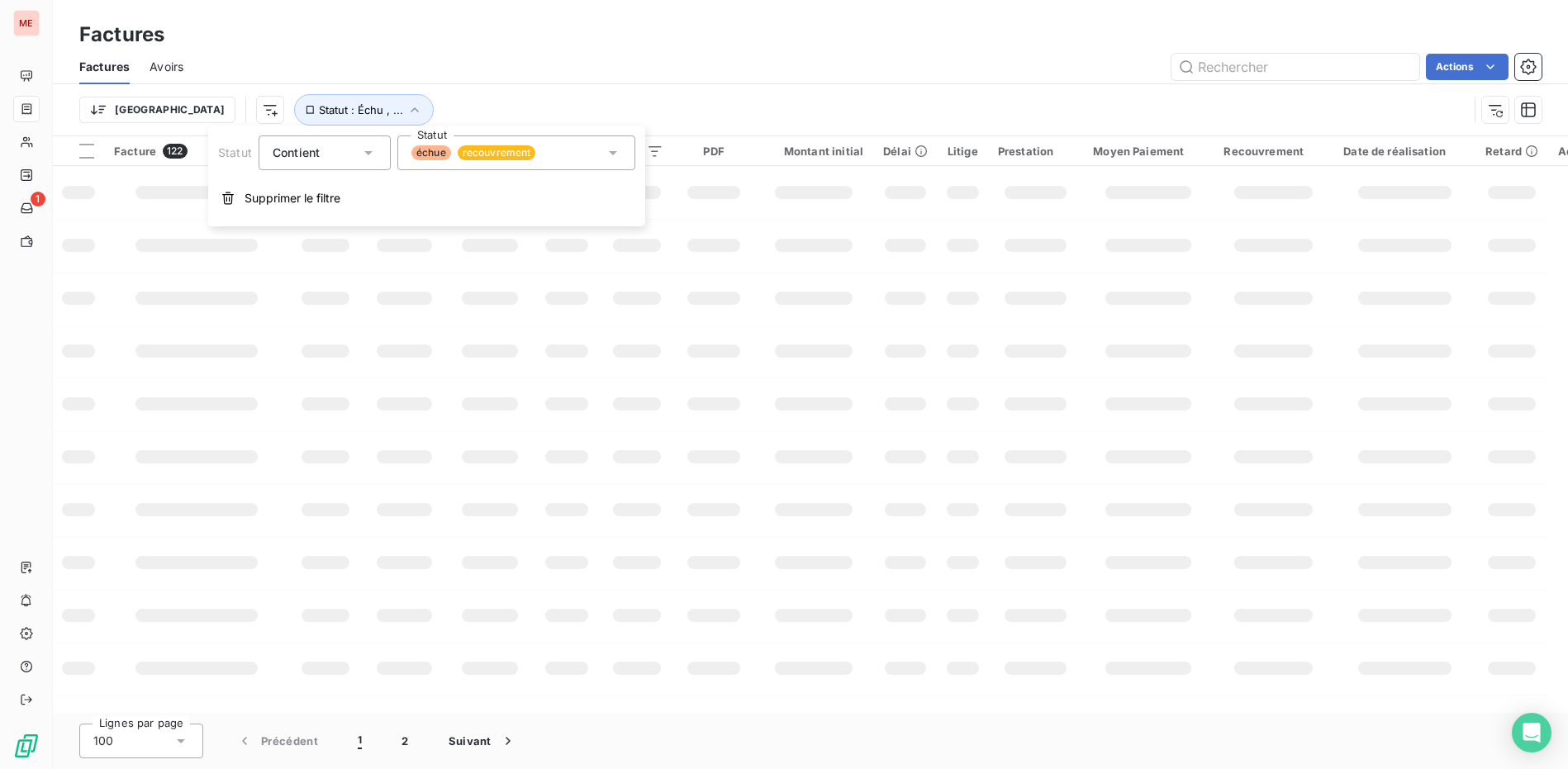 click on "échue recouvrement" at bounding box center [516, 153] 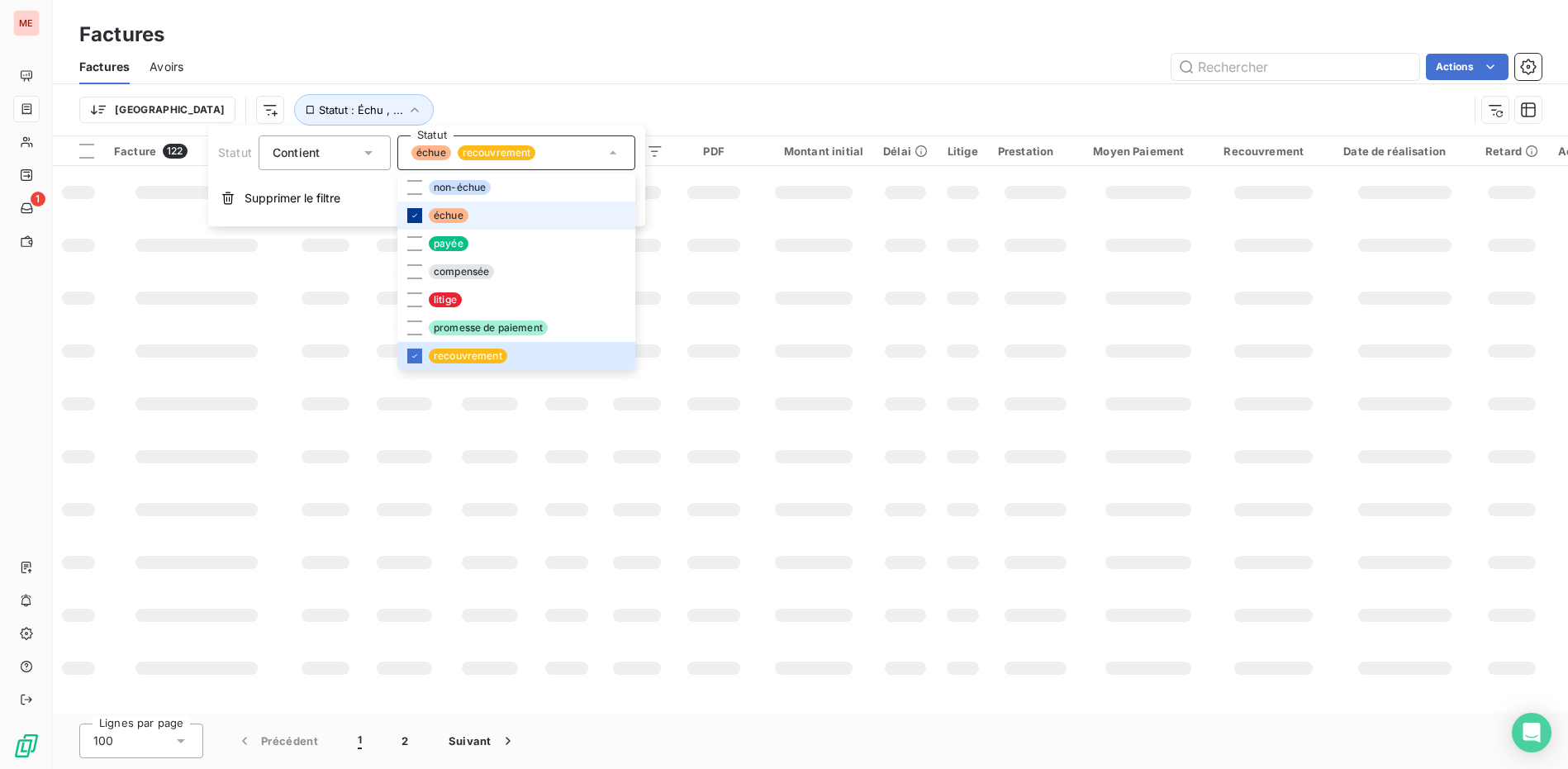 click 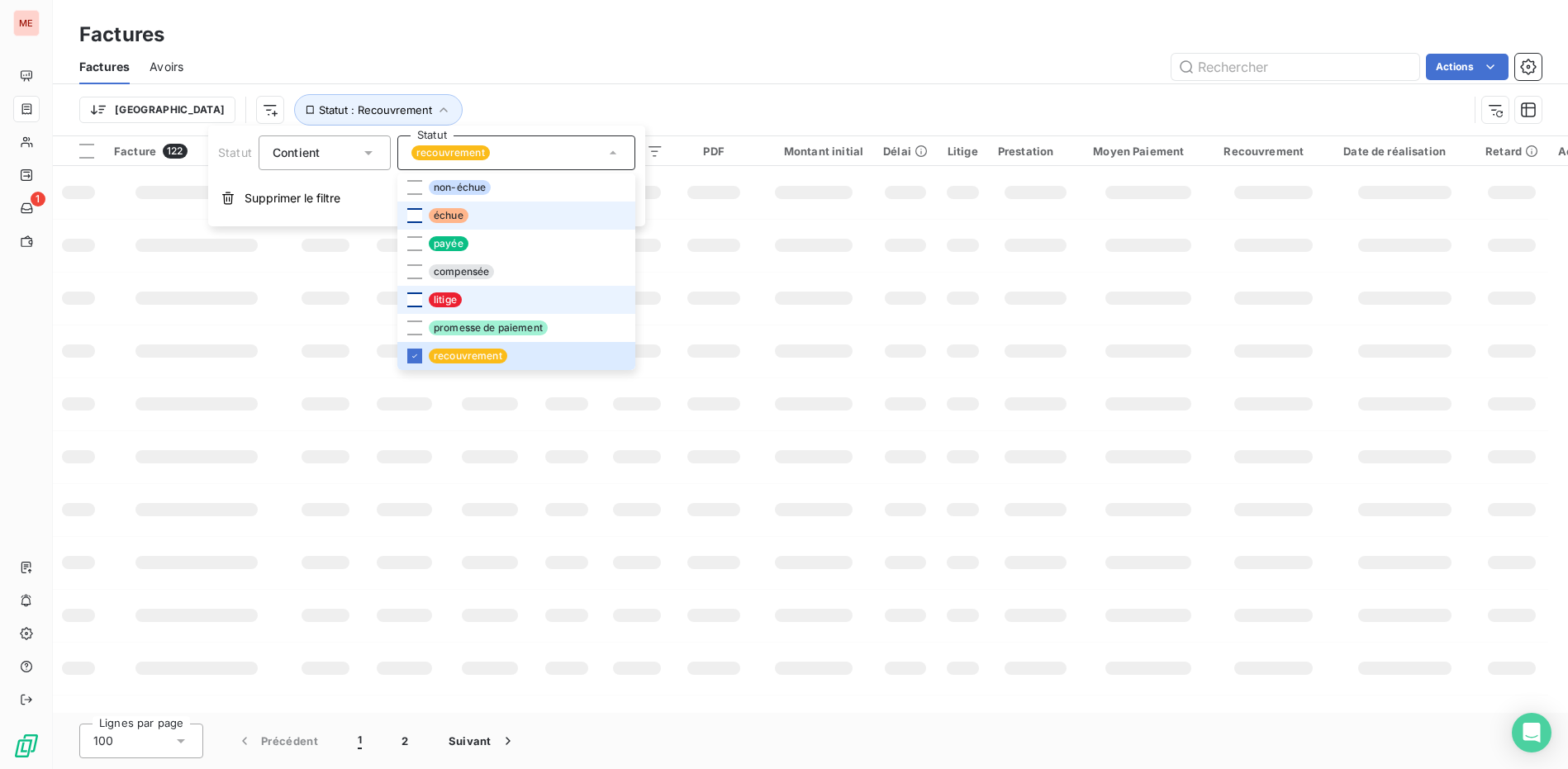click at bounding box center (415, 300) 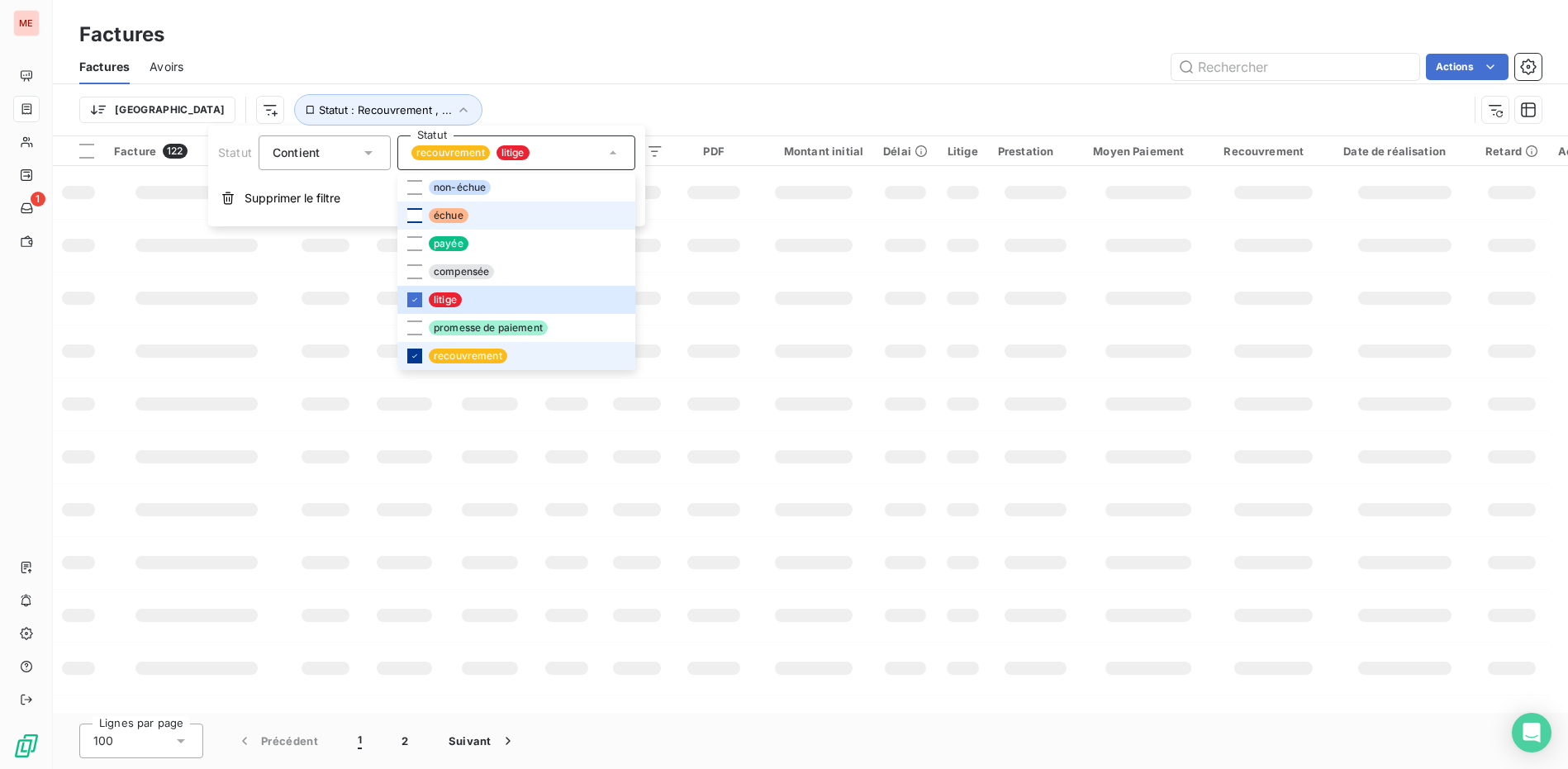 click 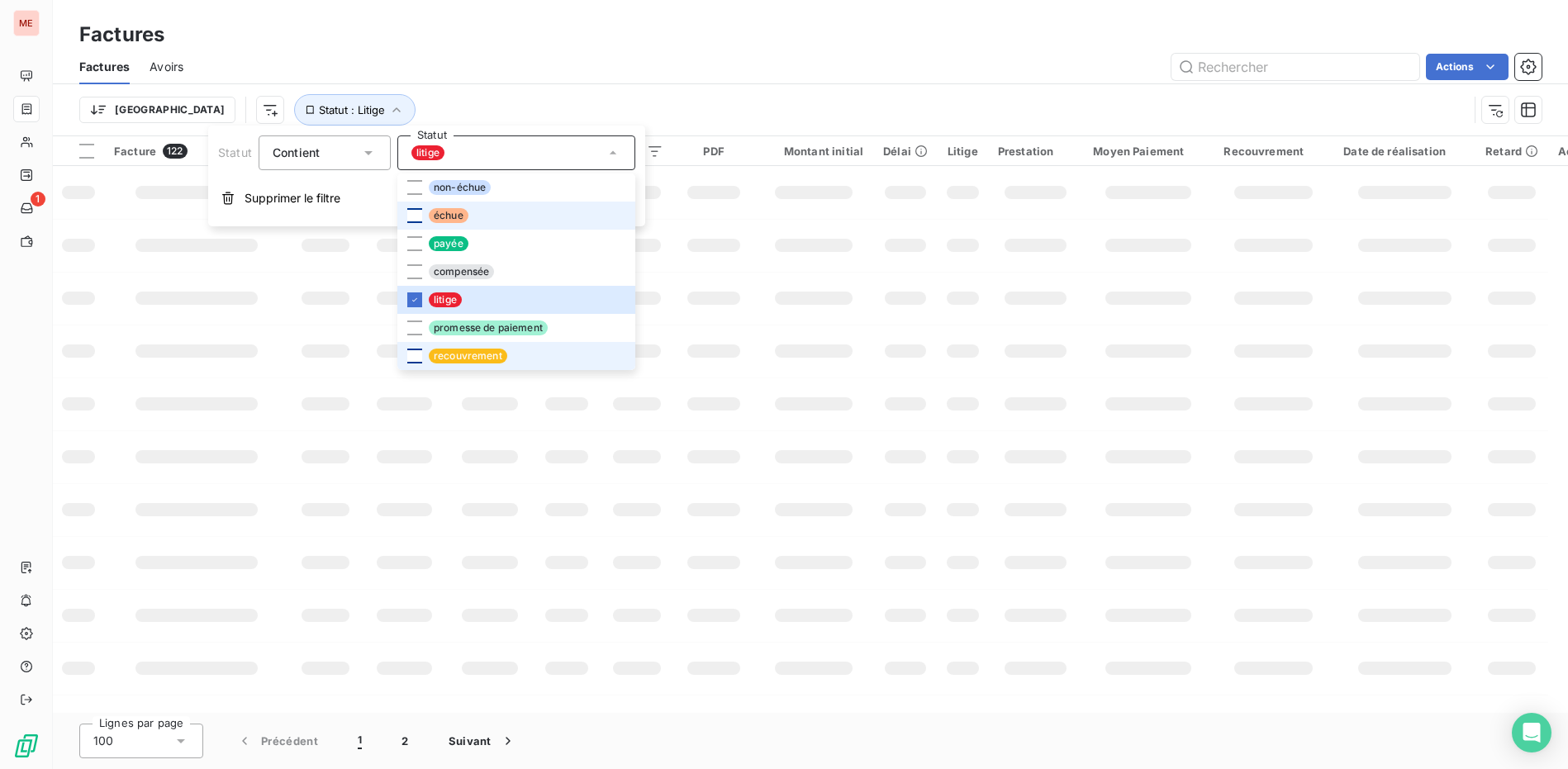 click on "Factures" at bounding box center [810, 35] 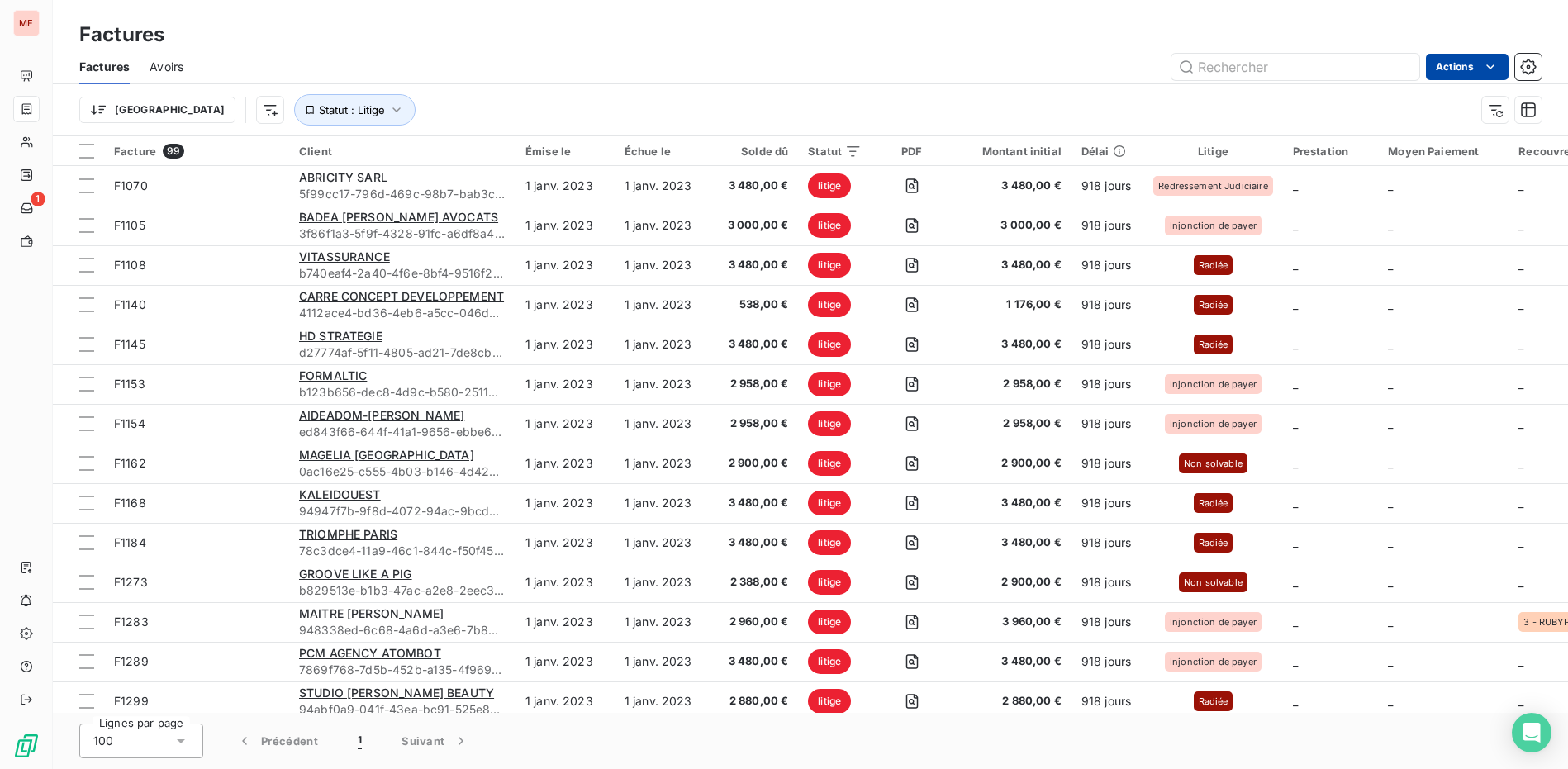 click on "ME 1 Factures Factures Avoirs Actions Trier Statut  : Litige  Facture 99 Client Émise le Échue le Solde dû Statut PDF Montant initial Délai Litige Prestation Moyen Paiement Recouvrement Date de réalisation Retard   Actions F1070 ABRICITY SARL 5f99cc17-796d-469c-98b7-bab3c2c1191c 1 janv. 2023 1 janv. 2023 3 480,00 € litige 3 480,00 € 918 jours Redressement Judiciaire _ _ _ _ +918 j F1105 BADEA [PERSON_NAME] AVOCATS 3f86f1a3-5f9f-4328-91fc-a6df8a44d3db 1 janv. 2023 1 janv. 2023 3 000,00 € litige 3 000,00 € 918 jours Injonction de payer _ _ _ _ +918 j F1108 VITASSURANCE b740eaf4-2a40-4f6e-8bf4-9516f2ef0a1d 1 janv. 2023 1 janv. 2023 3 480,00 € litige 3 480,00 € 918 jours Radiée _ _ _ _ +918 j F1140 CARRE CONCEPT DEVELOPPEMENT 4112ace4-bd36-4eb6-a5cc-046dc9f9c325 1 janv. 2023 1 janv. 2023 538,00 € litige 1 176,00 € 918 jours Radiée _ _ _ _ +918 j F1145 HD STRATEGIE d27774af-5f11-4805-ad21-7de8cbdd1656 1 janv. 2023 1 janv. 2023 3 480,00 € litige 3 480,00 € _ _" at bounding box center [784, 384] 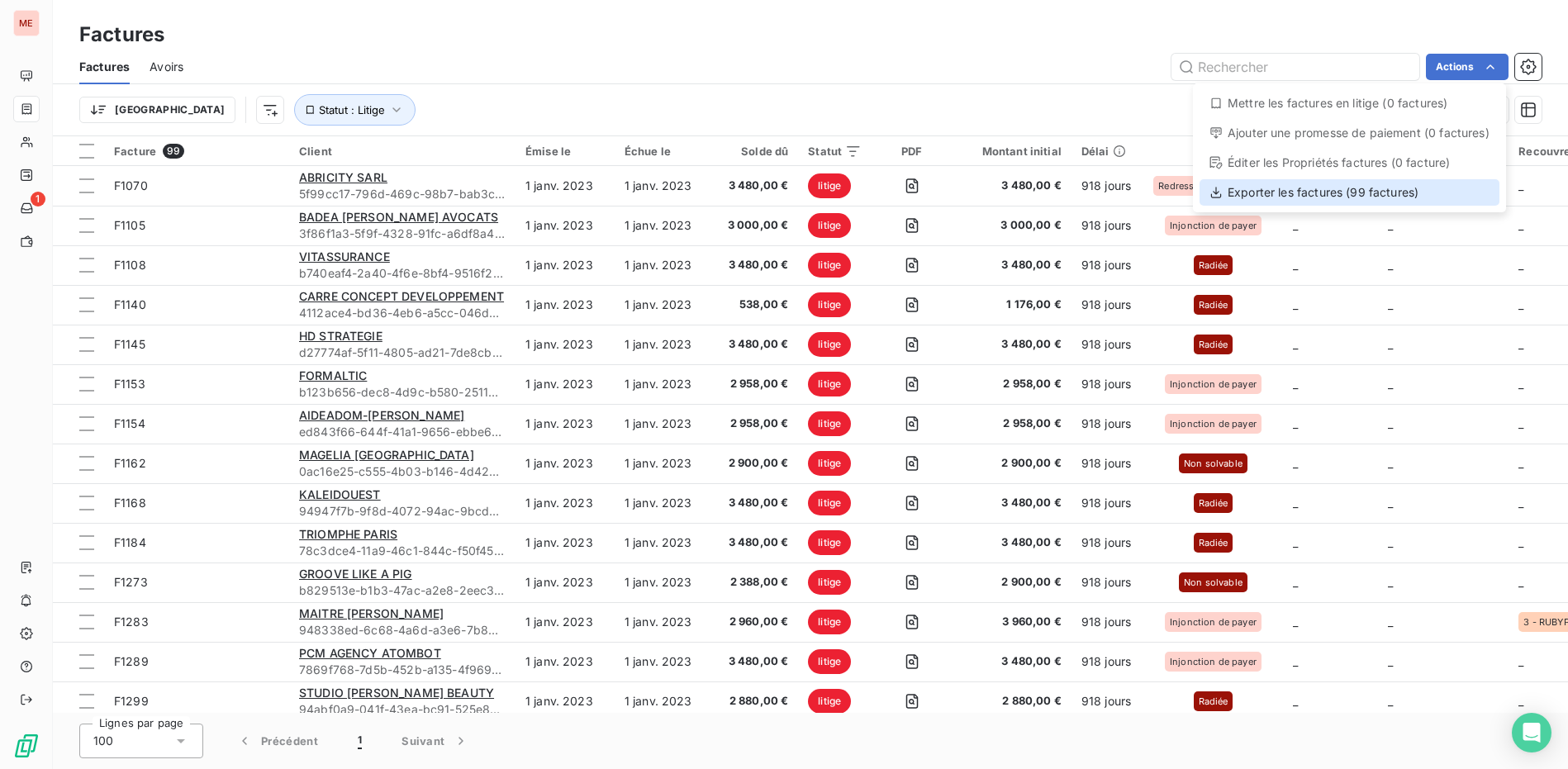click on "Exporter les factures (99 factures)" at bounding box center [1349, 192] 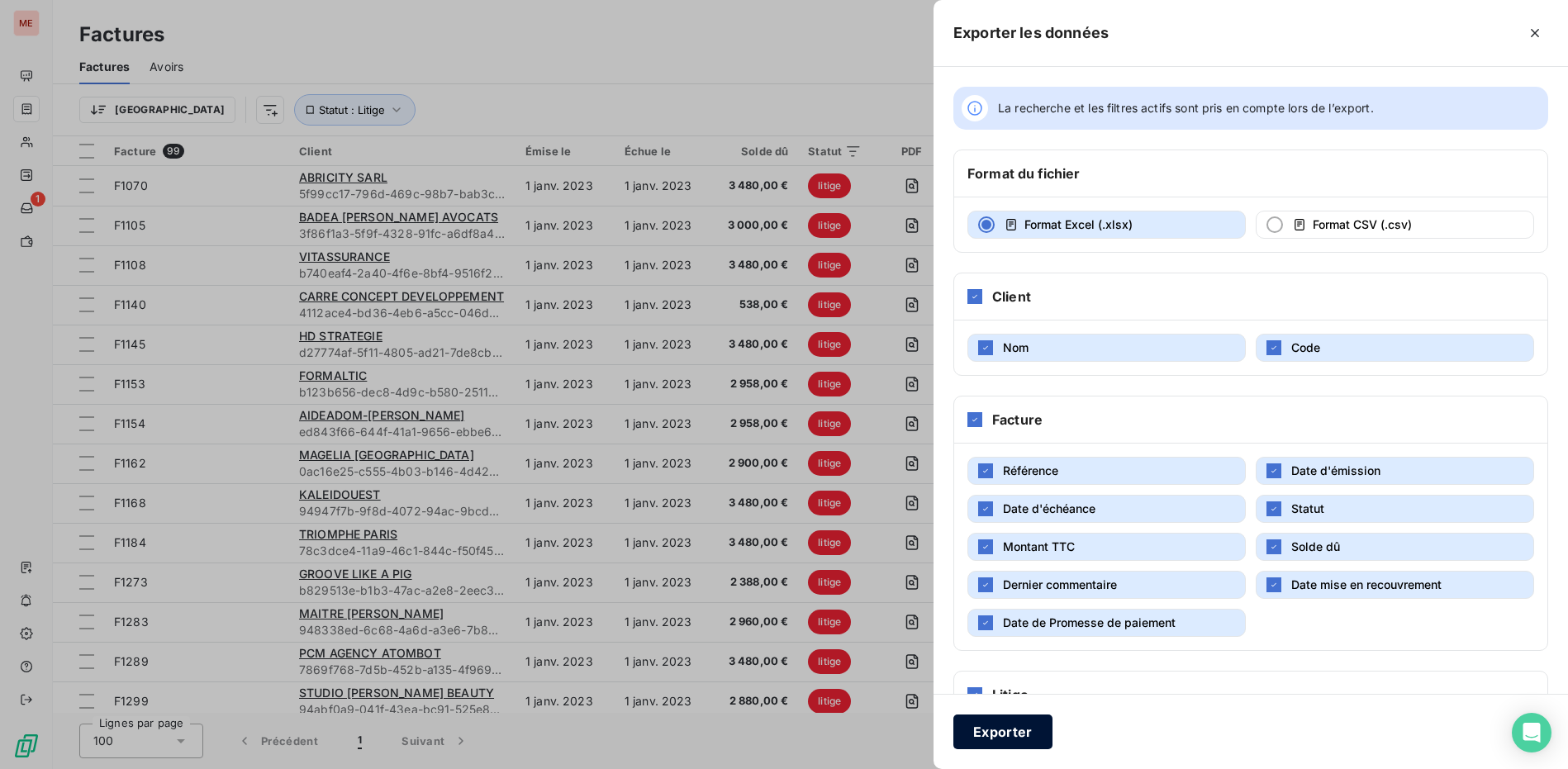 click on "Exporter" at bounding box center [1003, 732] 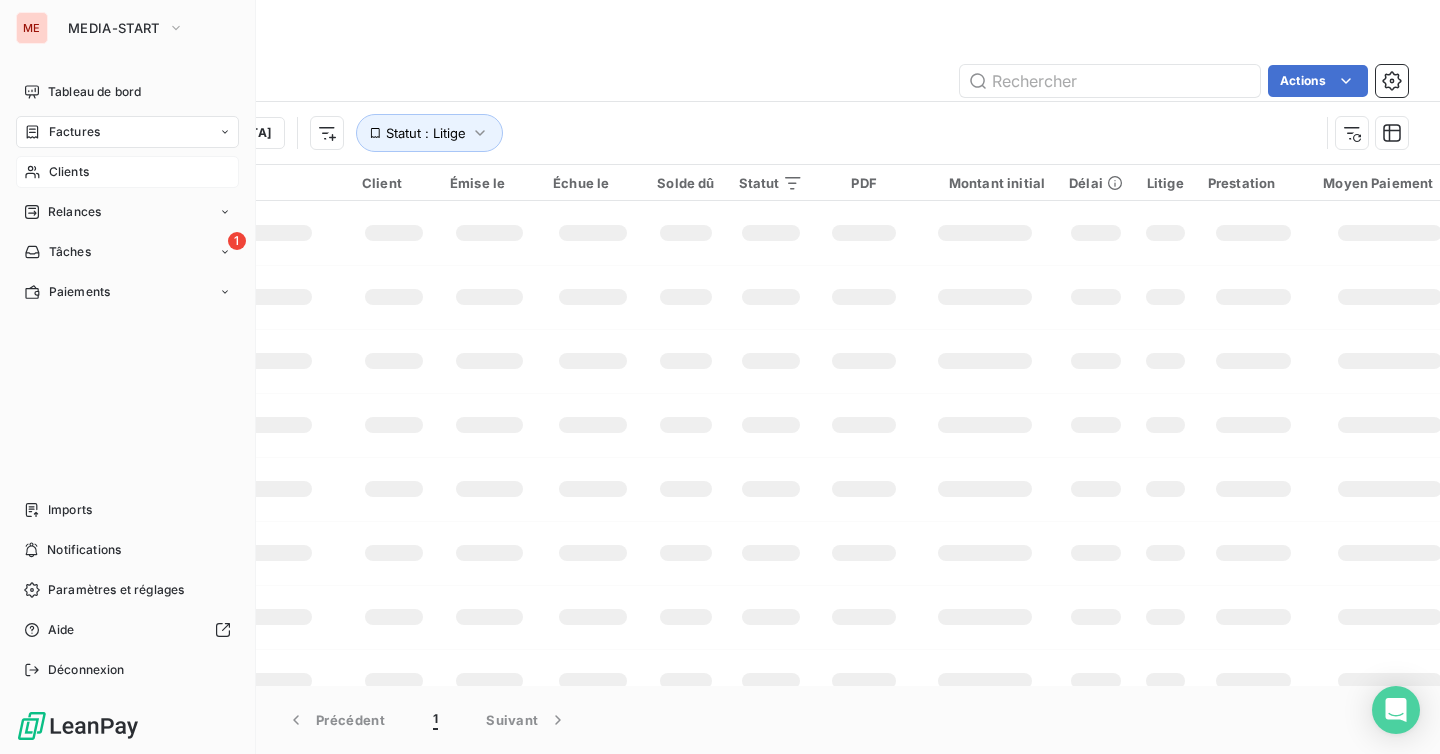 click 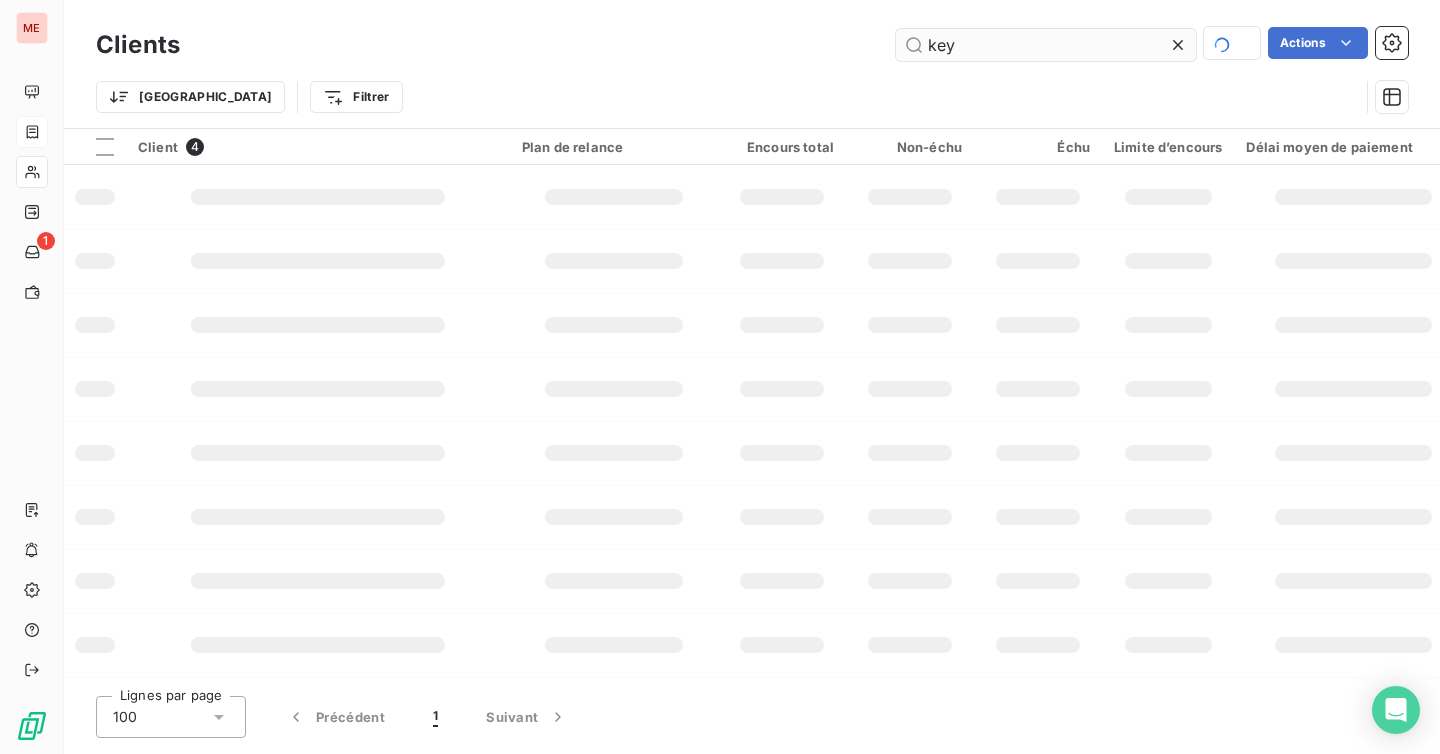 click on "key" at bounding box center [1046, 45] 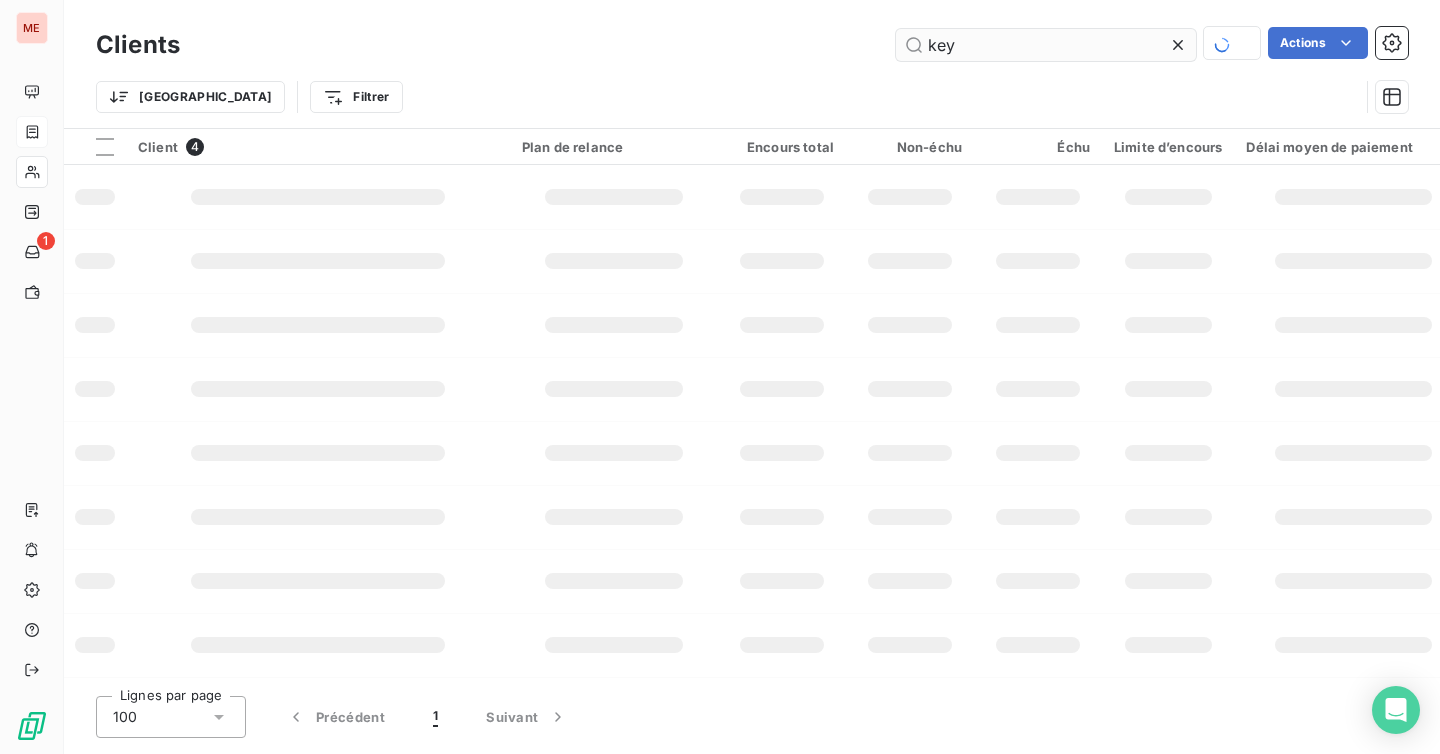 click on "key" at bounding box center (1046, 45) 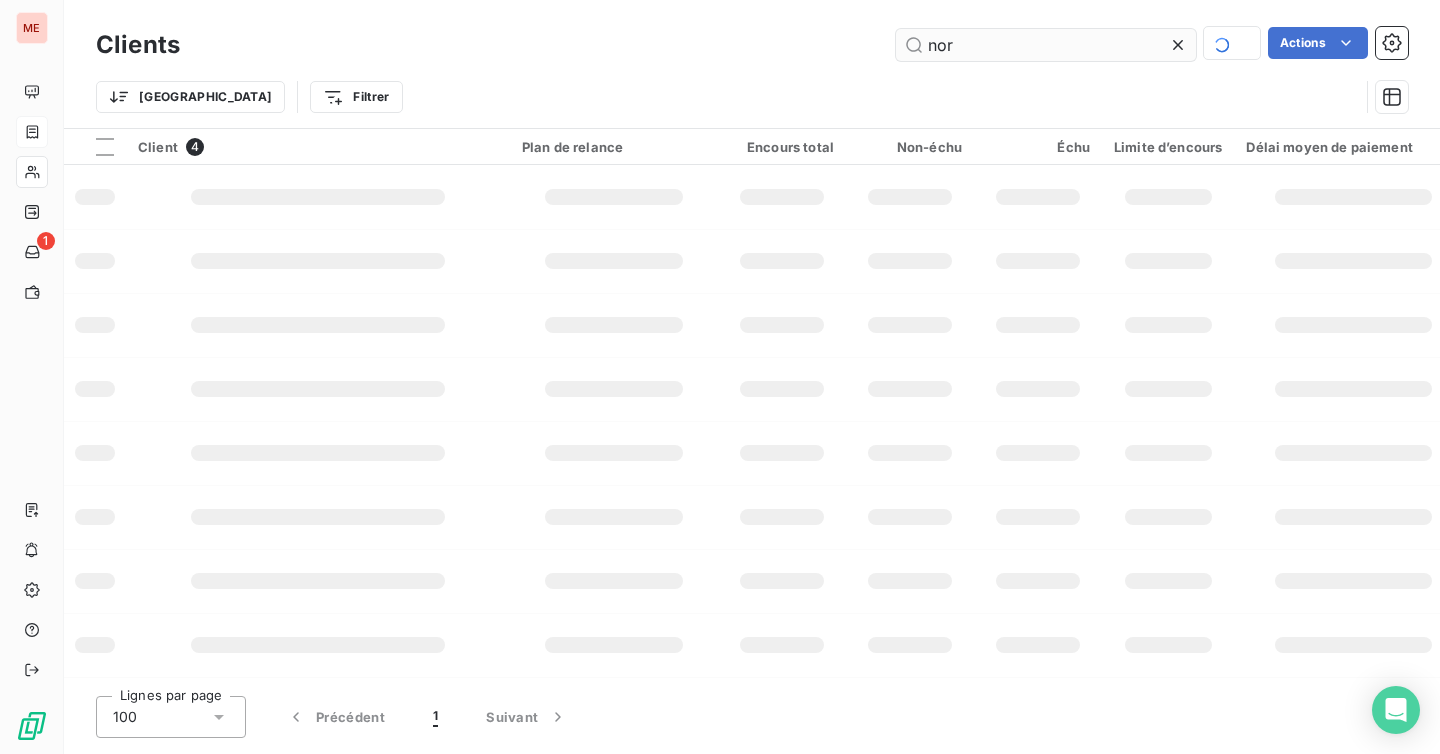 type on "norm" 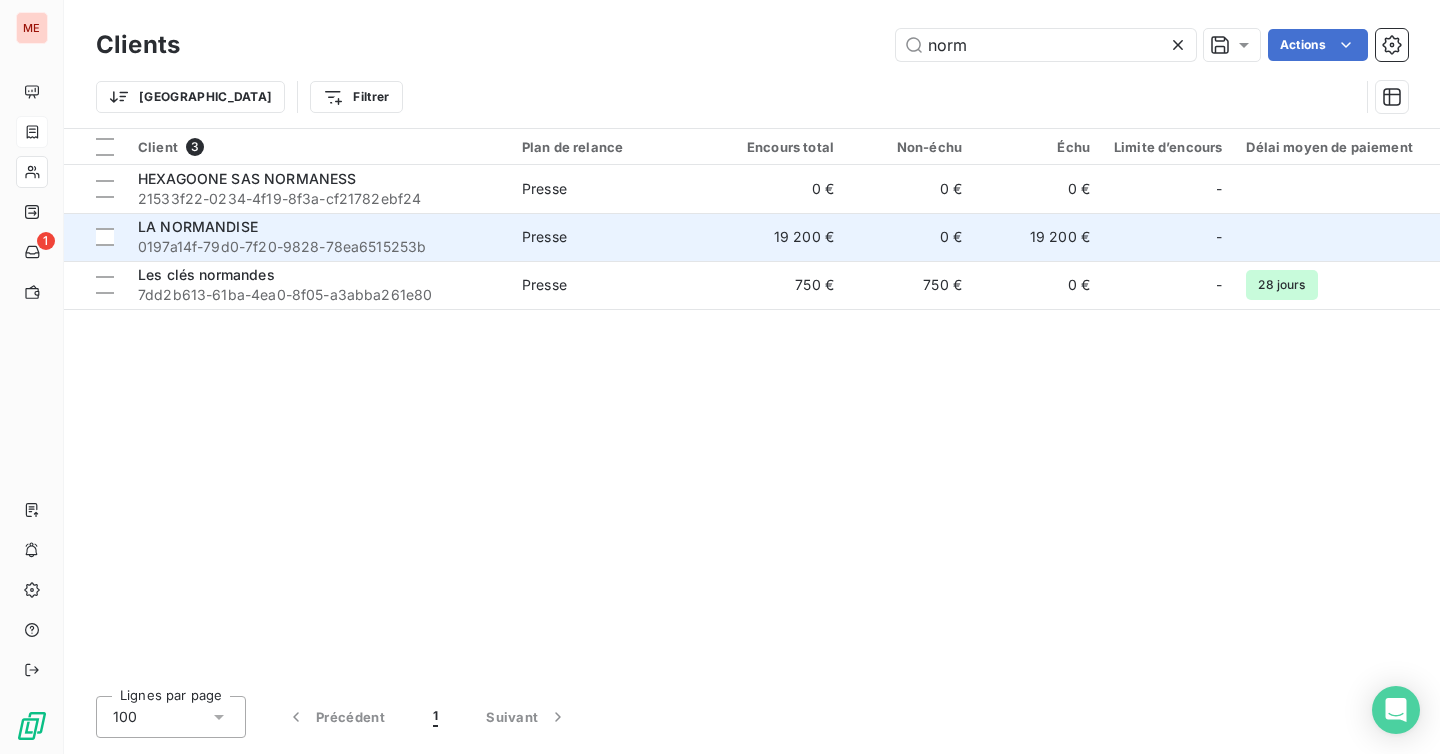 click on "LA NORMANDISE" at bounding box center [198, 226] 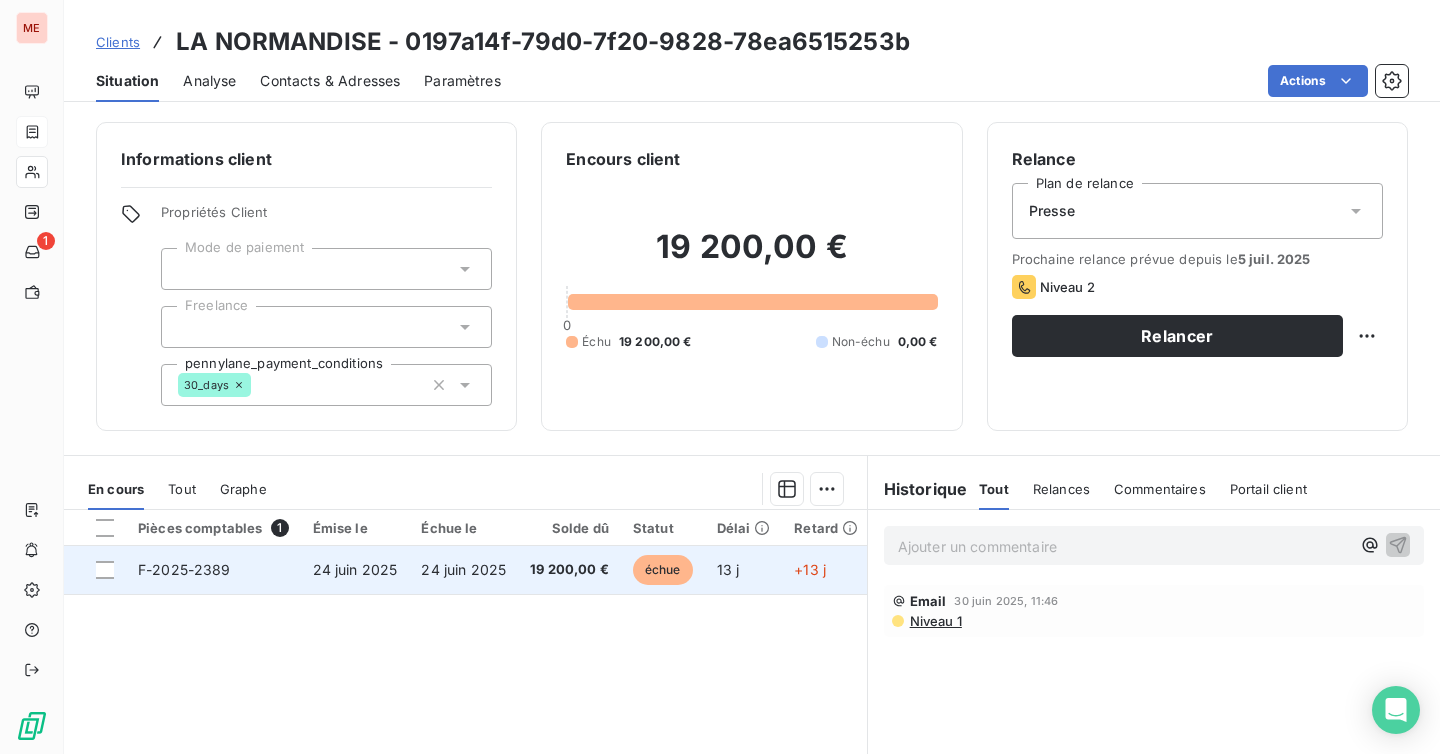 click on "19 200,00 €" at bounding box center (569, 570) 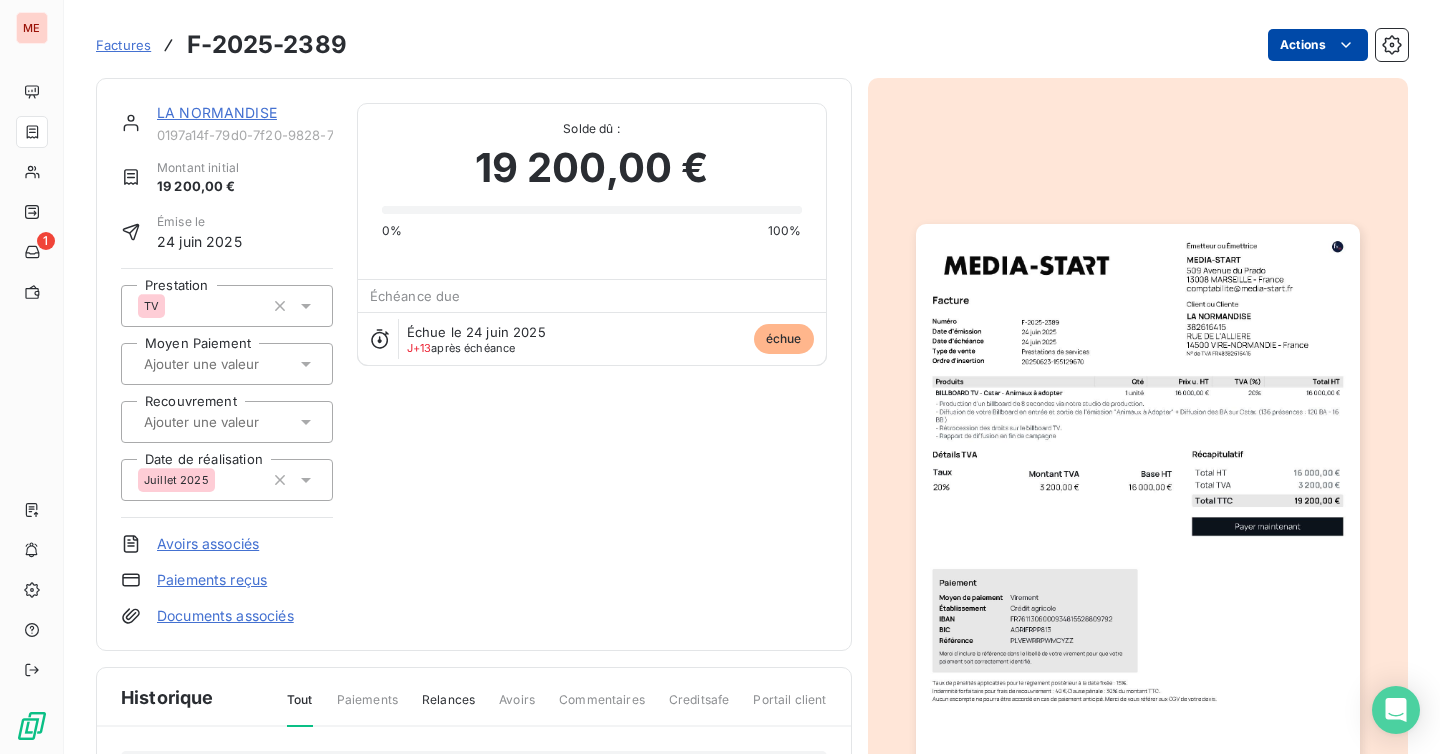 click on "ME 1 Factures F-2025-2389 Actions LA NORMANDISE 0197a14f-79d0-7f20-9828-78ea6515253b Montant initial 19 200,00 € Émise le 24 juin 2025 Prestation TV Moyen Paiement Recouvrement Date de réalisation Juillet 2025 Avoirs associés Paiements reçus Documents associés Solde dû : 19 200,00 € 0% 100% Échéance due Échue le 24 juin 2025 J+13  après échéance échue Historique Tout Paiements Relances Avoirs Commentaires Creditsafe Portail client Ajouter un commentaire ﻿ Email 30 juin 2025, 11:46 Niveau 1 24 juin 2025 Échéance de la facture 24 juin 2025 Émission de la facture" at bounding box center [720, 377] 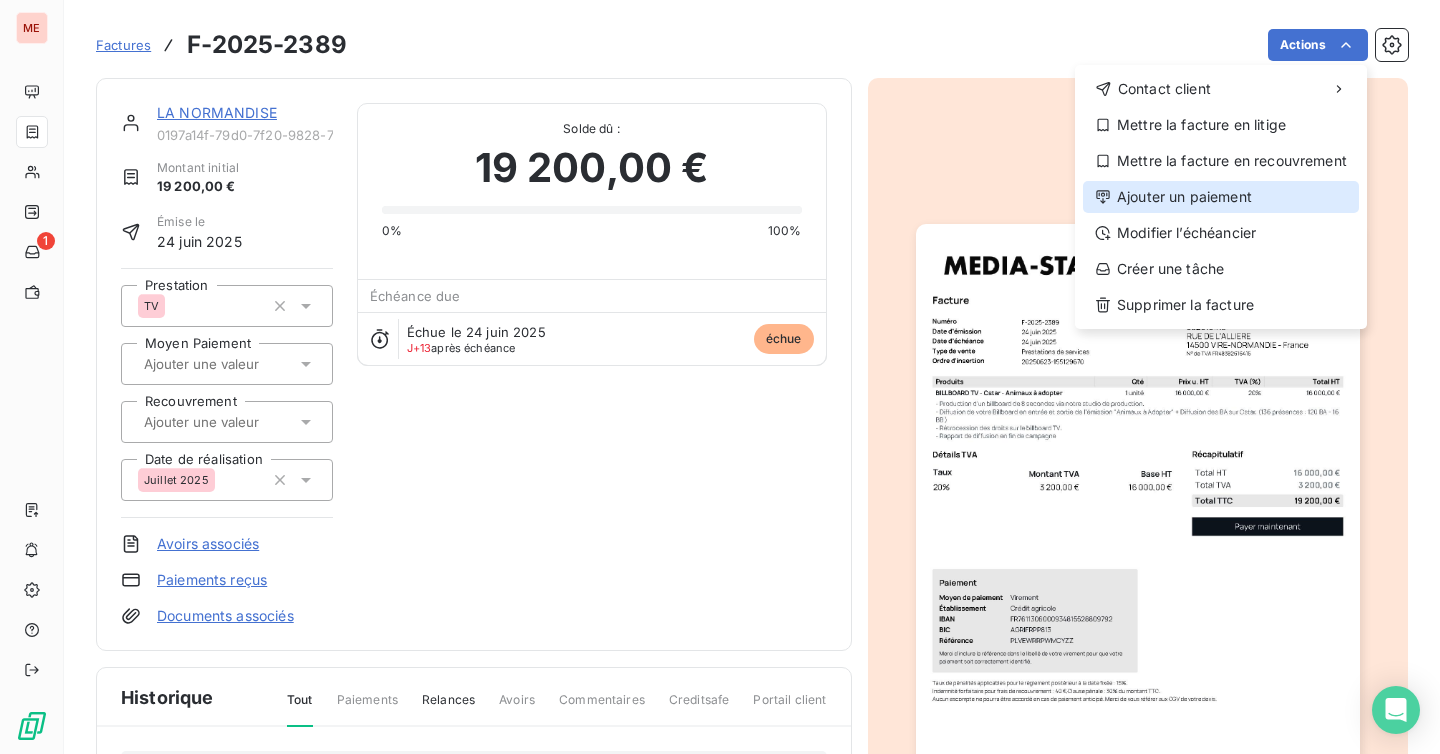 click on "Ajouter un paiement" at bounding box center (1221, 197) 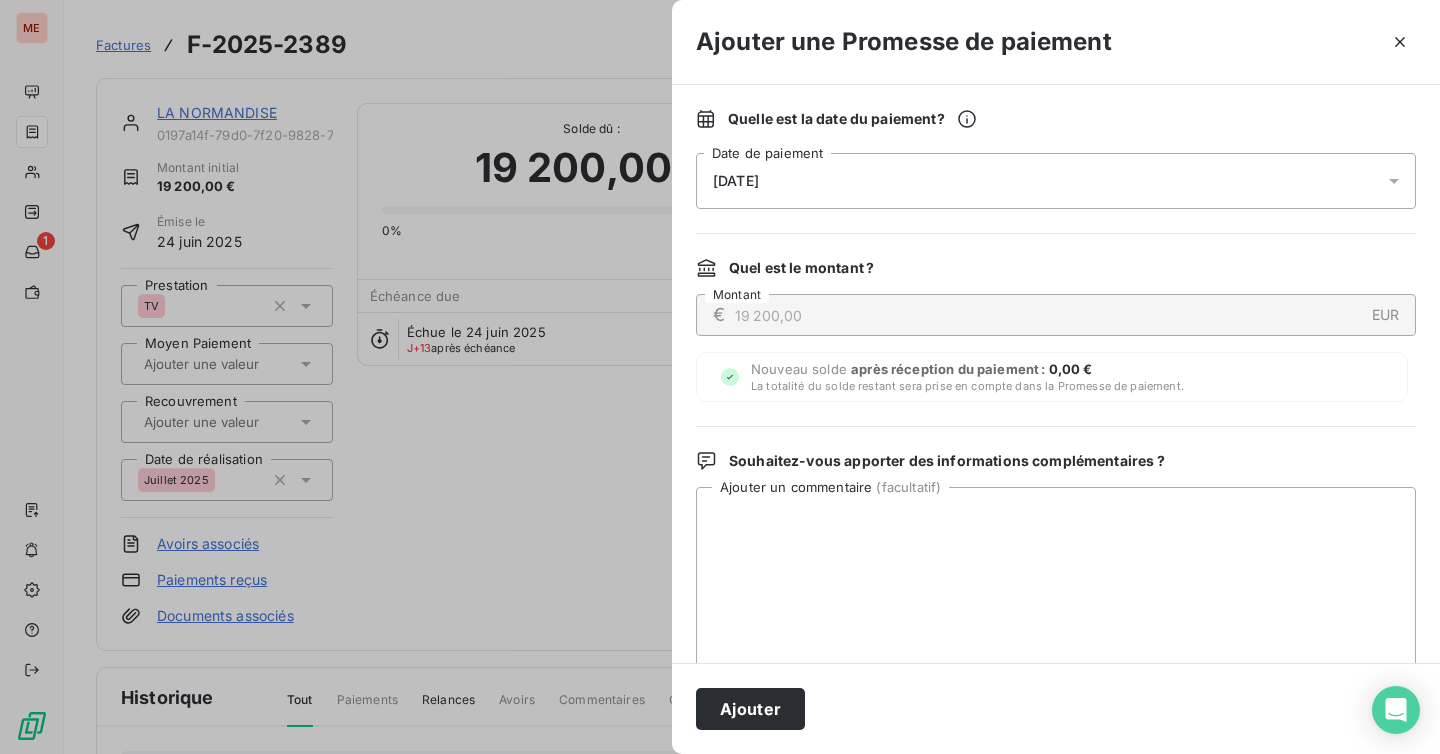 click on "[DATE]" at bounding box center [1056, 181] 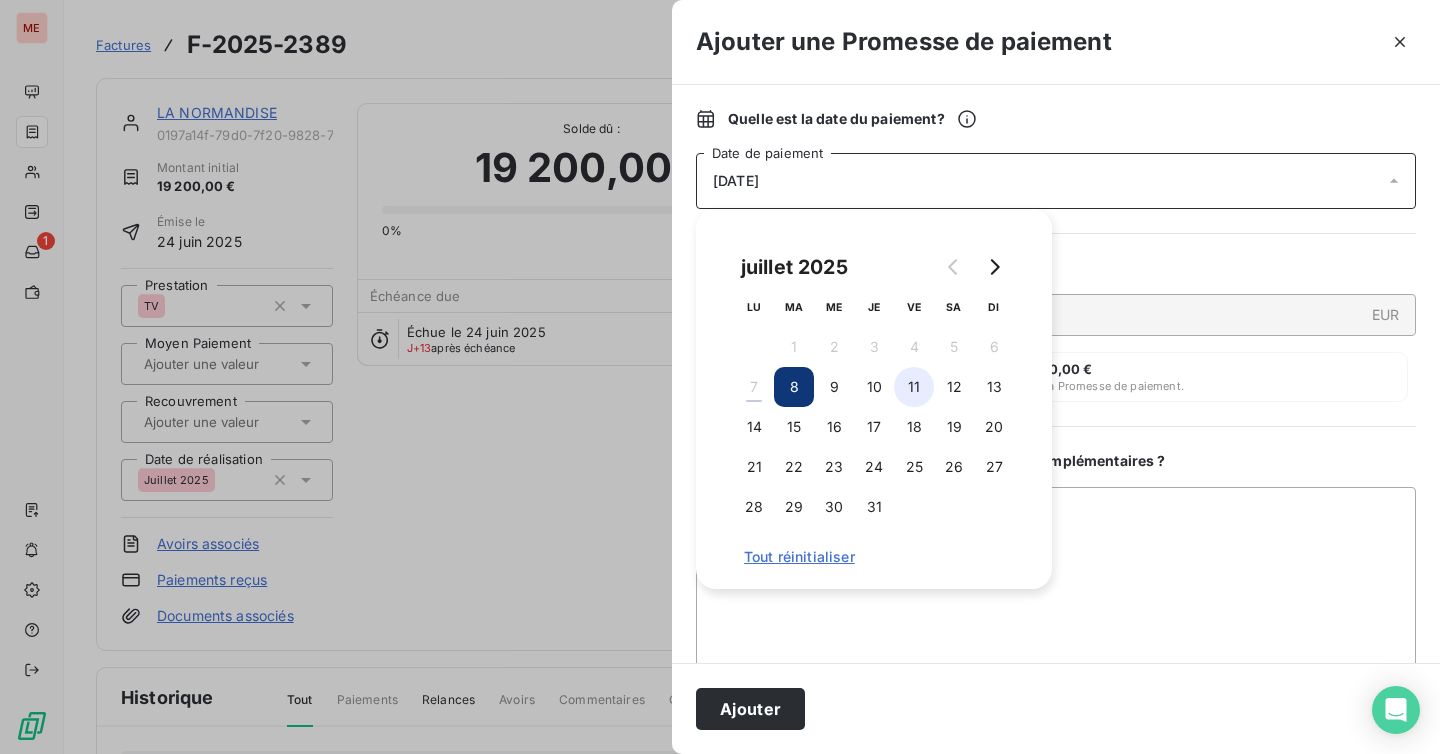 click on "11" at bounding box center (914, 387) 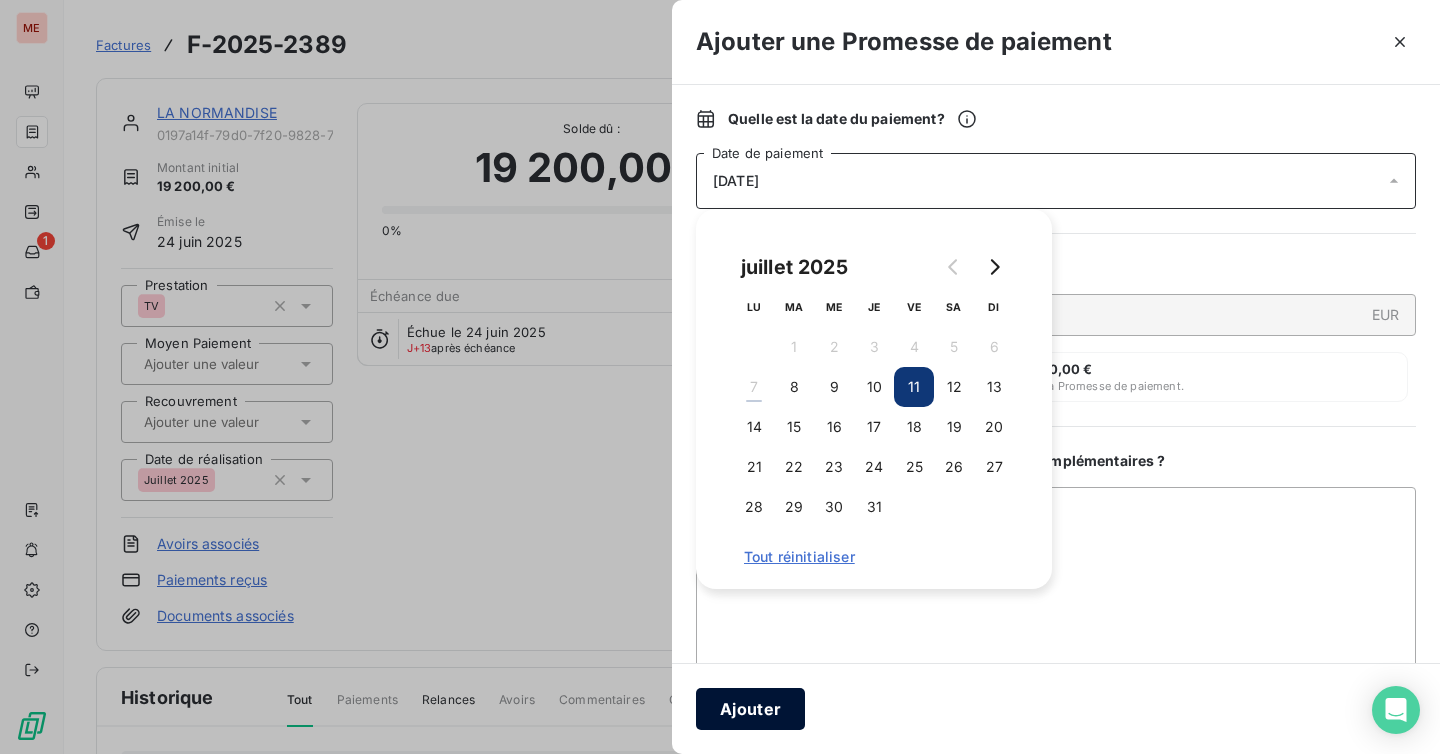 click on "Ajouter" at bounding box center [750, 709] 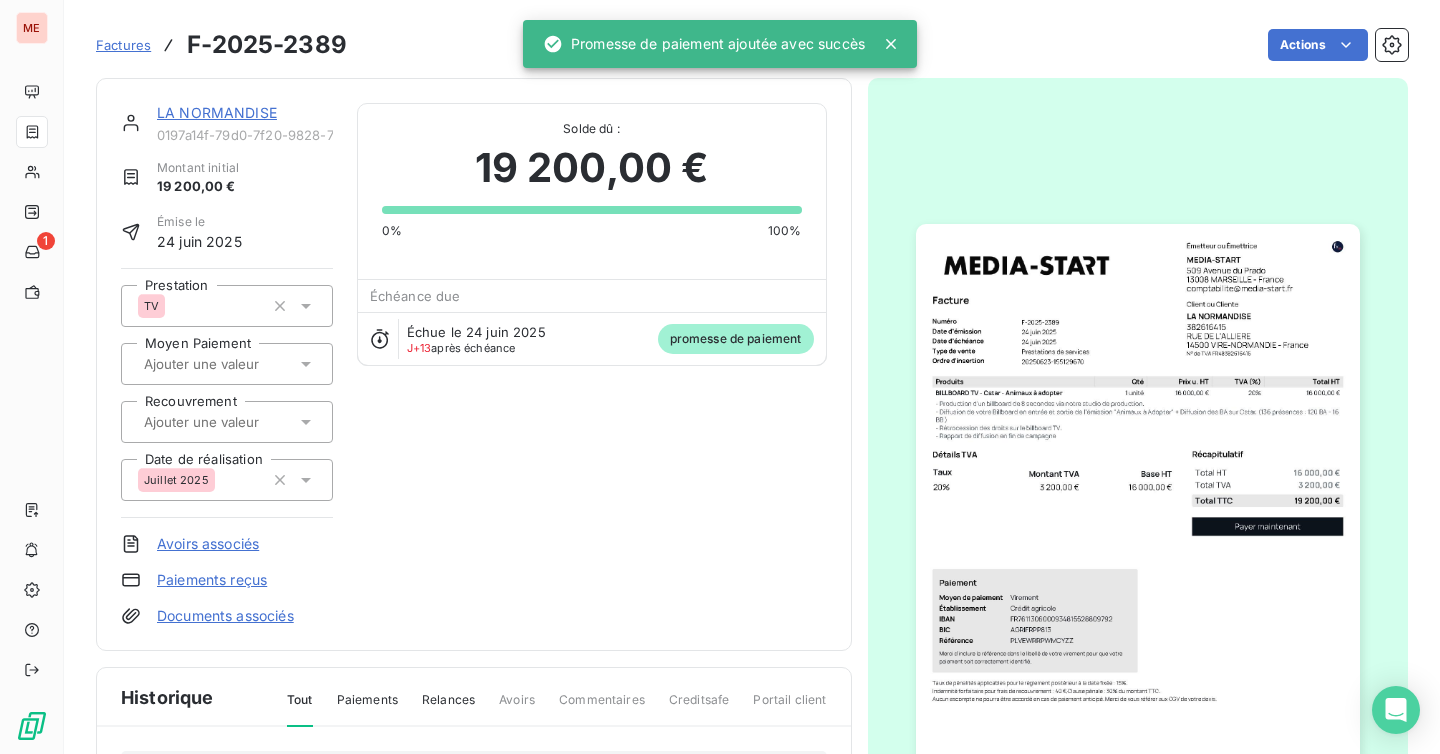 click on "LA NORMANDISE" at bounding box center [245, 113] 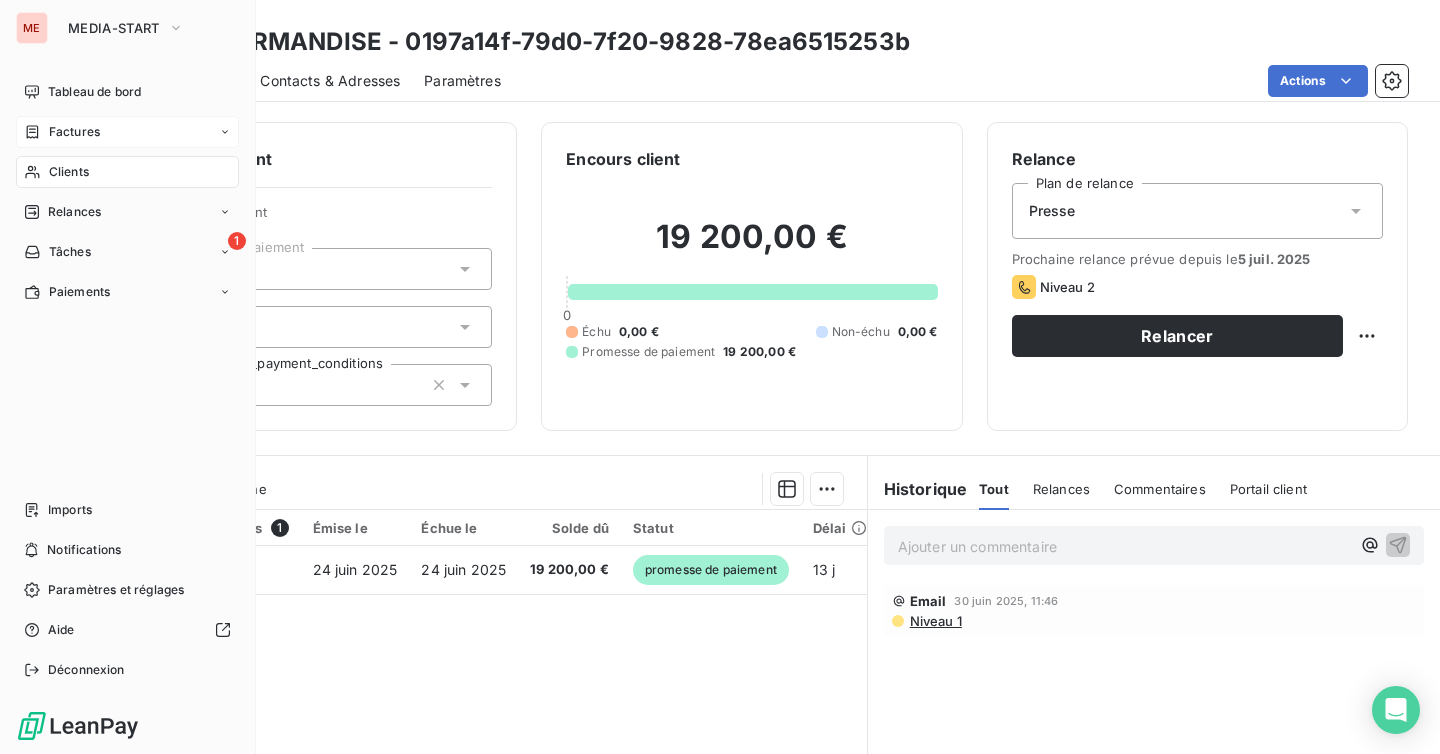 click 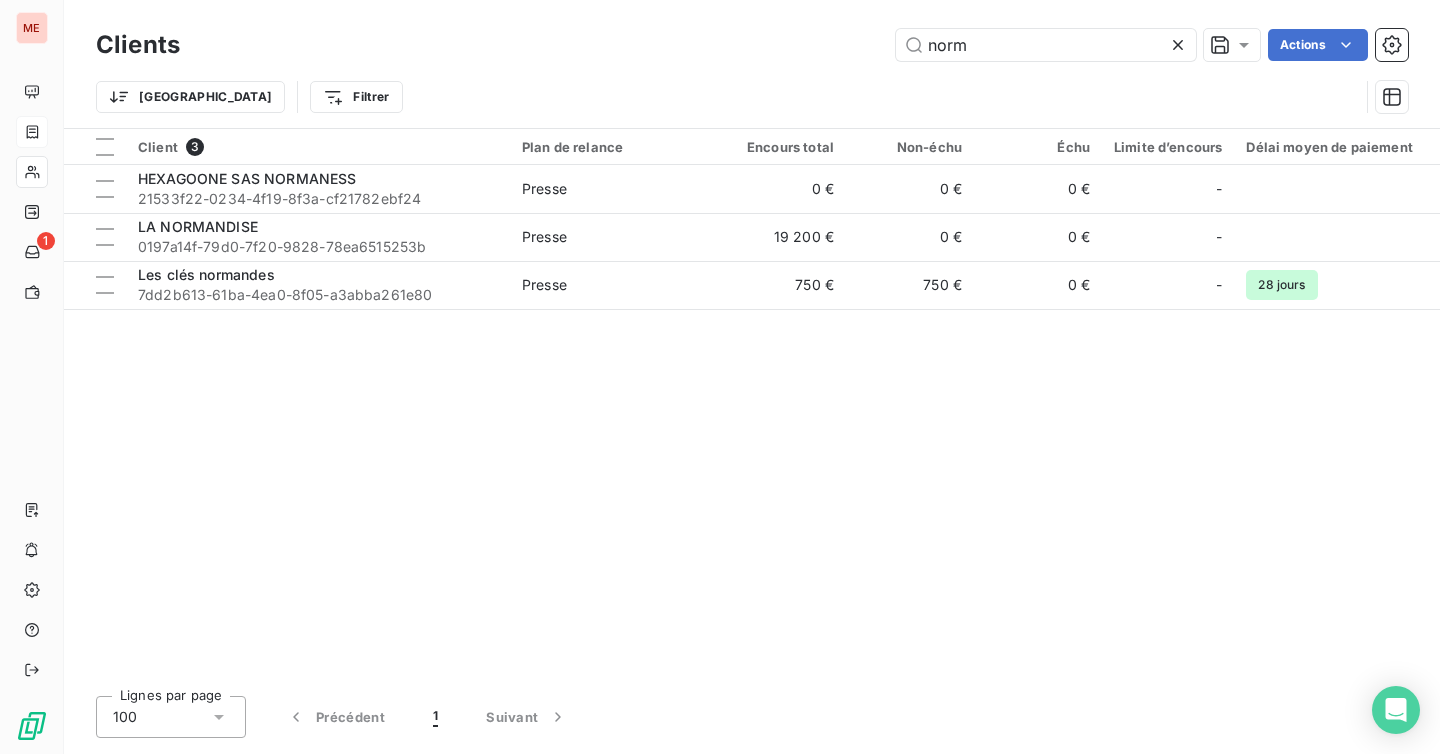 click 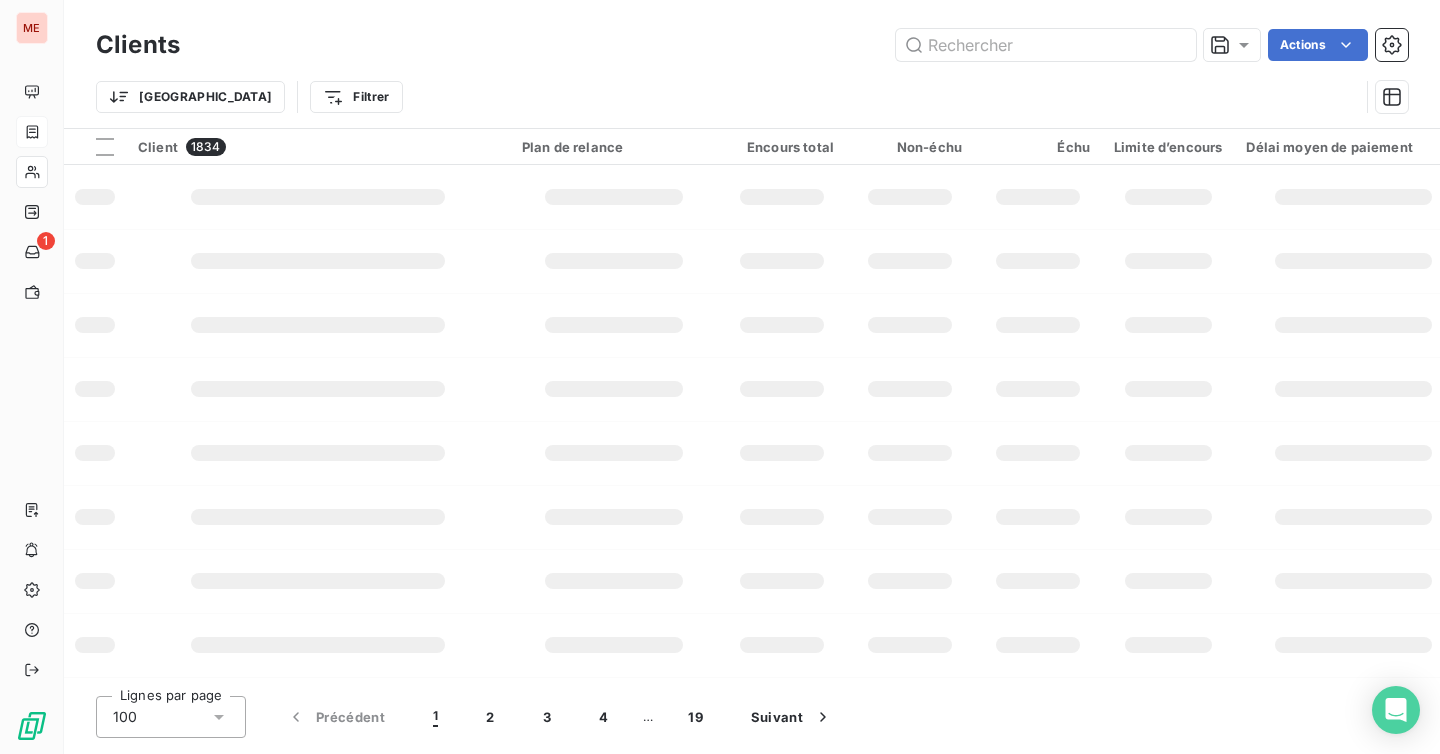 click 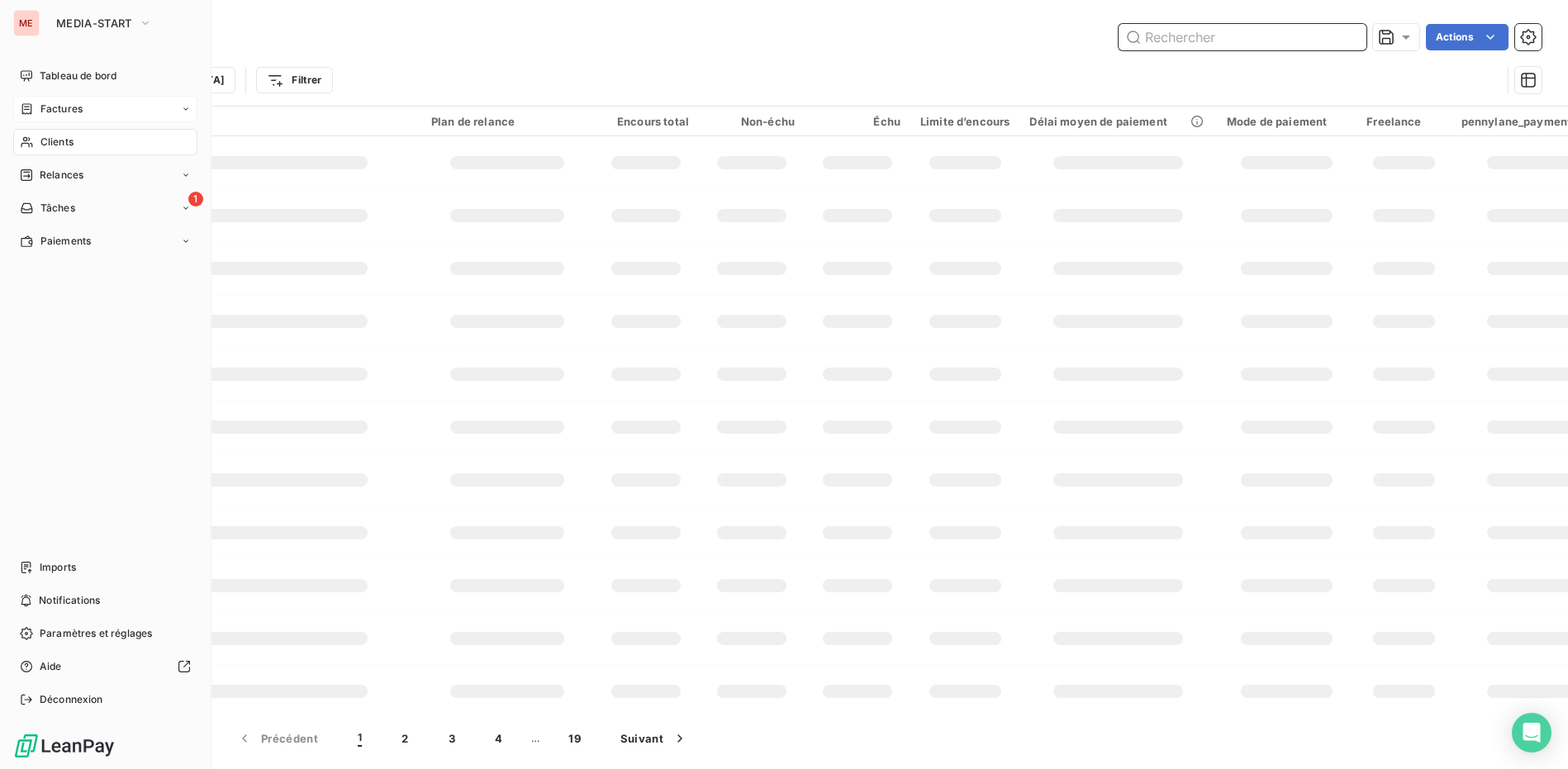 click at bounding box center (1243, 37) 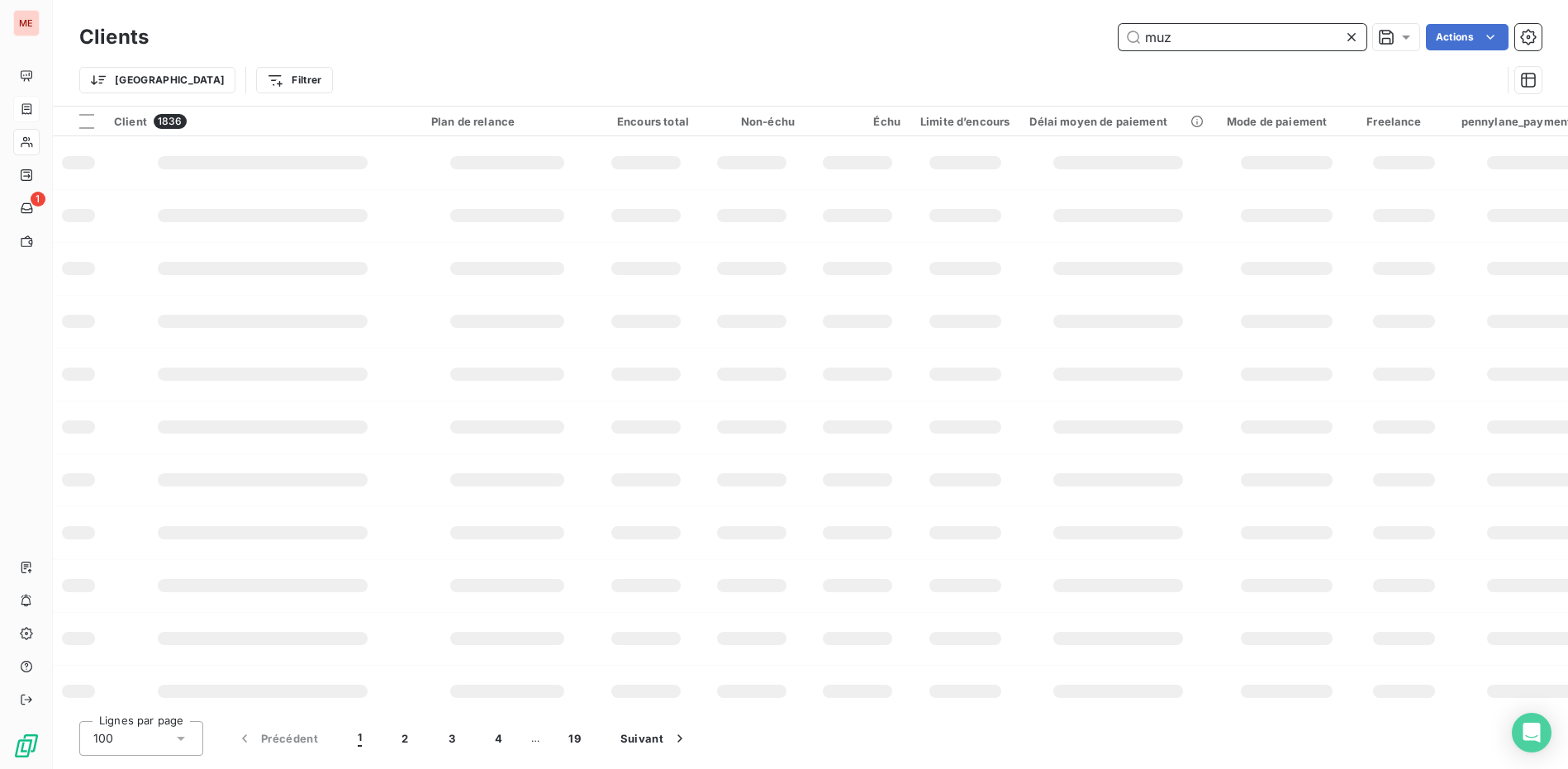 type on "muzz" 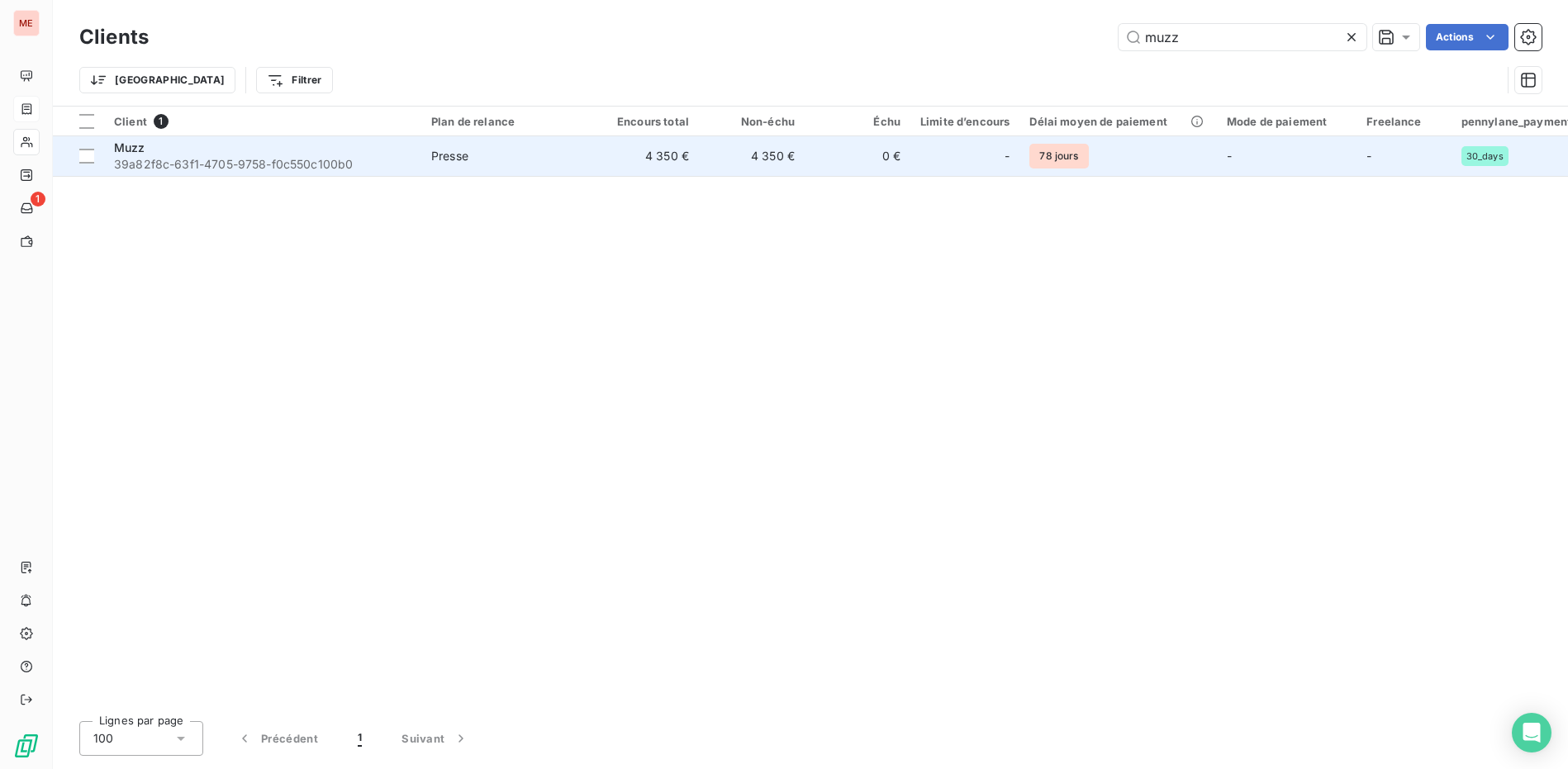 click on "39a82f8c-63f1-4705-9758-f0c550c100b0" at bounding box center [263, 164] 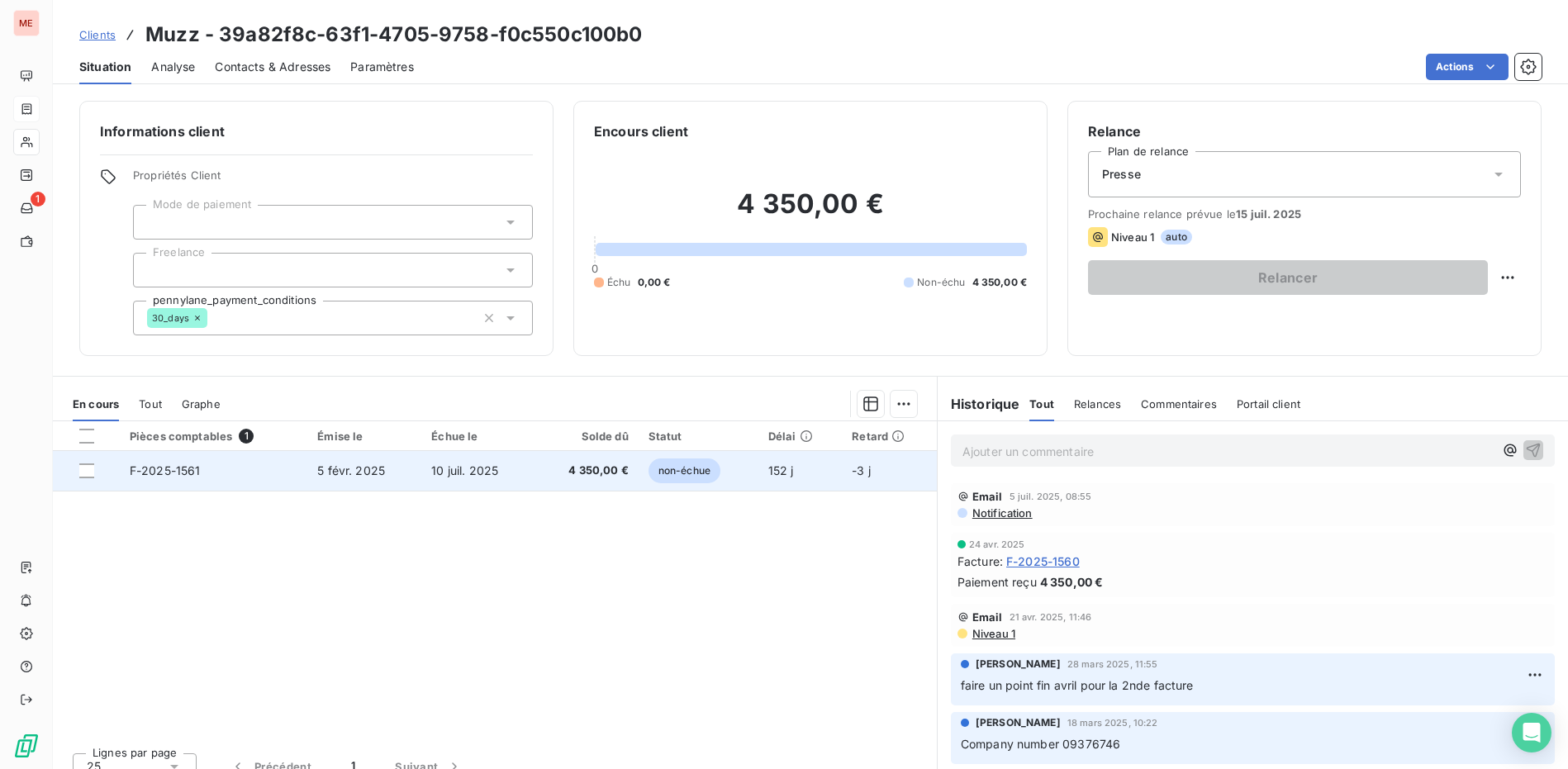 click on "10 juil. 2025" at bounding box center [478, 471] 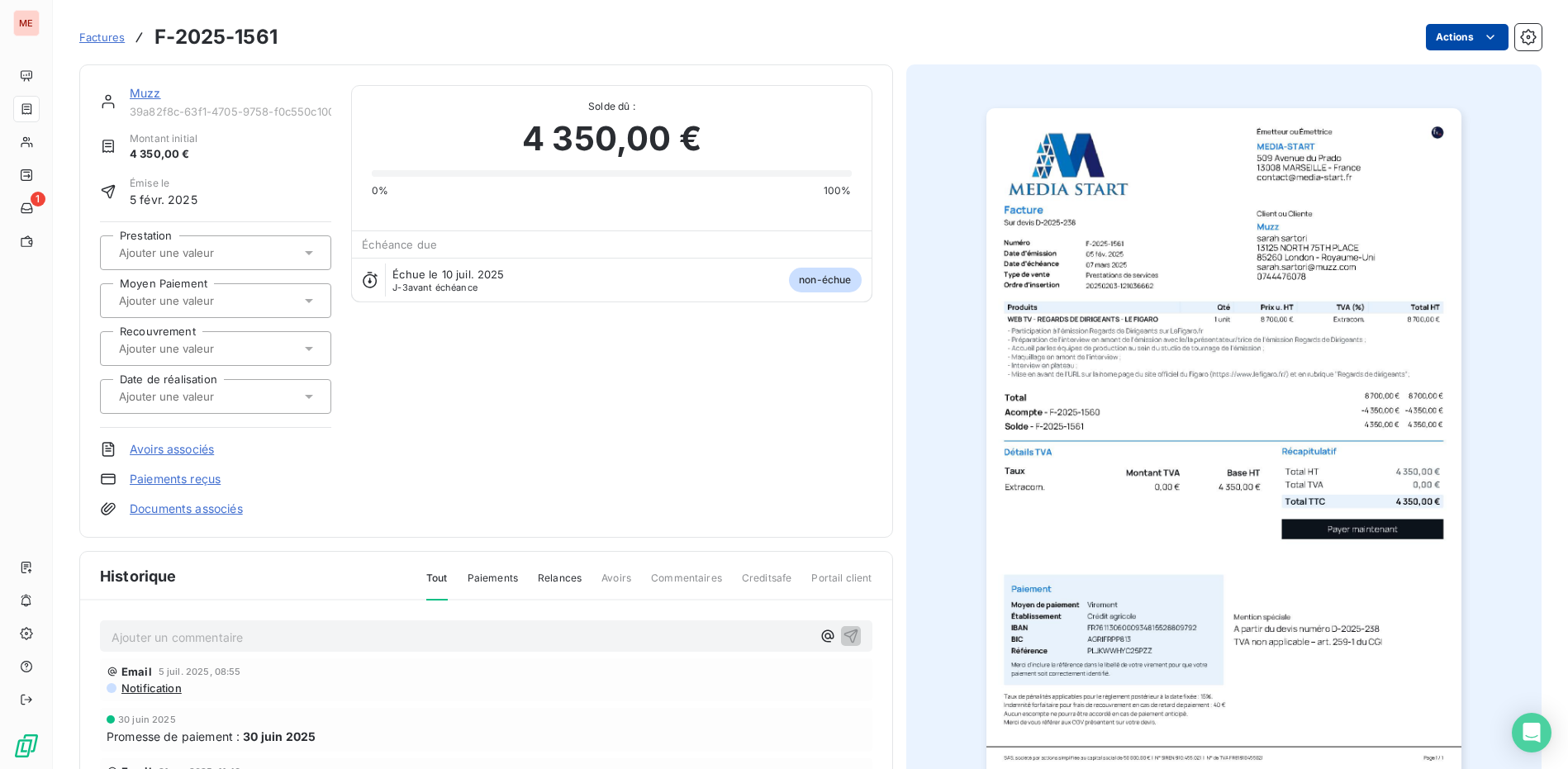 click on "ME 1 Factures F-2025-1561 Actions Muzz 39a82f8c-63f1-4705-9758-f0c550c100b0 Montant initial 4 350,00 € Émise le 5 févr. 2025 Prestation Moyen Paiement Recouvrement Date de réalisation Avoirs associés Paiements reçus Documents associés Solde dû : 4 350,00 € 0% 100% Échéance due Échue le 10 juil. 2025 J-3  avant échéance non-échue Historique Tout Paiements Relances Avoirs Commentaires Creditsafe Portail client Ajouter un commentaire ﻿ Email 5 juil. 2025, 08:55 Notification 30 juin 2025 Promesse de paiement : 30 juin 2025 Email 21 avr. 2025, 11:46 Niveau 1 Courrier simple 18 mars 2025, 10:22 Niveau 3 [PERSON_NAME] 18 mars 2025, 10:18 Niveau 2 Masquer les notes Notes : NRP Email 6 mars 2025, 15:21 Message envoyé Email 2 mars 2025, 08:50 Notification Email 10 févr. 2025, 11:47 Niveau 1 5 févr. 2025 Émission de la facture" at bounding box center (784, 384) 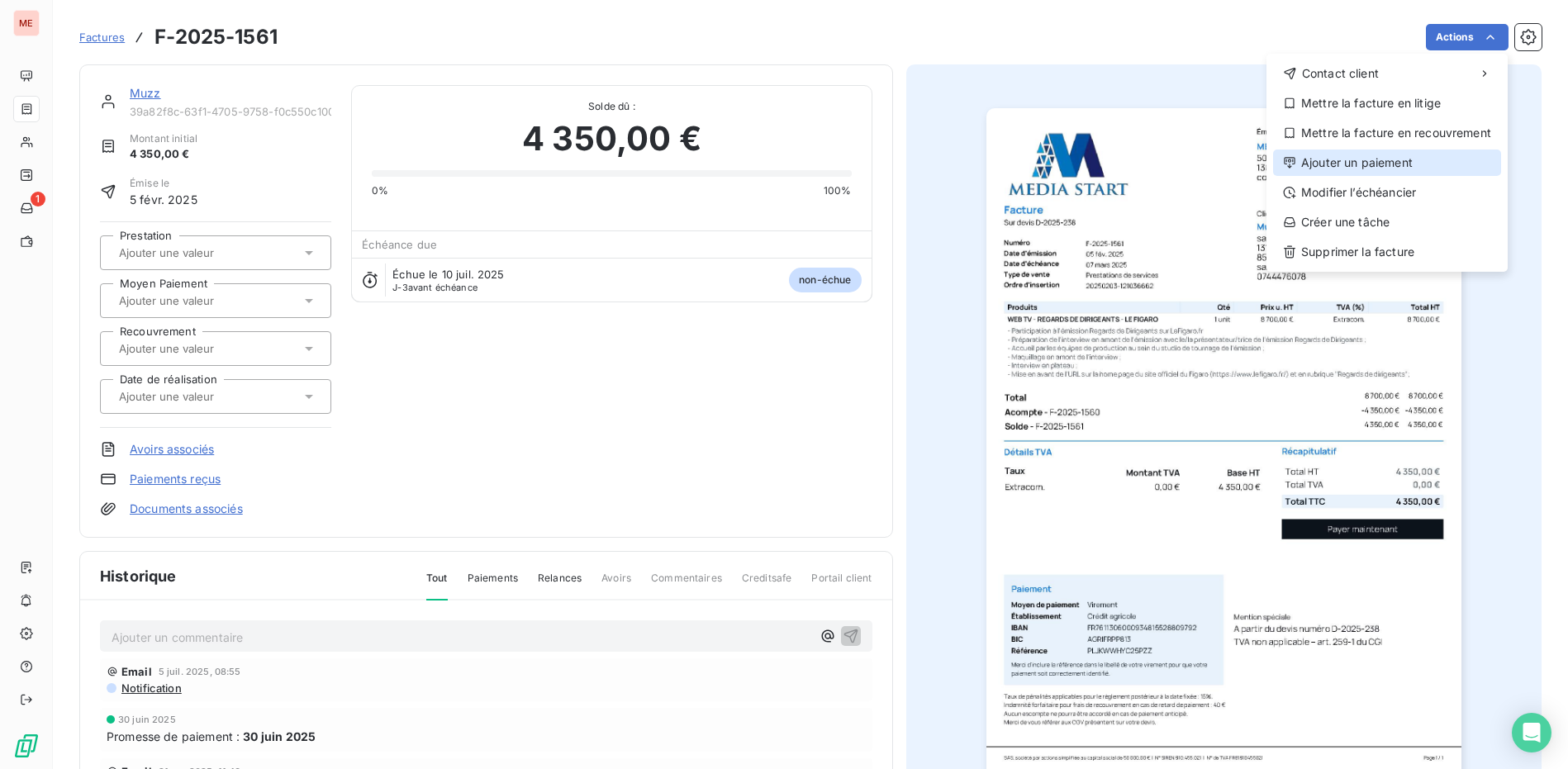 click on "Ajouter un paiement" at bounding box center (1387, 163) 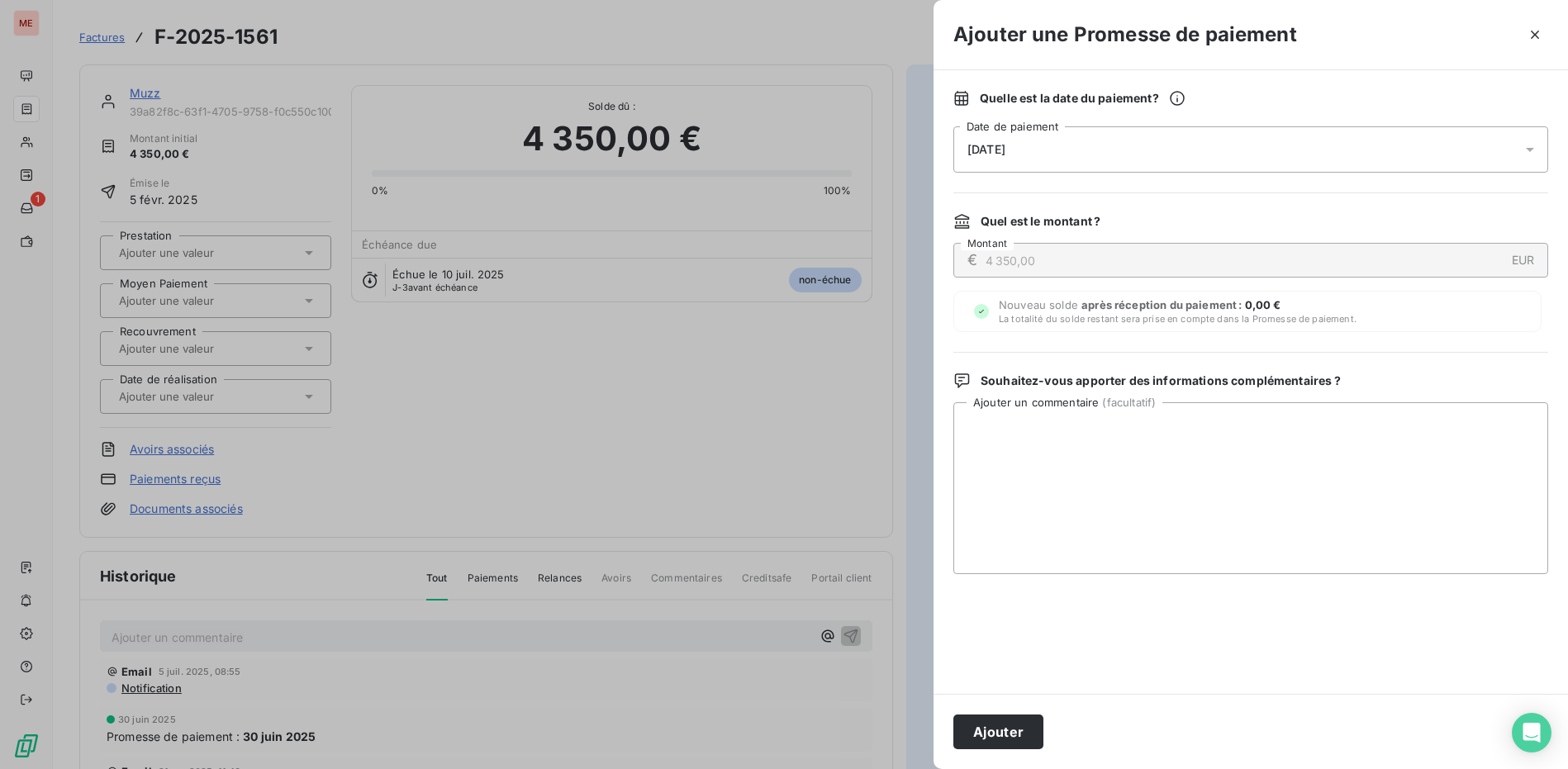 click on "[DATE]" at bounding box center (1251, 150) 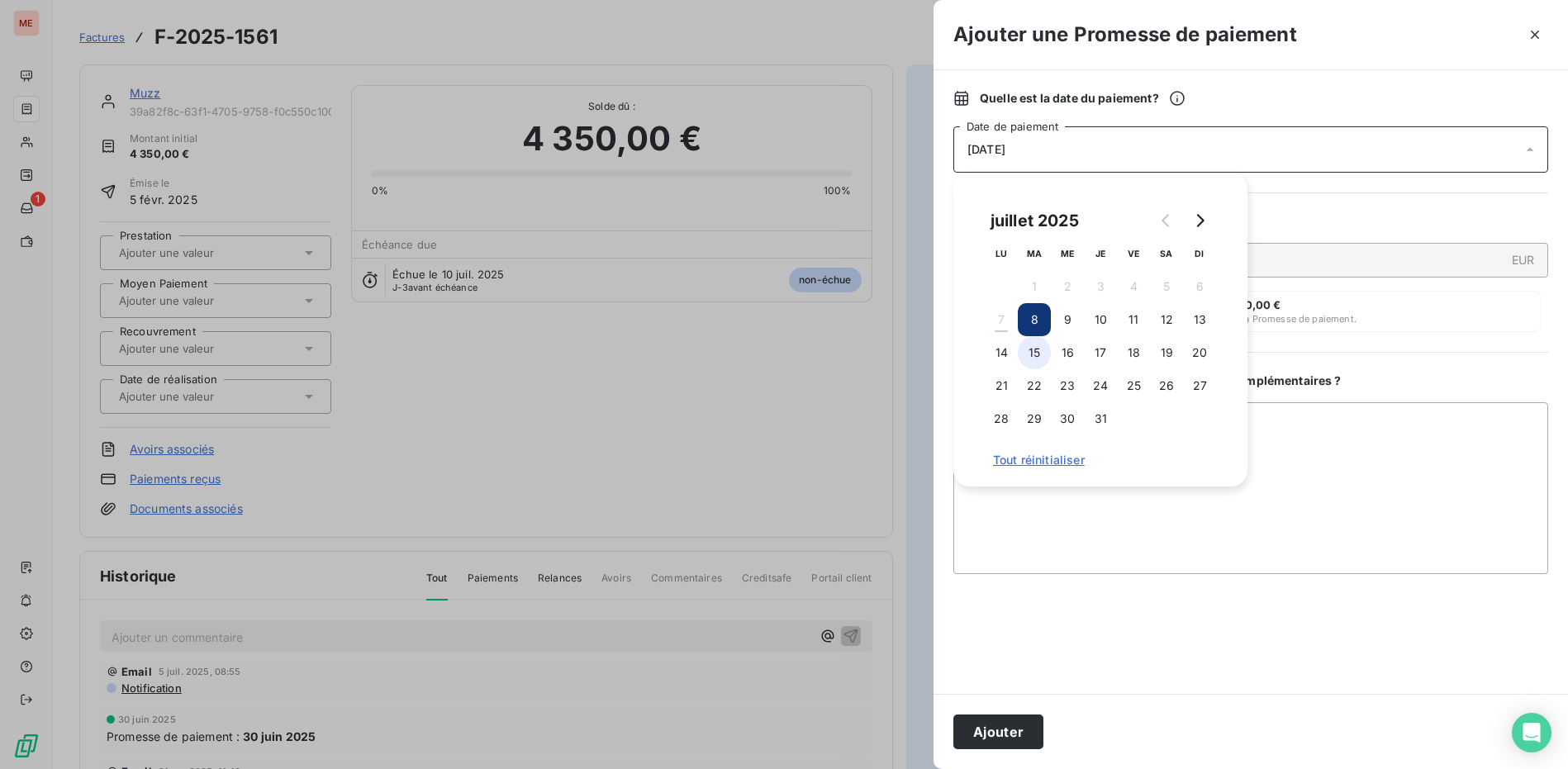 click on "15" at bounding box center [1034, 353] 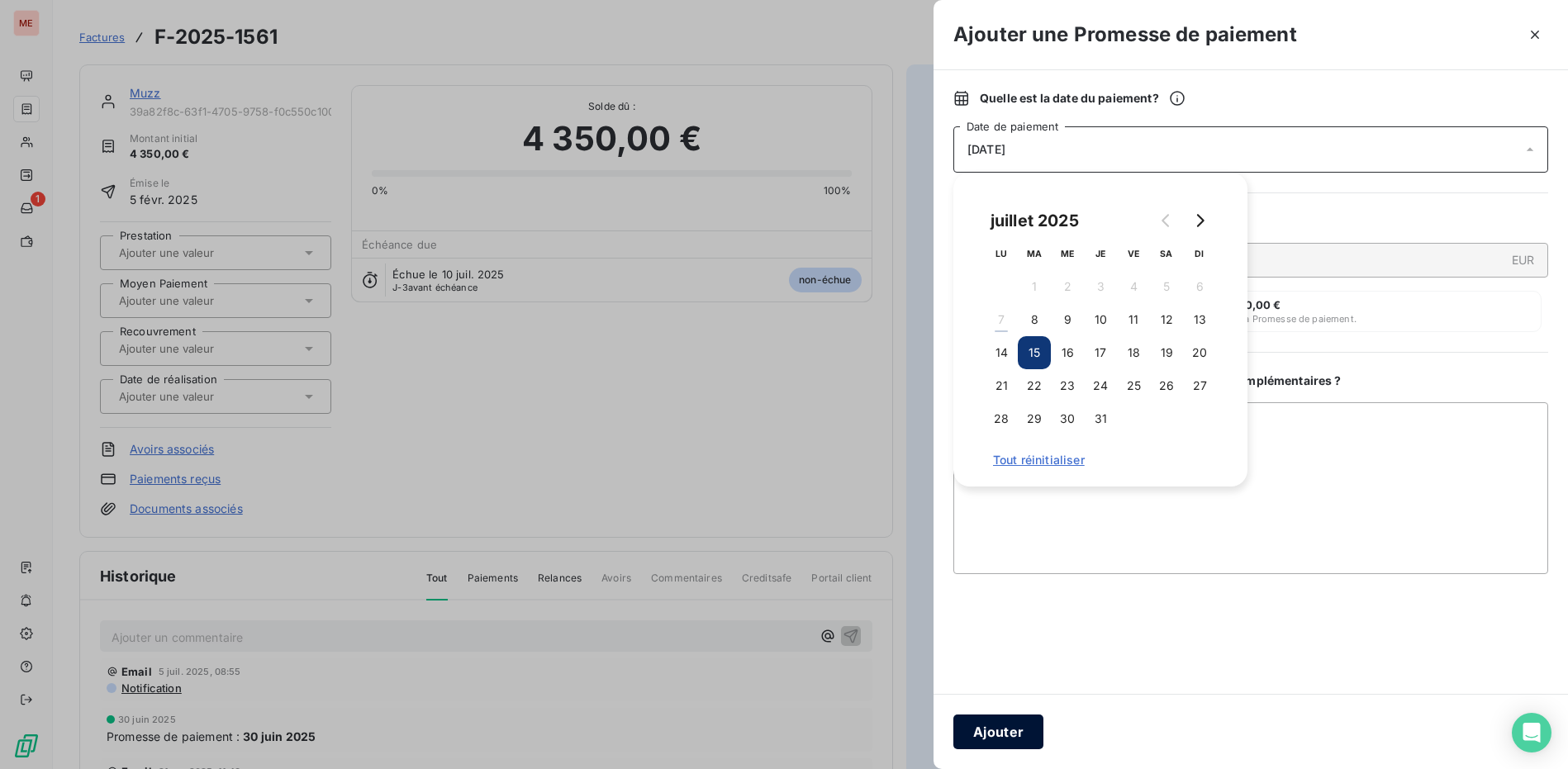 click on "Ajouter" at bounding box center [998, 732] 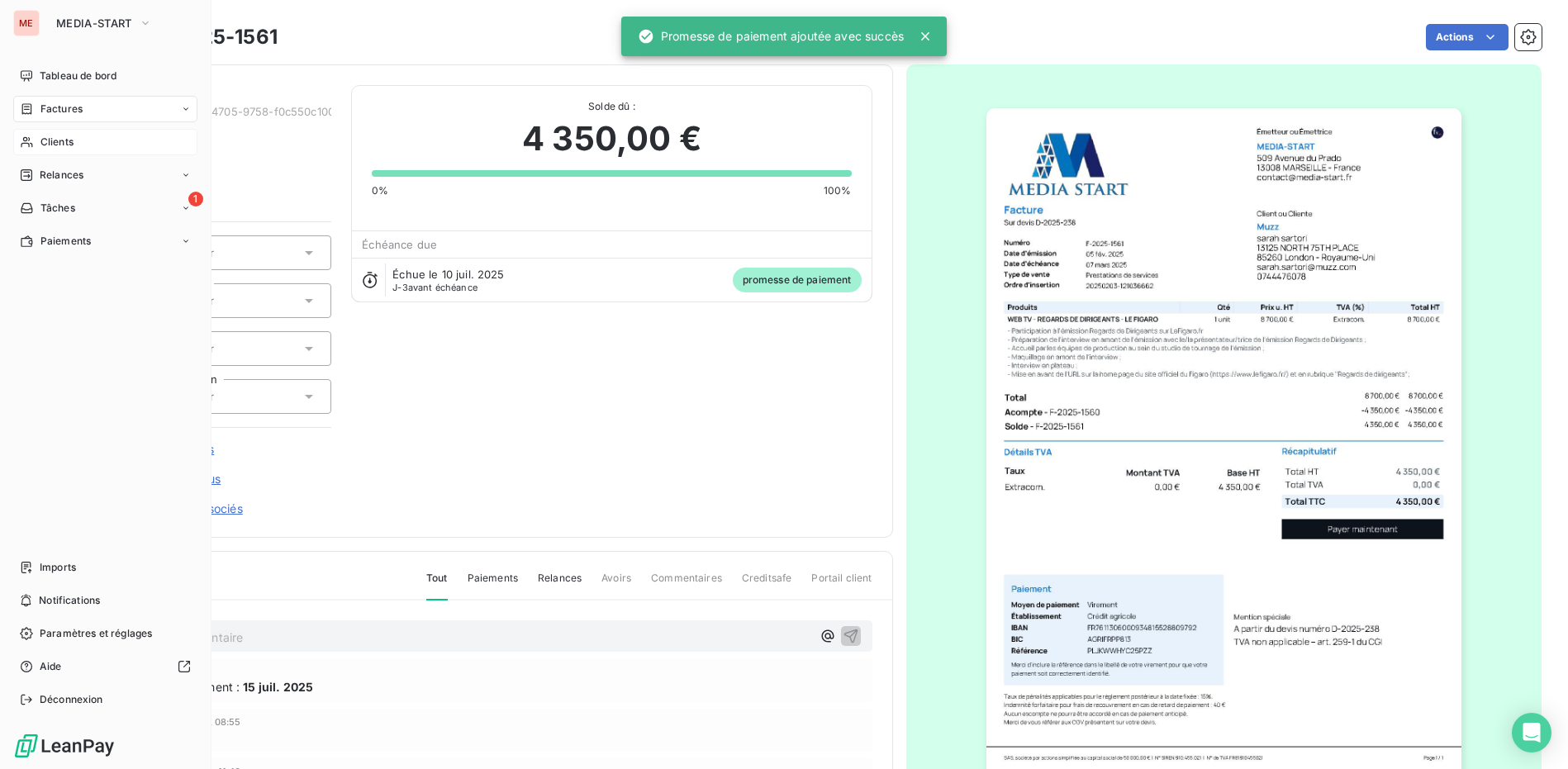 click 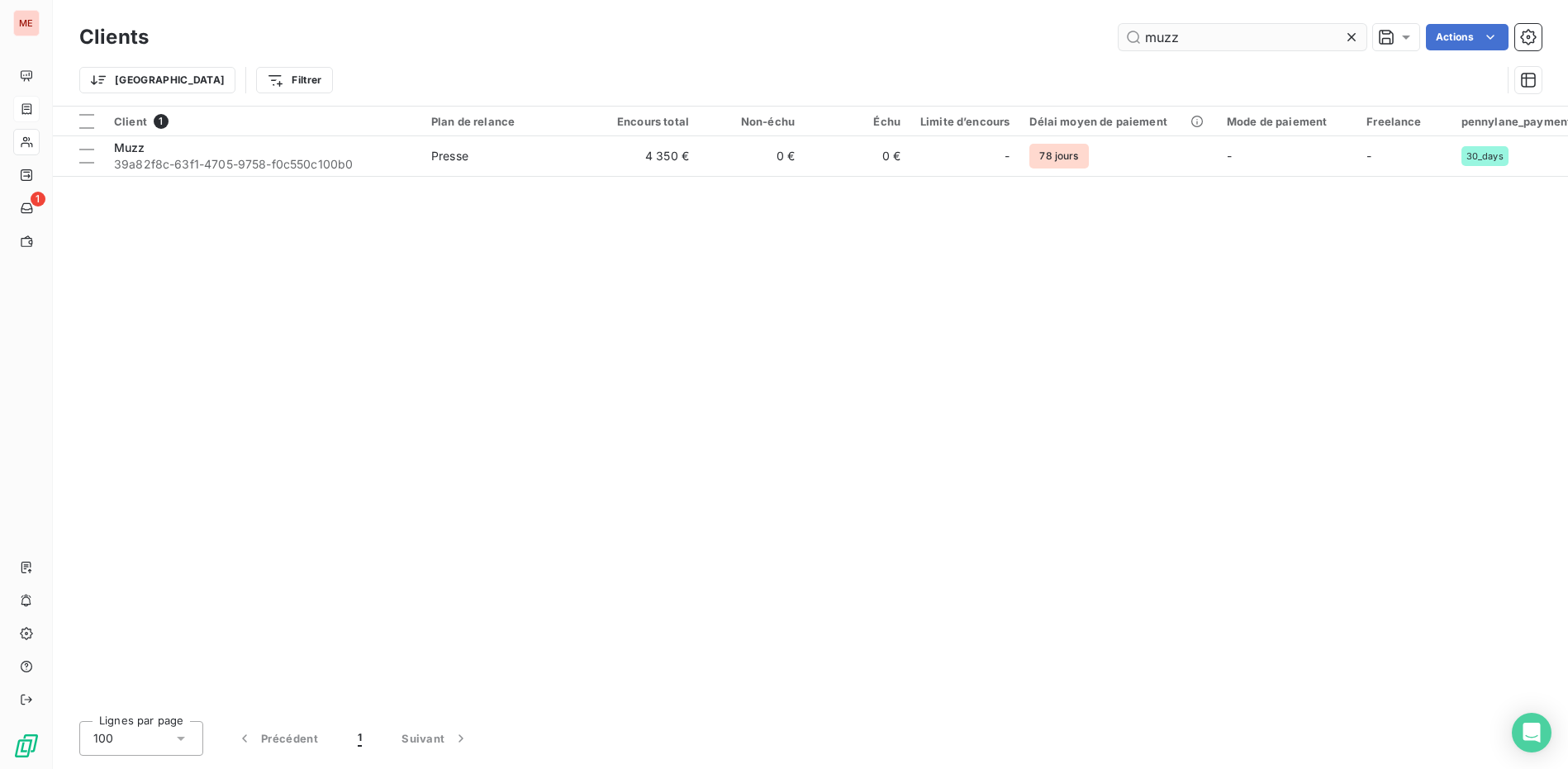 click on "muzz" at bounding box center [1243, 37] 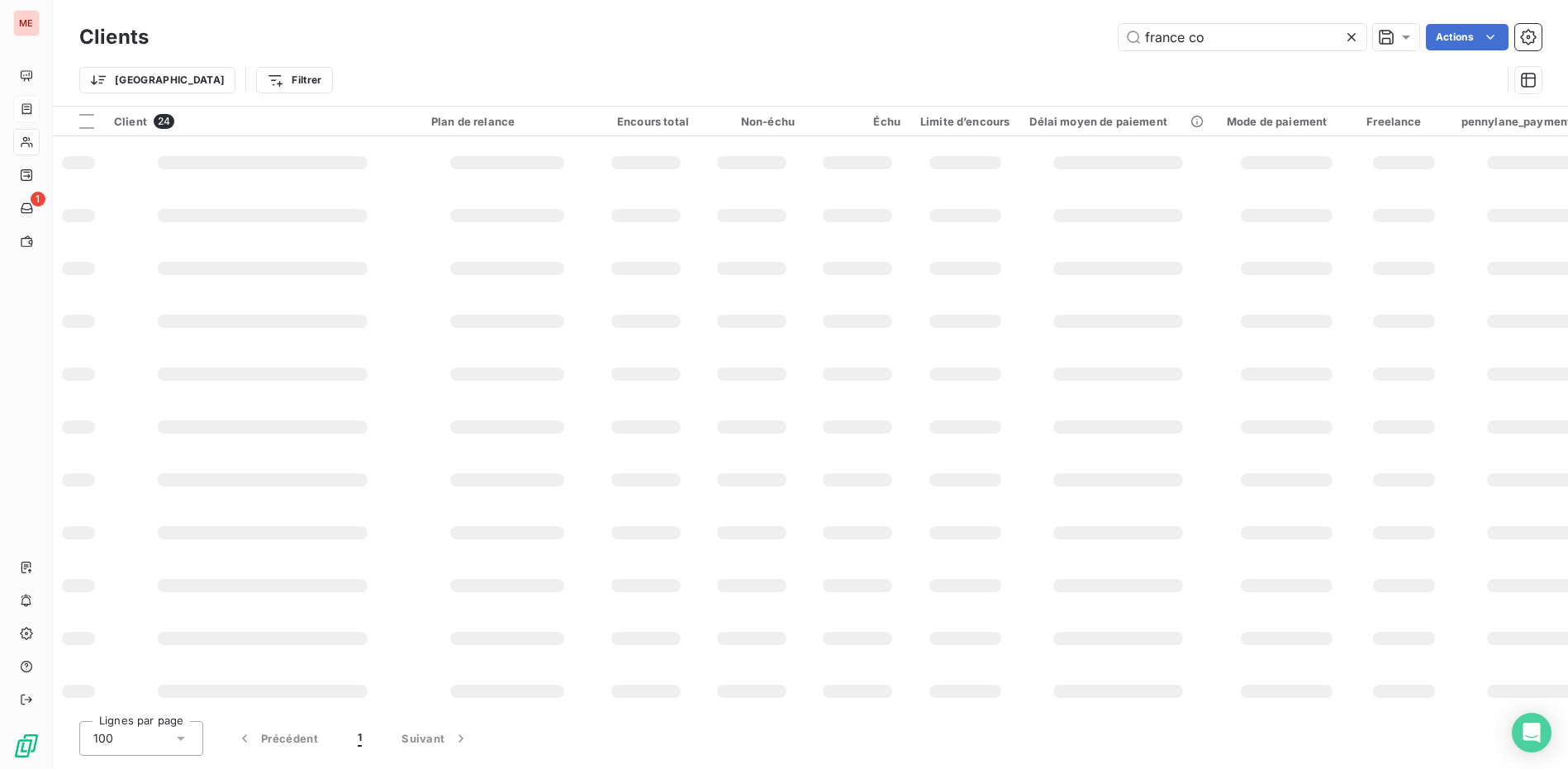 type on "france con" 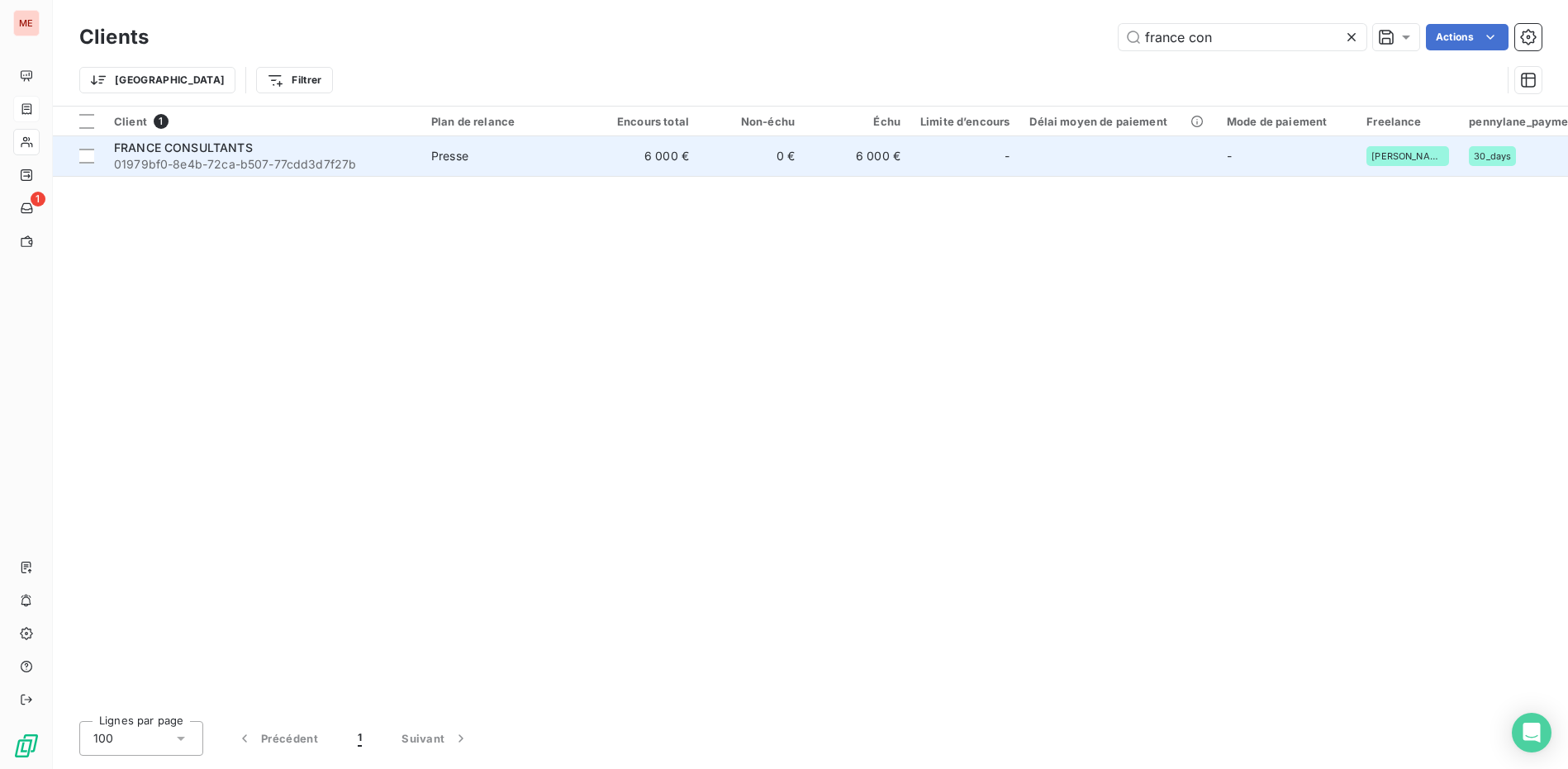 click on "01979bf0-8e4b-72ca-b507-77cdd3d7f27b" at bounding box center [263, 164] 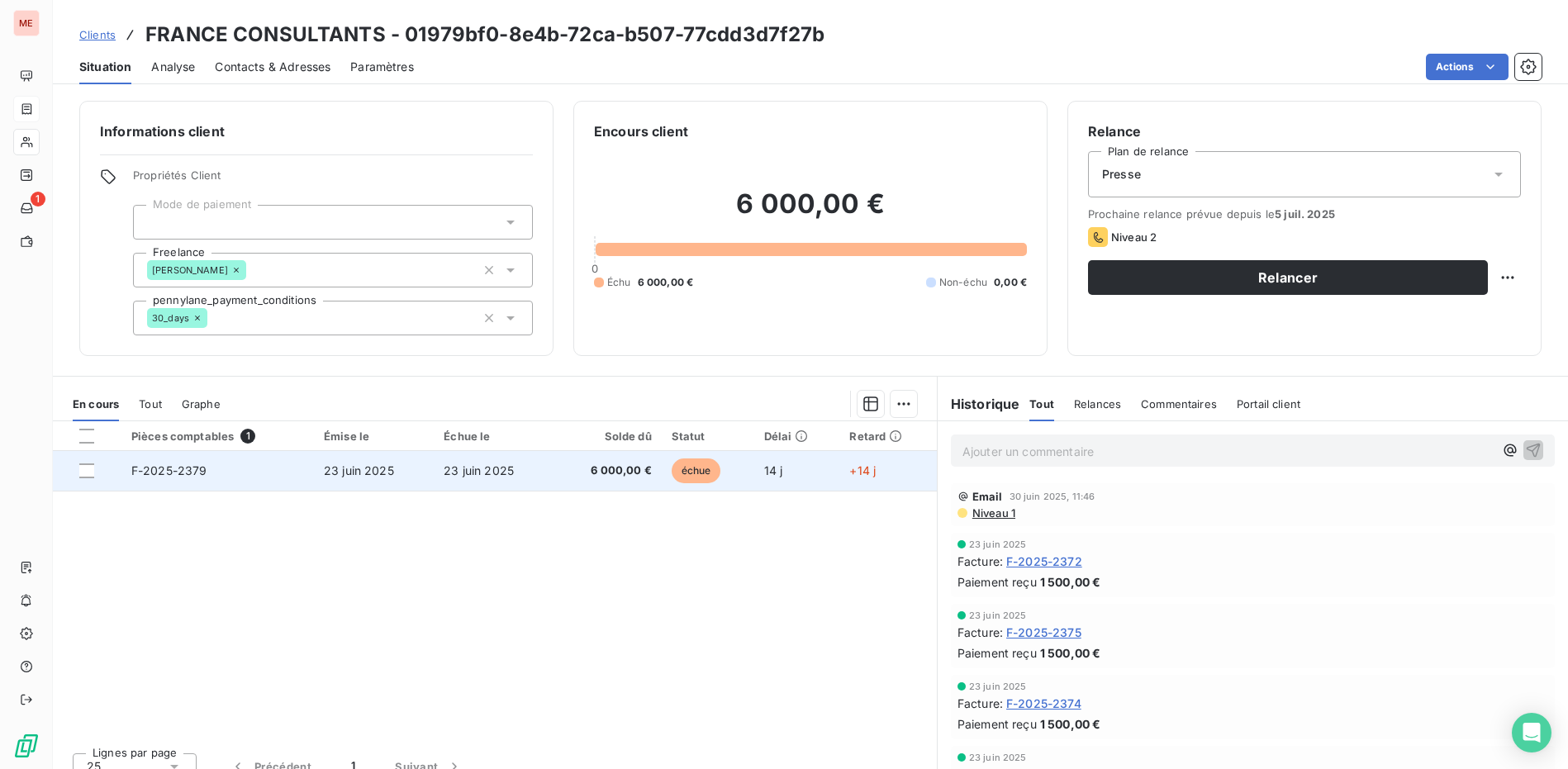 click on "6 000,00 €" at bounding box center (608, 471) 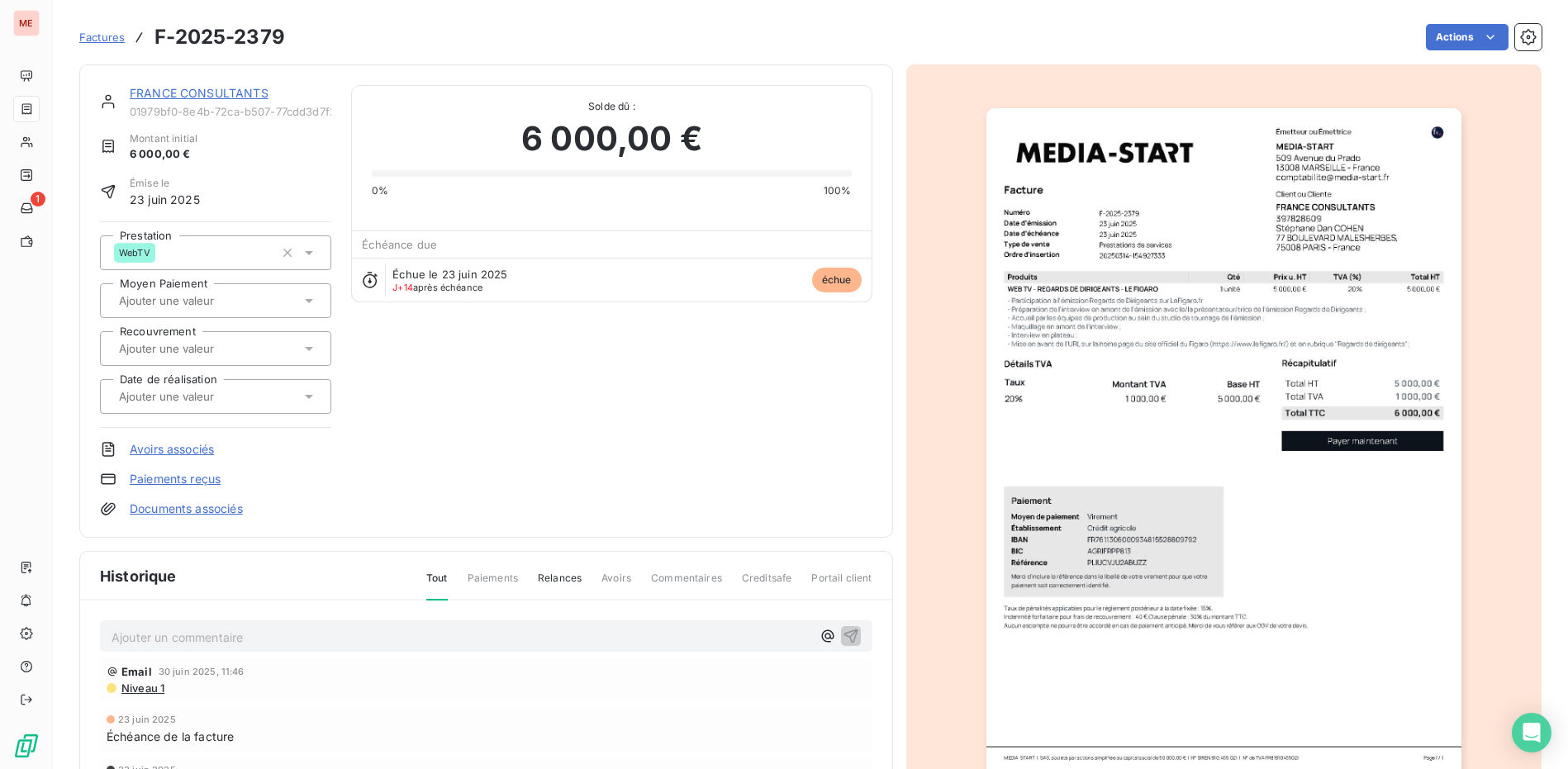 click on "FRANCE CONSULTANTS" at bounding box center (199, 93) 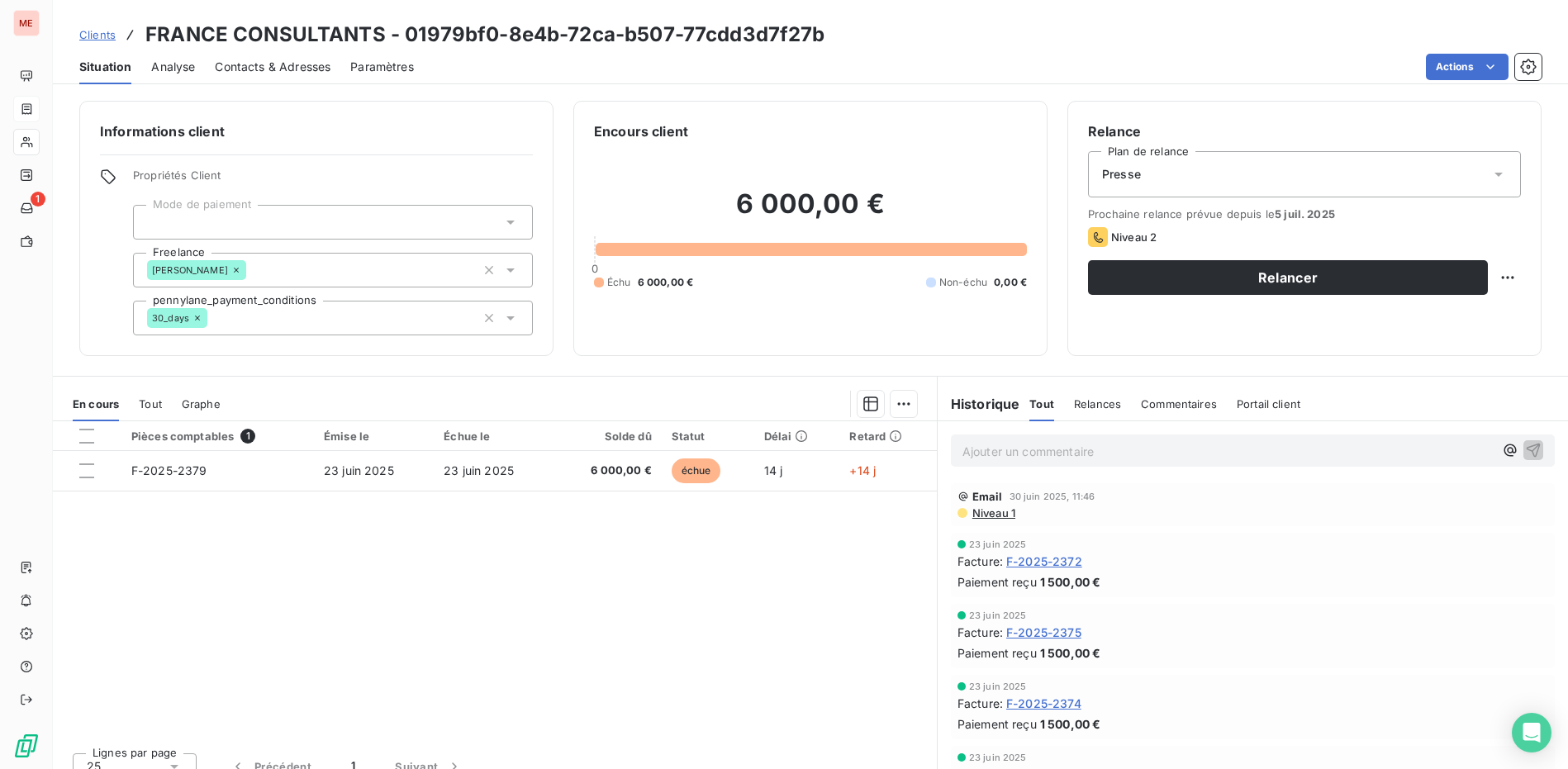 scroll, scrollTop: 25, scrollLeft: 0, axis: vertical 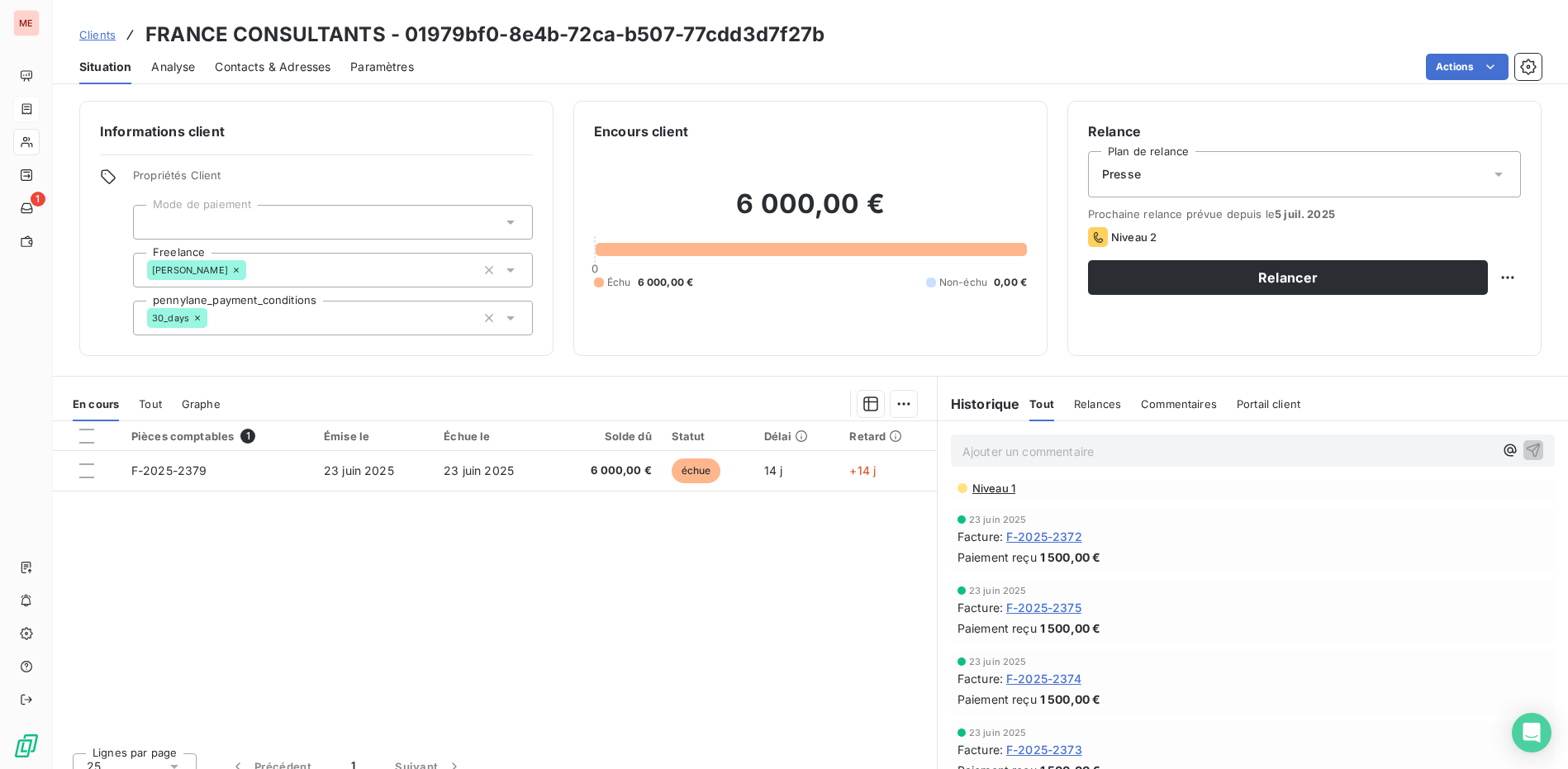 click on "Contacts & Adresses" at bounding box center (273, 67) 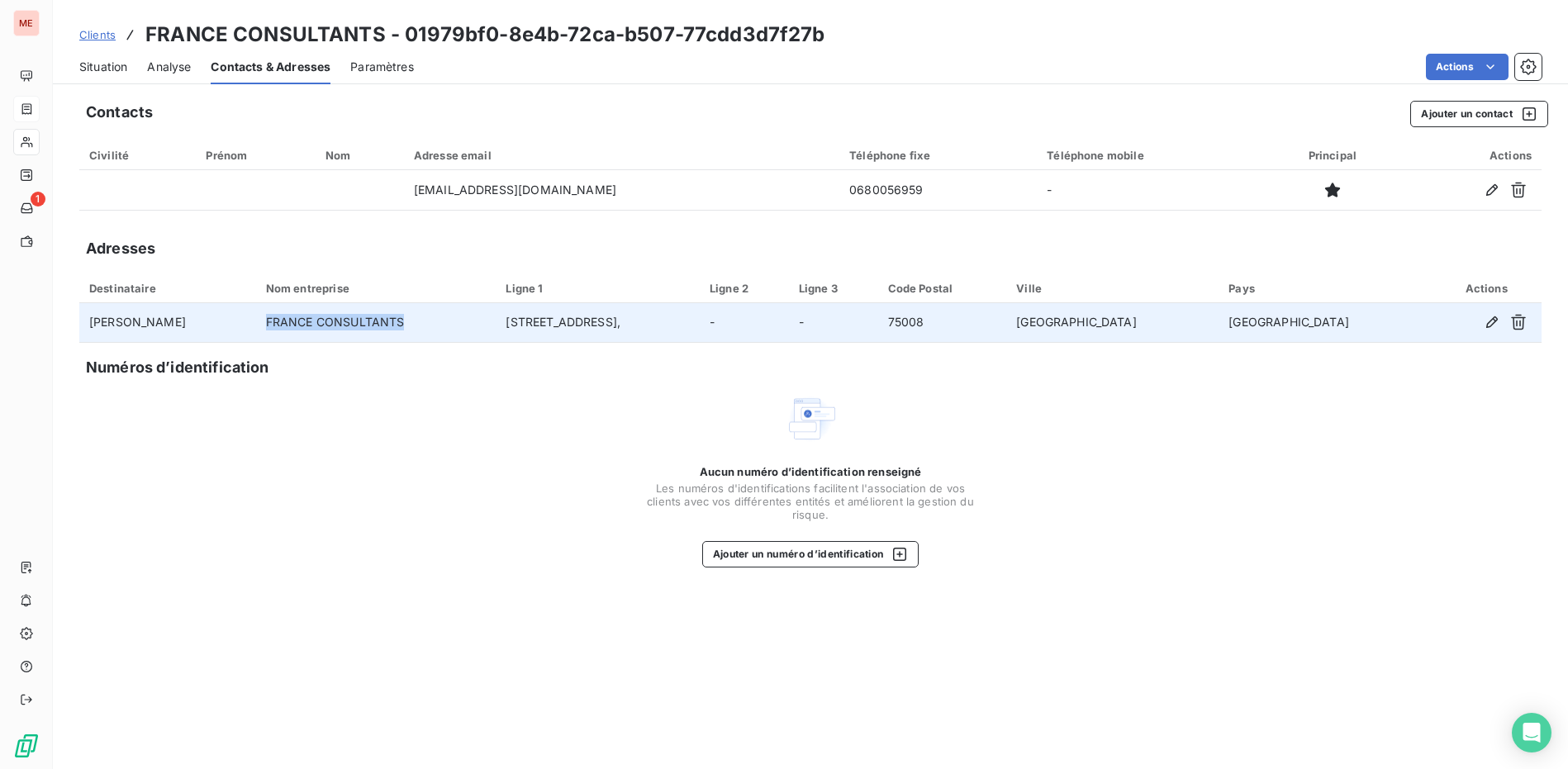 drag, startPoint x: 445, startPoint y: 325, endPoint x: 328, endPoint y: 325, distance: 117 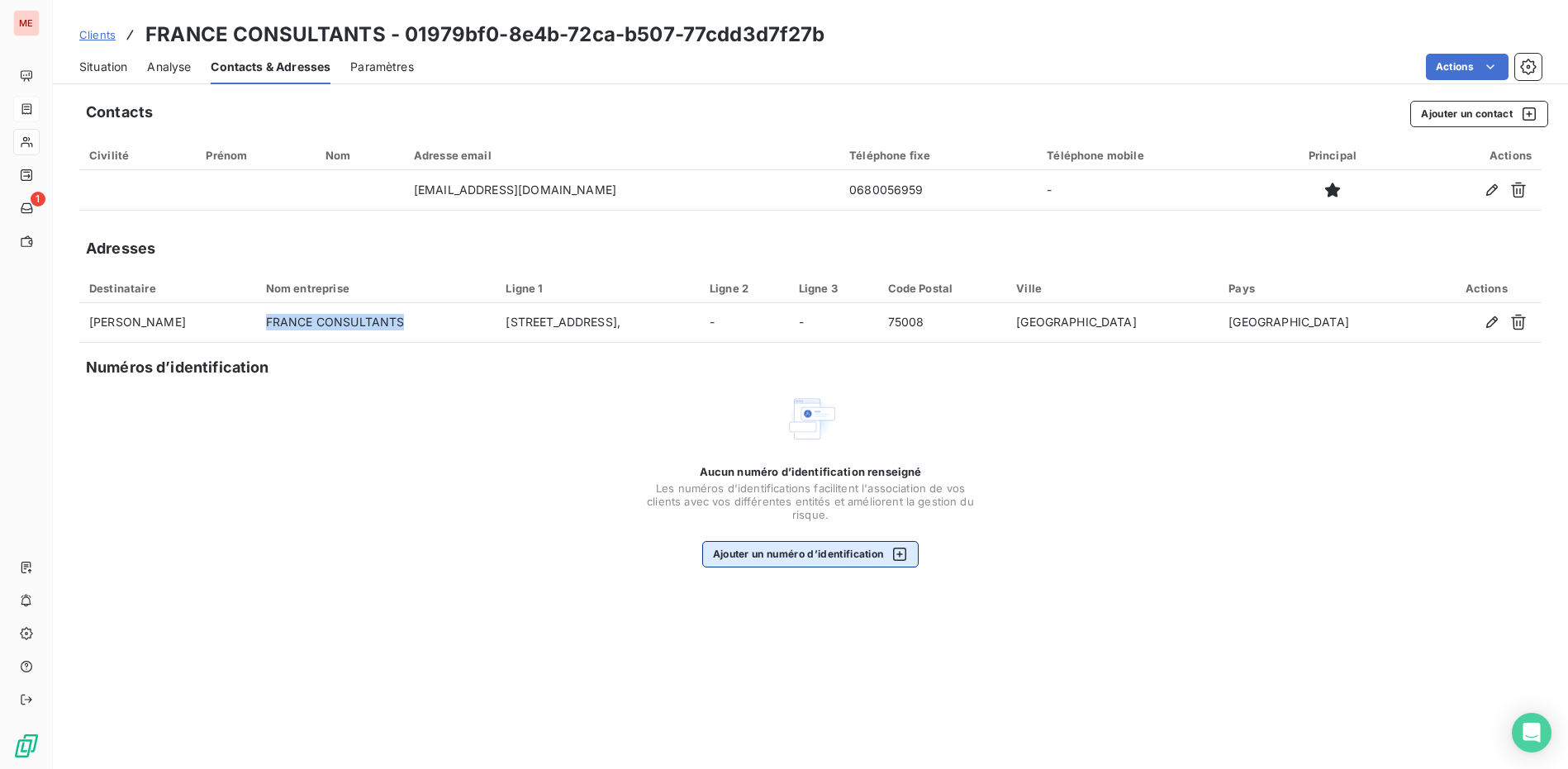 click on "Ajouter un numéro d’identification" at bounding box center (810, 554) 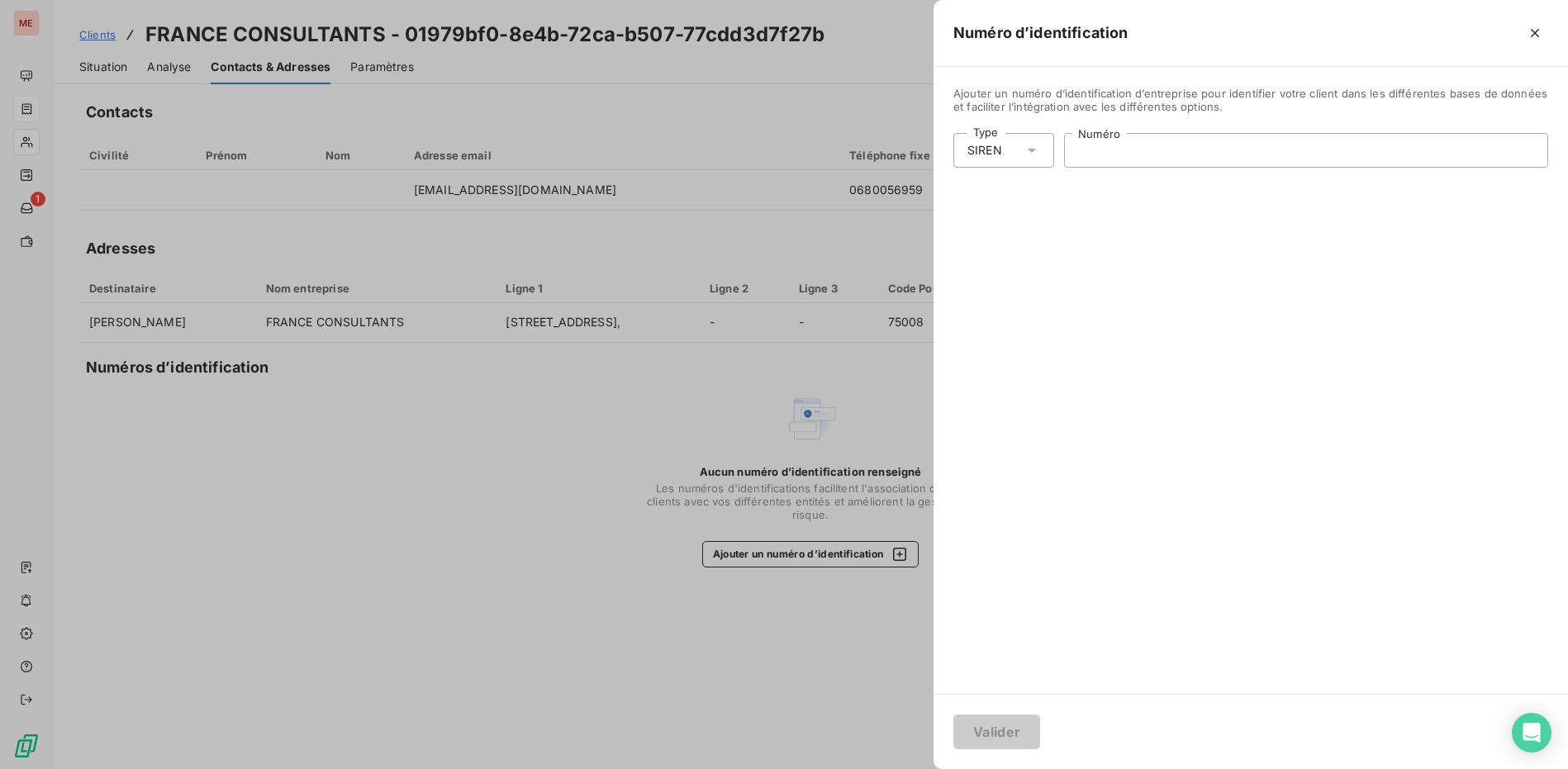 click on "Numéro" at bounding box center [1306, 150] 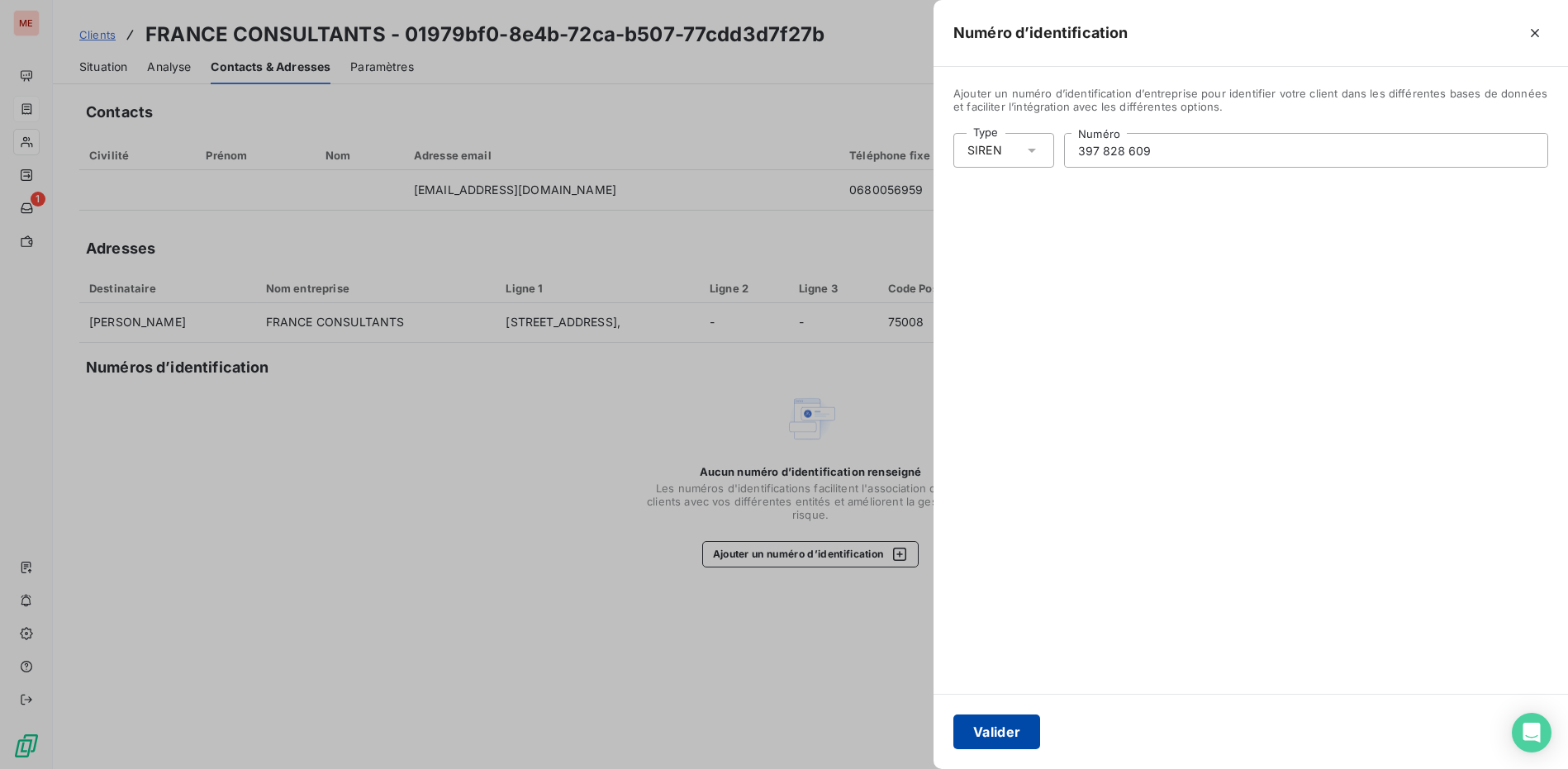 type on "397 828 609" 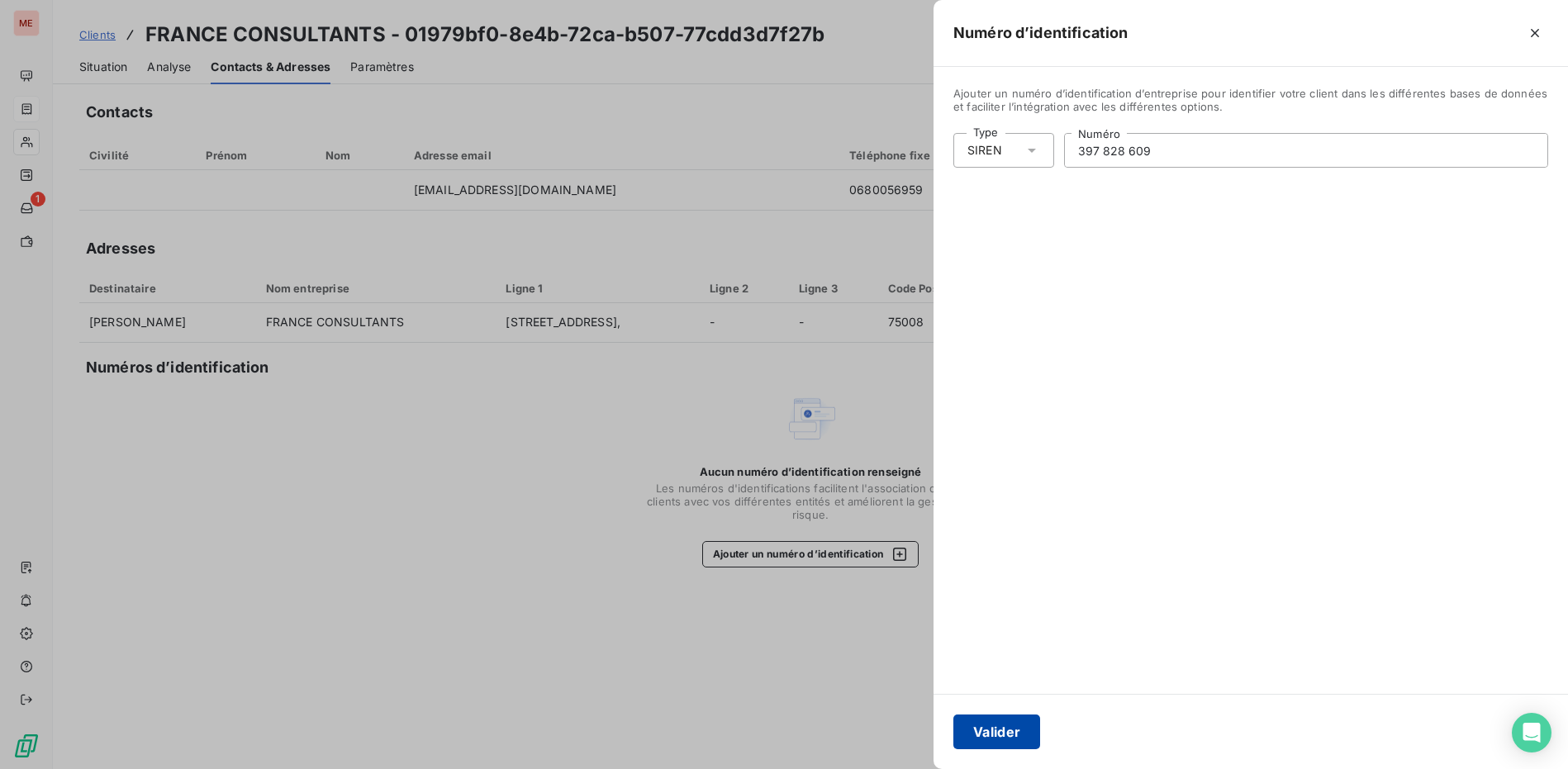 click on "Valider" at bounding box center [996, 732] 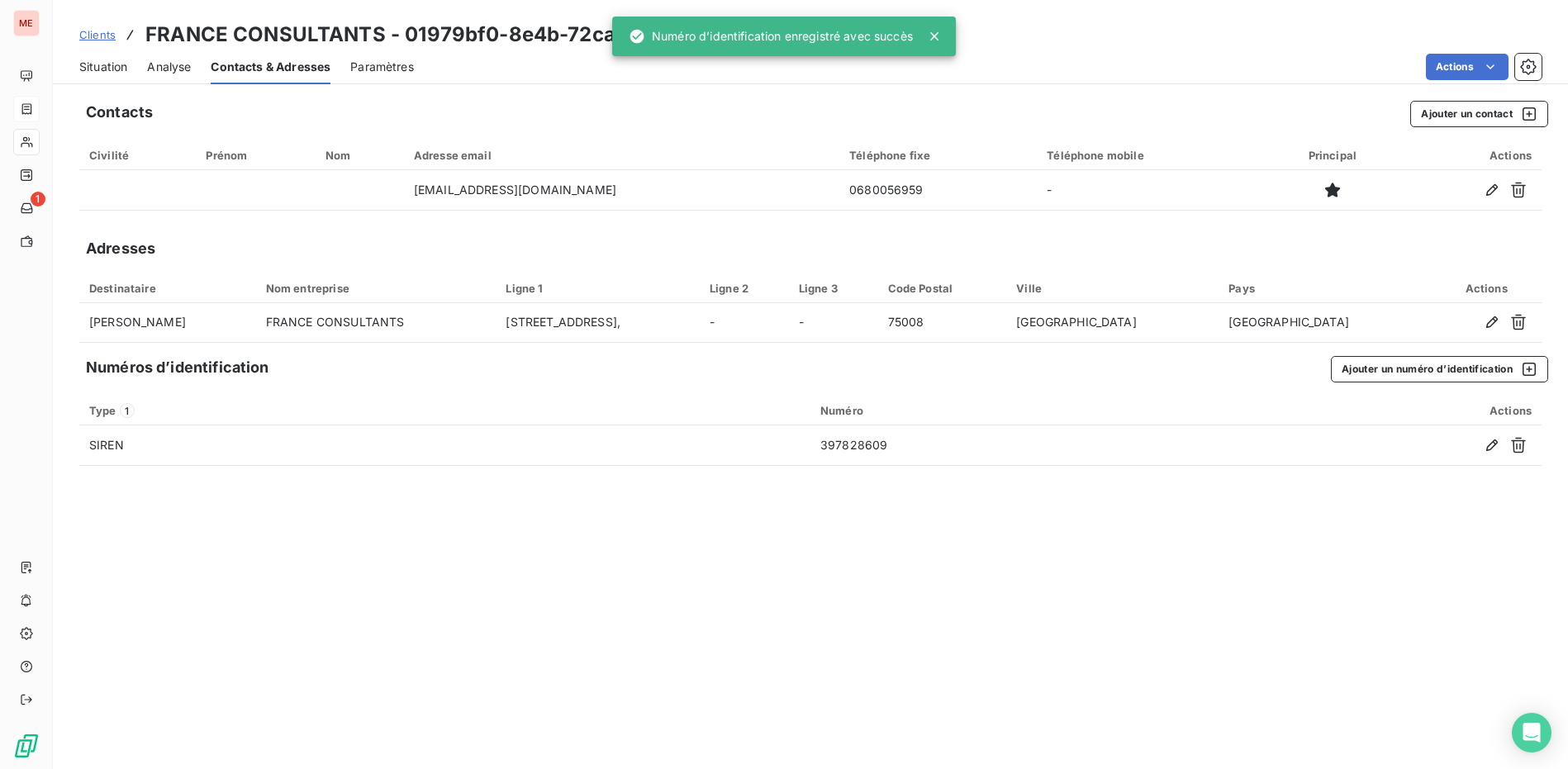click on "Situation" at bounding box center [103, 67] 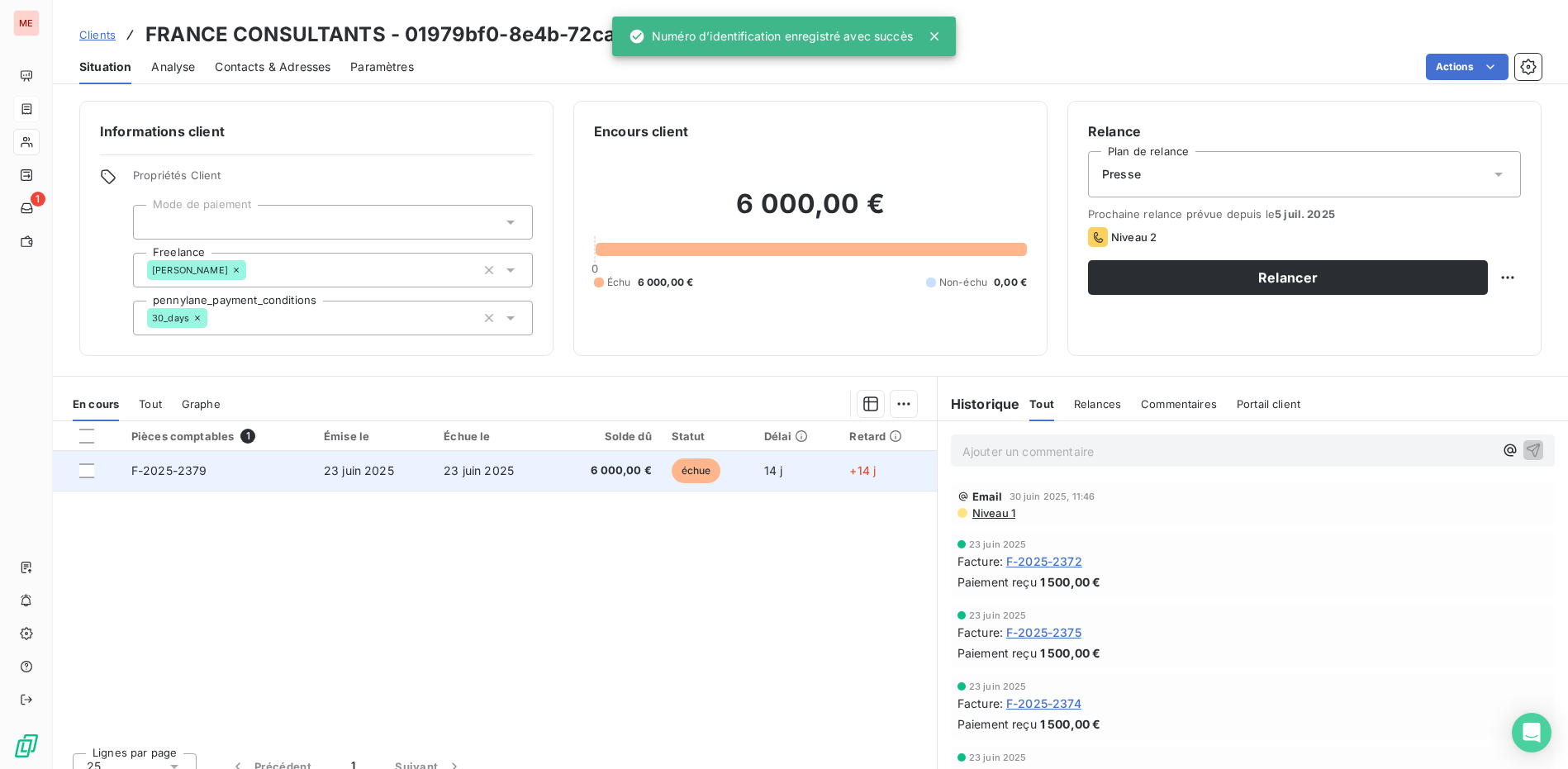 click on "23 juin 2025" at bounding box center (493, 471) 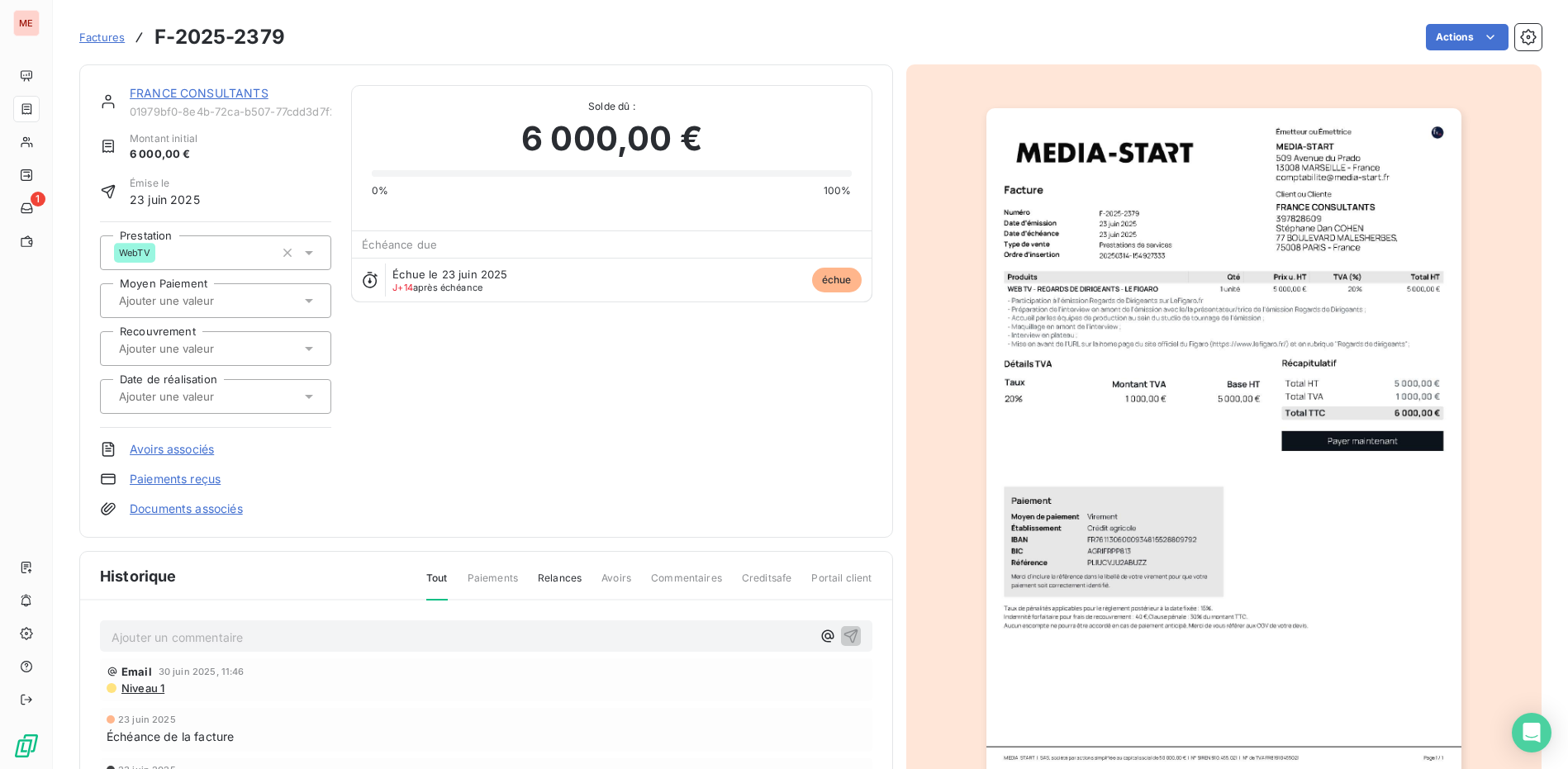 click at bounding box center [1224, 444] 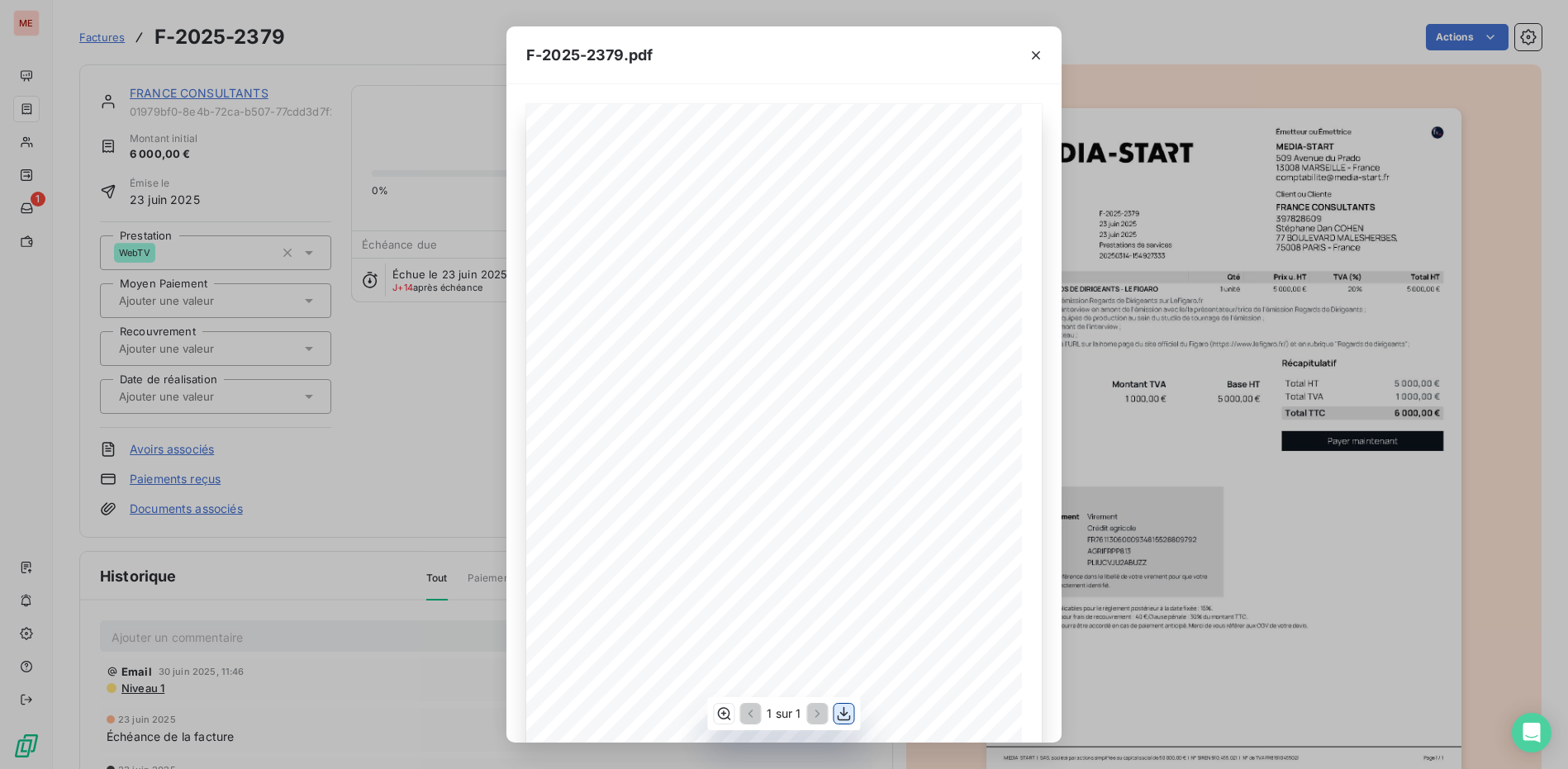 click 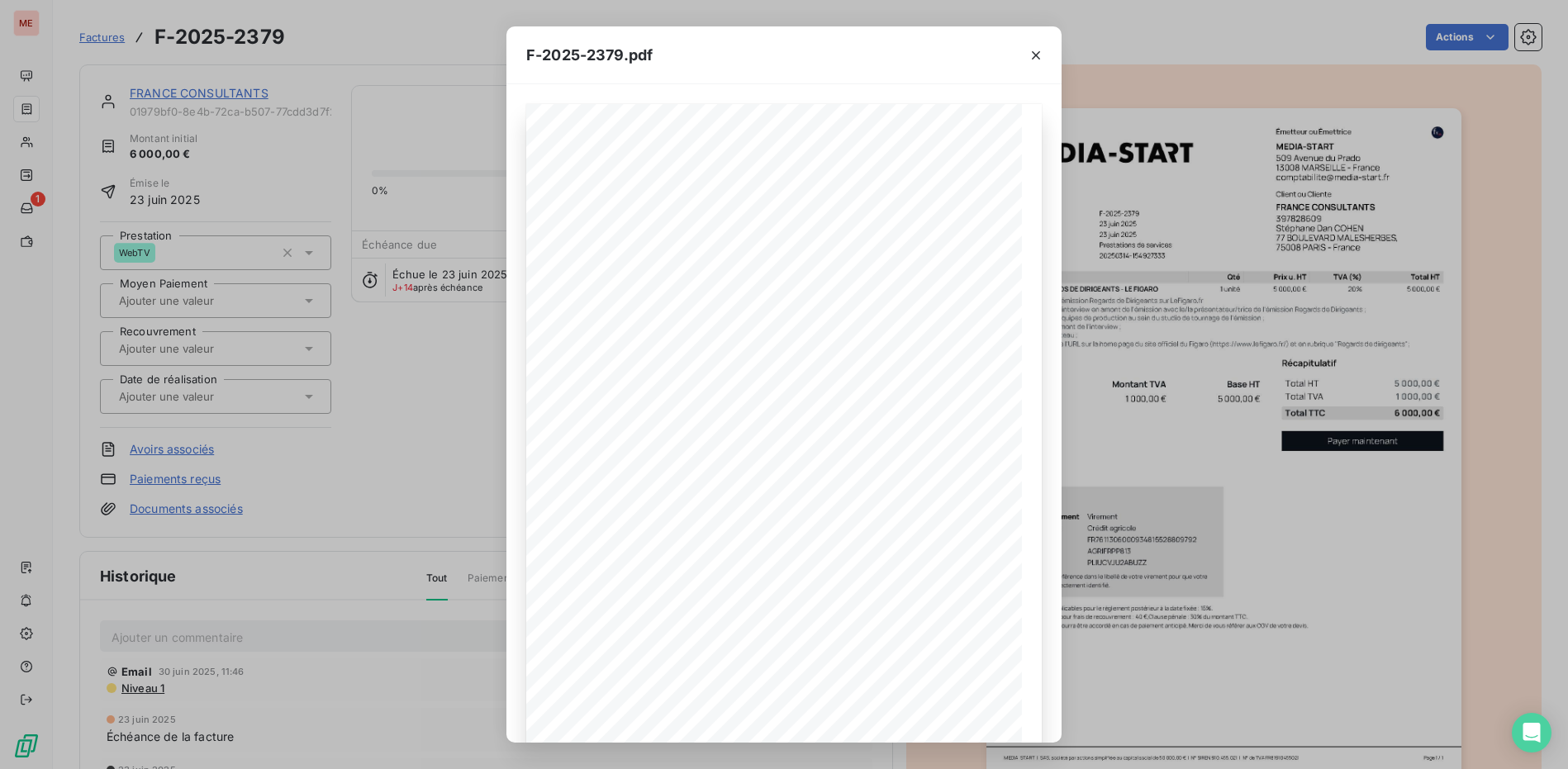 click on "F-2025-2379.pdf 5 000,00 € 1 000,00 € 6 000,00 € Émetteur ou Émettrice MEDIA-START [STREET_ADDRESS][PERSON_NAME] [EMAIL_ADDRESS][DOMAIN_NAME] Facture Numéro   F-2025-2379 Date d’émission   23 juin 2025 Date d’échéance   23 juin 2025 Type de vente   Prestations de services Ordre d'insertion   20250314-154927333 Client ou Cliente FRANCE CONSULTANTS 397828609 [PERSON_NAME] [STREET_ADDRESS] Produits   Qté   Prix u. HT   TVA (%)   Total HT WEB TV - REGARDS DE DIRIGEANTS - LE FIGARO   1 unité   5 000,00 €   20%   5 000,00 € - Participation à l'émission Regards de Dirigeants sur [DOMAIN_NAME] - Préparation de l'interview en amont de l'émission avec le/la présentateur/[PERSON_NAME] de l'émission Regards de Dirigeants ; - Accueil par les équipes de production au sein du studio de tournage de l'émission ; - Maquillage en amont de l'interview ; - Interview en plateau ; Détails TVA Taux   Montant TVA   Base HT 20%   1 000,00 €   5 000,00 €" at bounding box center (784, 384) 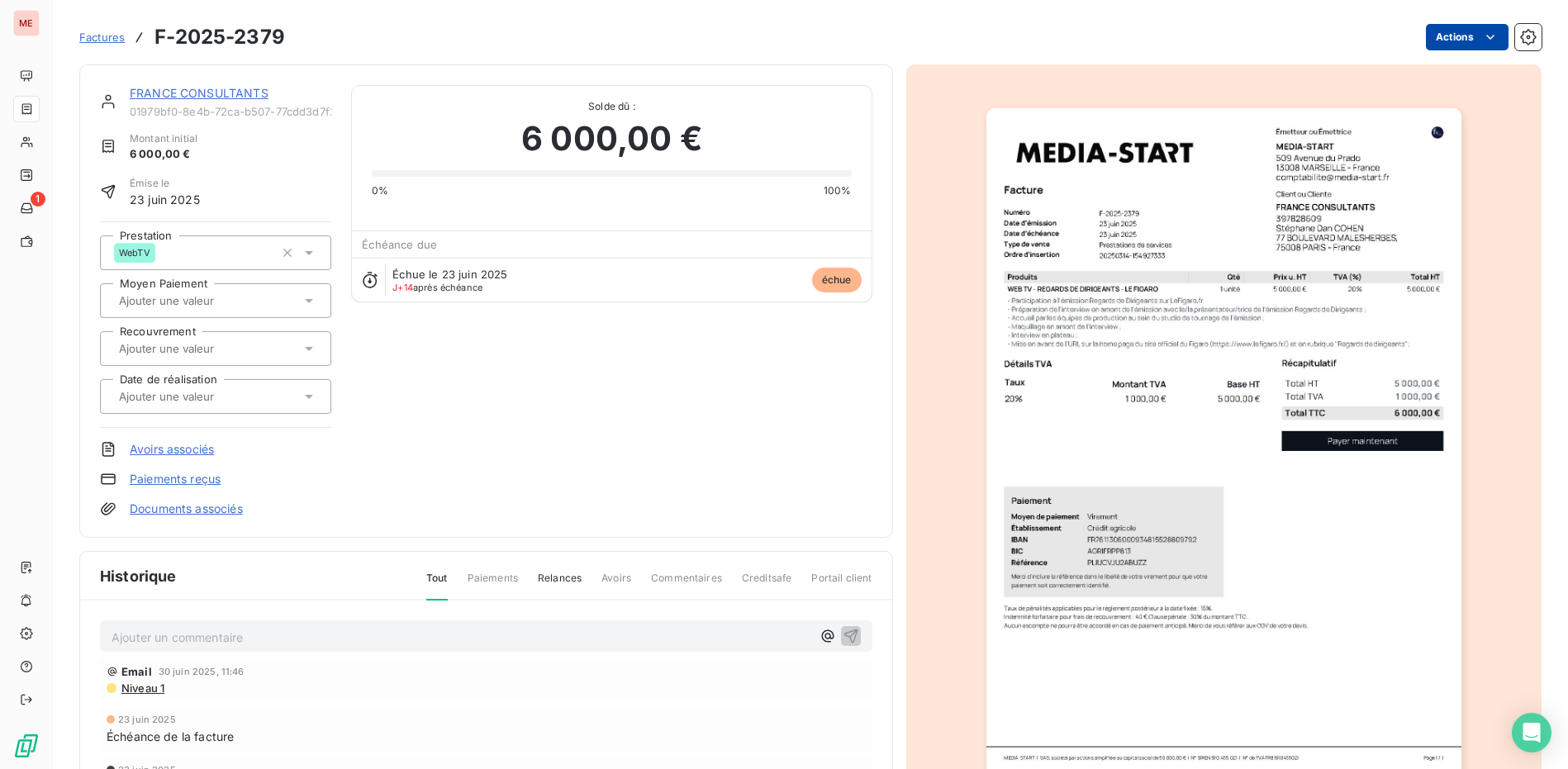 click on "ME 1 Factures F-2025-2379 Actions FRANCE CONSULTANTS 01979bf0-8e4b-72ca-b507-77cdd3d7f27b Montant initial 6 000,00 € Émise le 23 juin 2025 Prestation WebTV Moyen Paiement Recouvrement Date de réalisation Avoirs associés Paiements reçus Documents associés Solde dû : 6 000,00 € 0% 100% Échéance due Échue le 23 juin 2025 J+14  après échéance échue Historique Tout Paiements Relances Avoirs Commentaires Creditsafe Portail client Ajouter un commentaire ﻿ Email 30 juin 2025, 11:46 Niveau 1 23 juin 2025 Échéance de la facture 23 juin 2025 Émission de la facture" at bounding box center (784, 384) 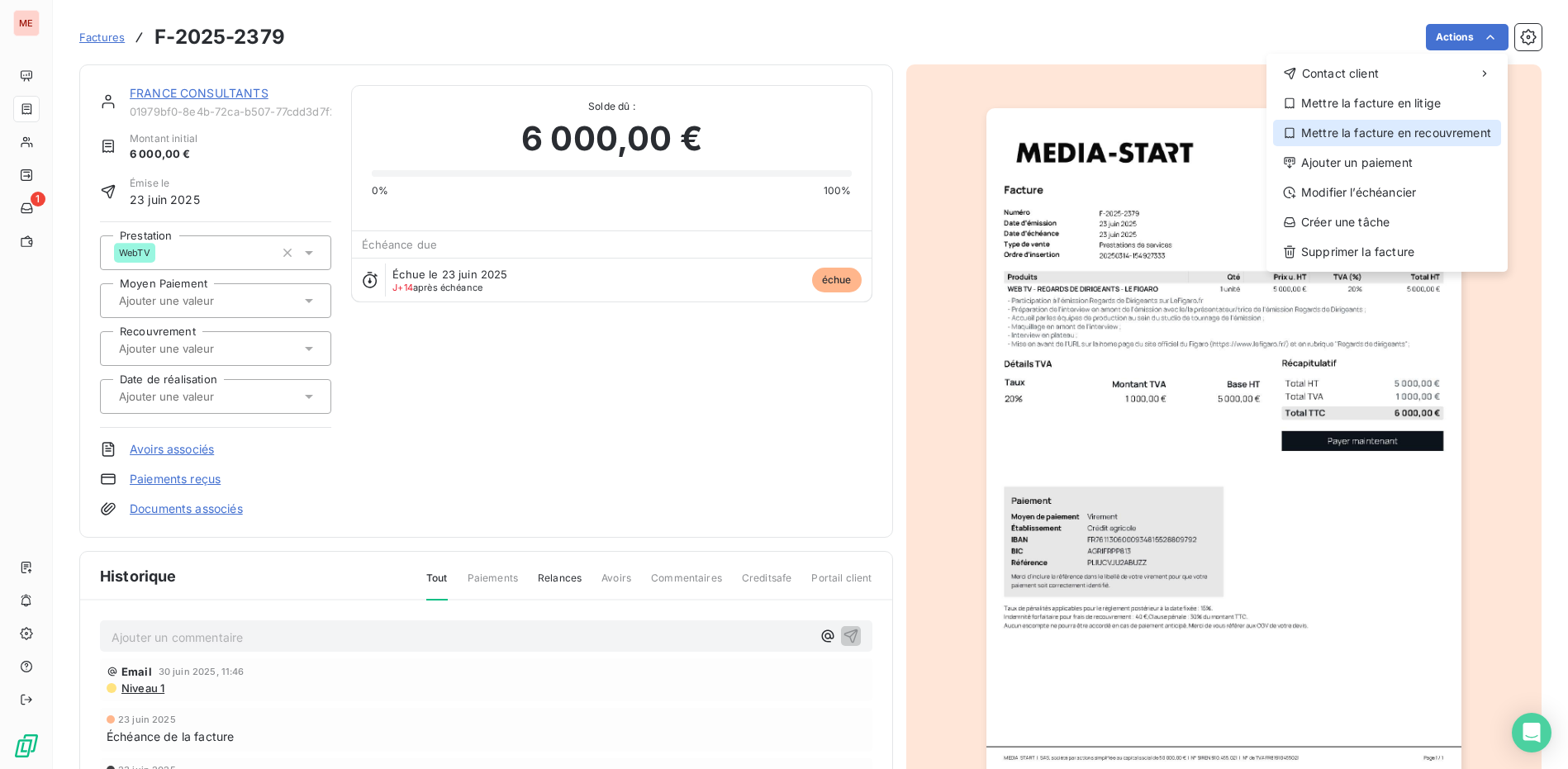 click on "Mettre la facture en recouvrement" at bounding box center (1387, 133) 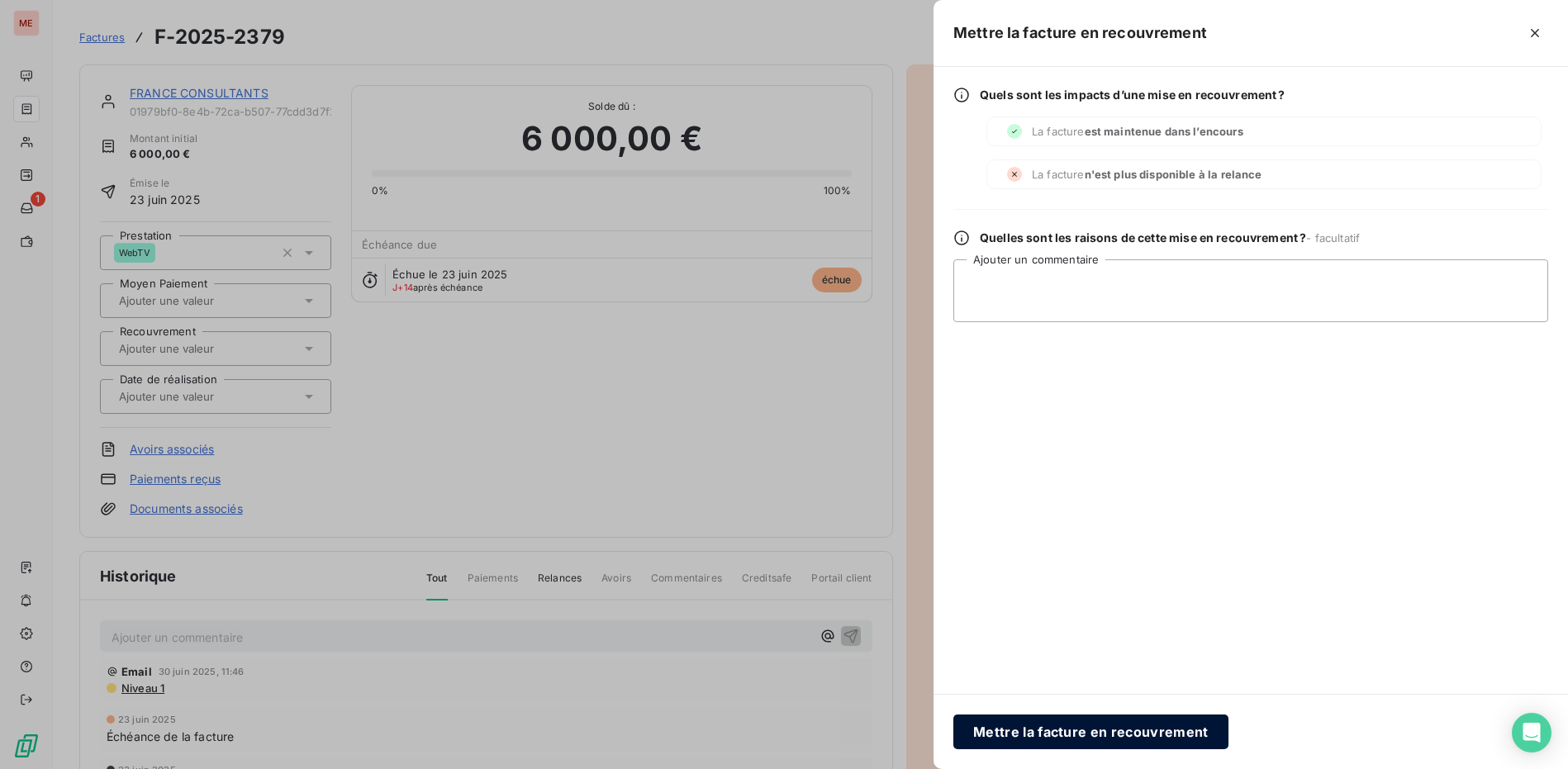 click on "Mettre la facture en recouvrement" at bounding box center [1090, 732] 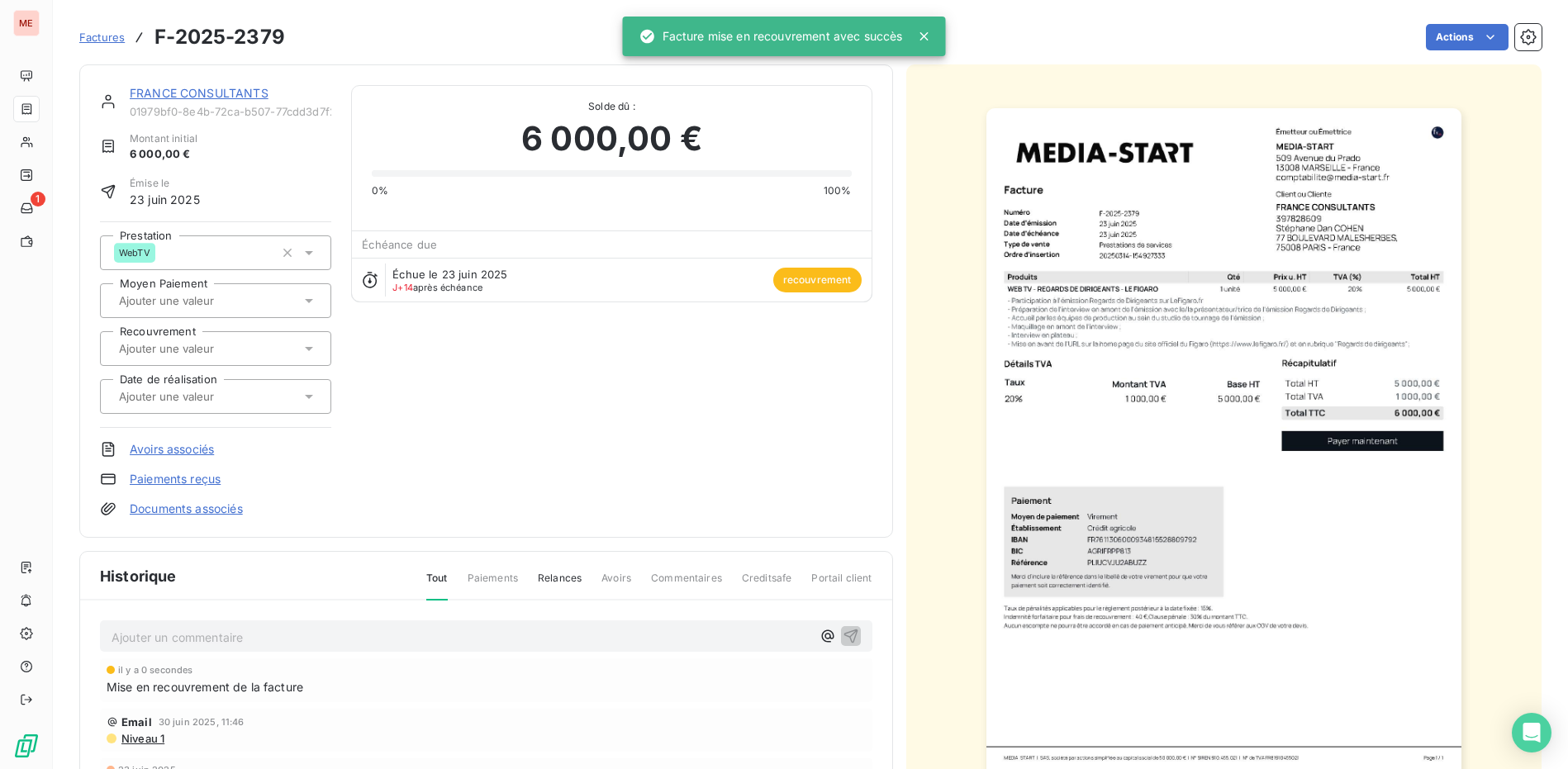 click at bounding box center (207, 349) 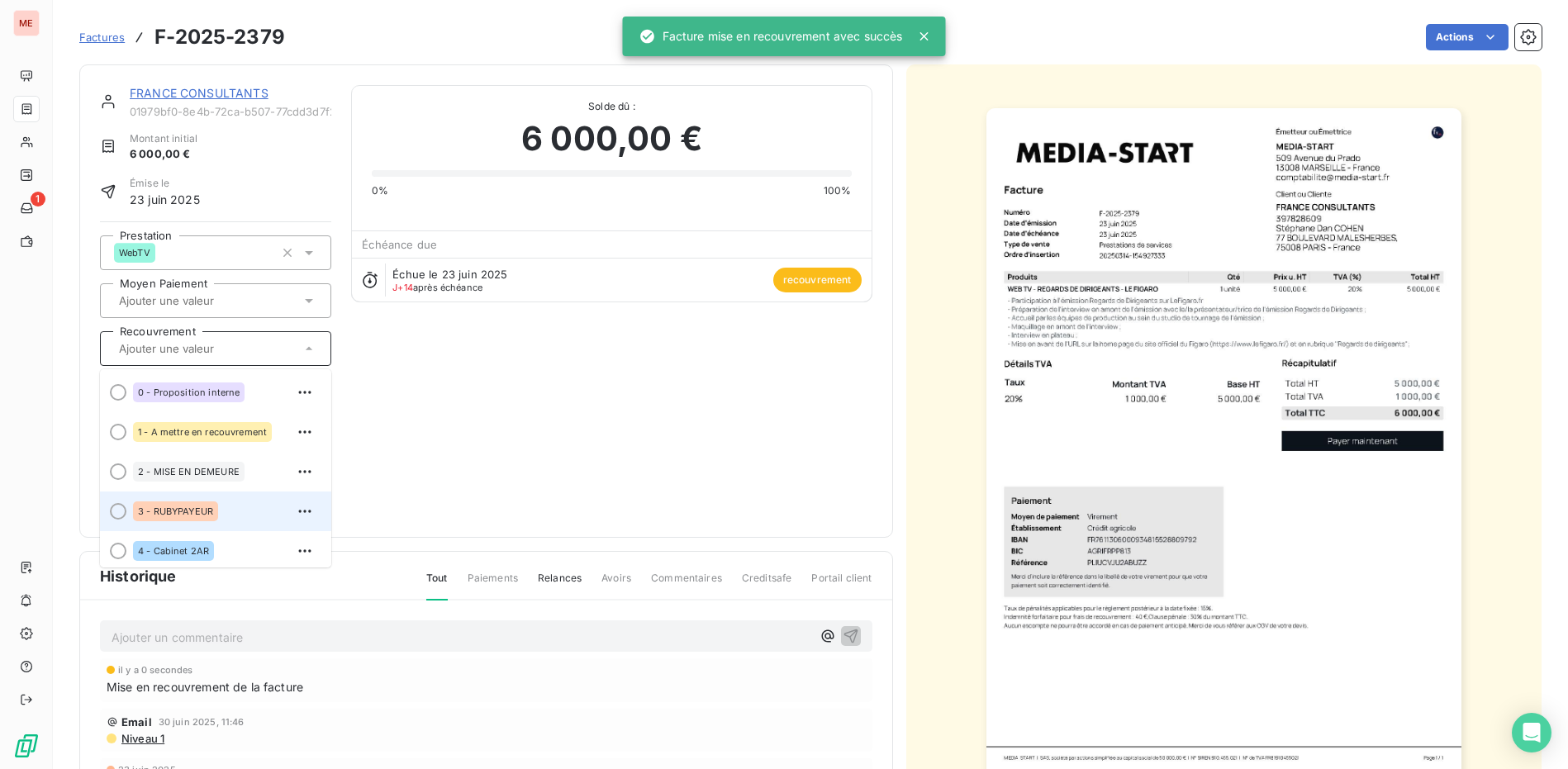 click on "3 - RUBYPAYEUR" at bounding box center [226, 511] 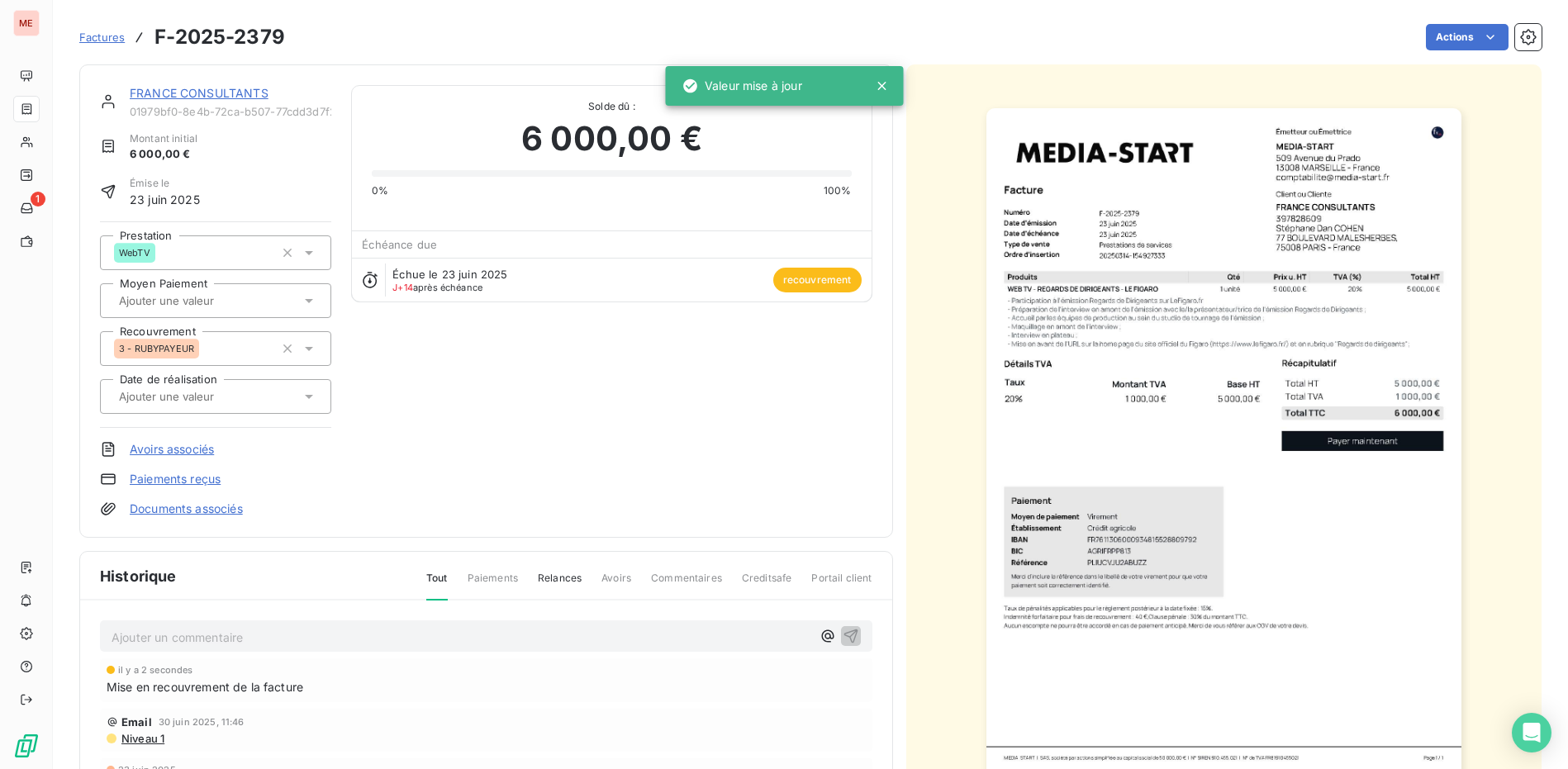 click on "FRANCE CONSULTANTS" at bounding box center [199, 93] 